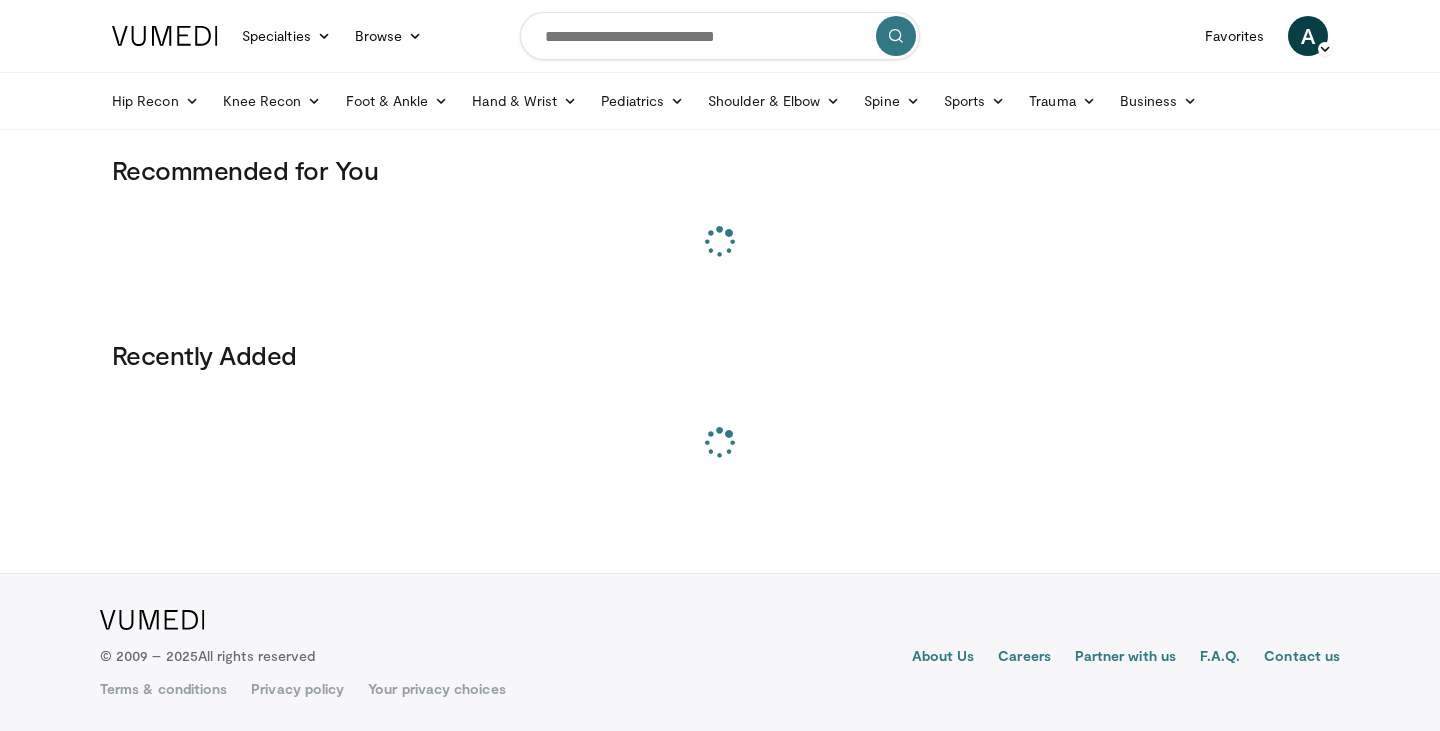 scroll, scrollTop: 0, scrollLeft: 0, axis: both 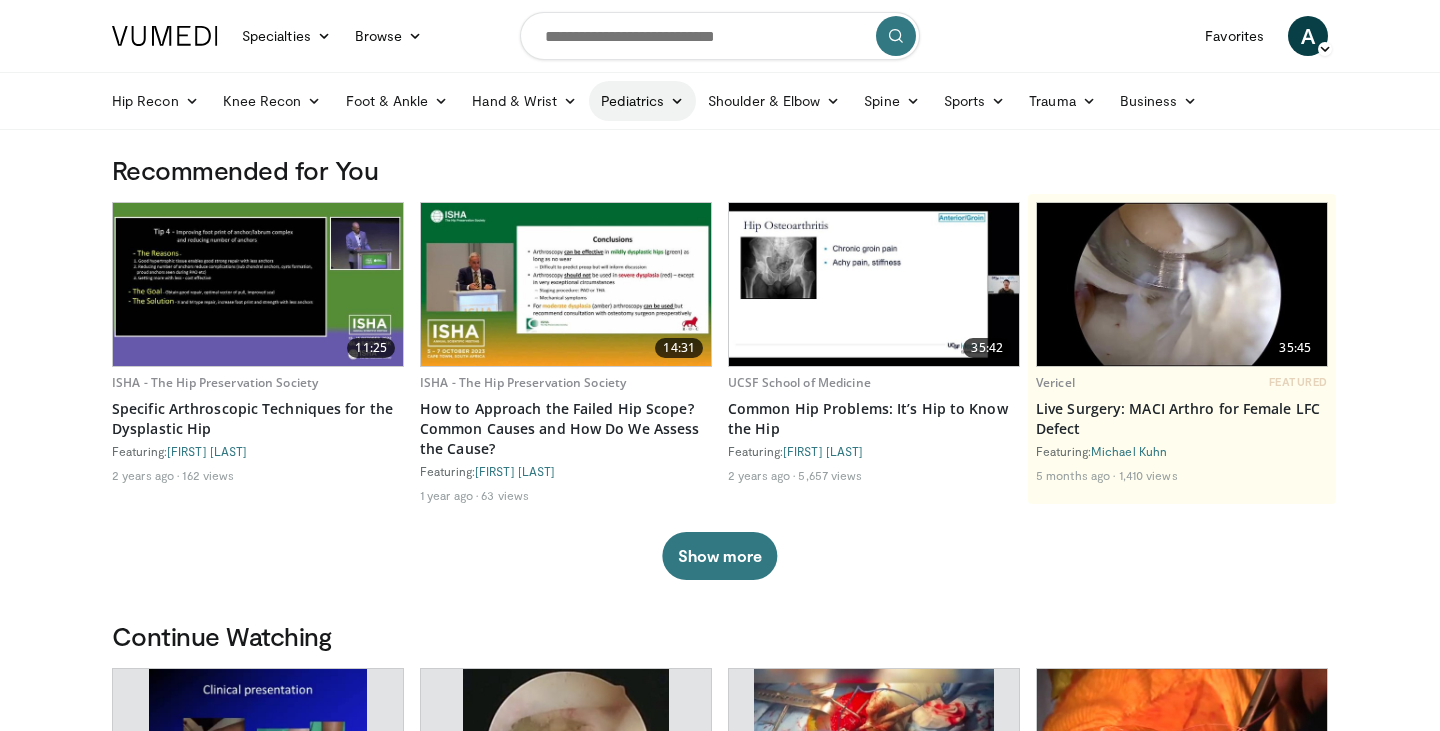 click on "Pediatrics" at bounding box center (642, 101) 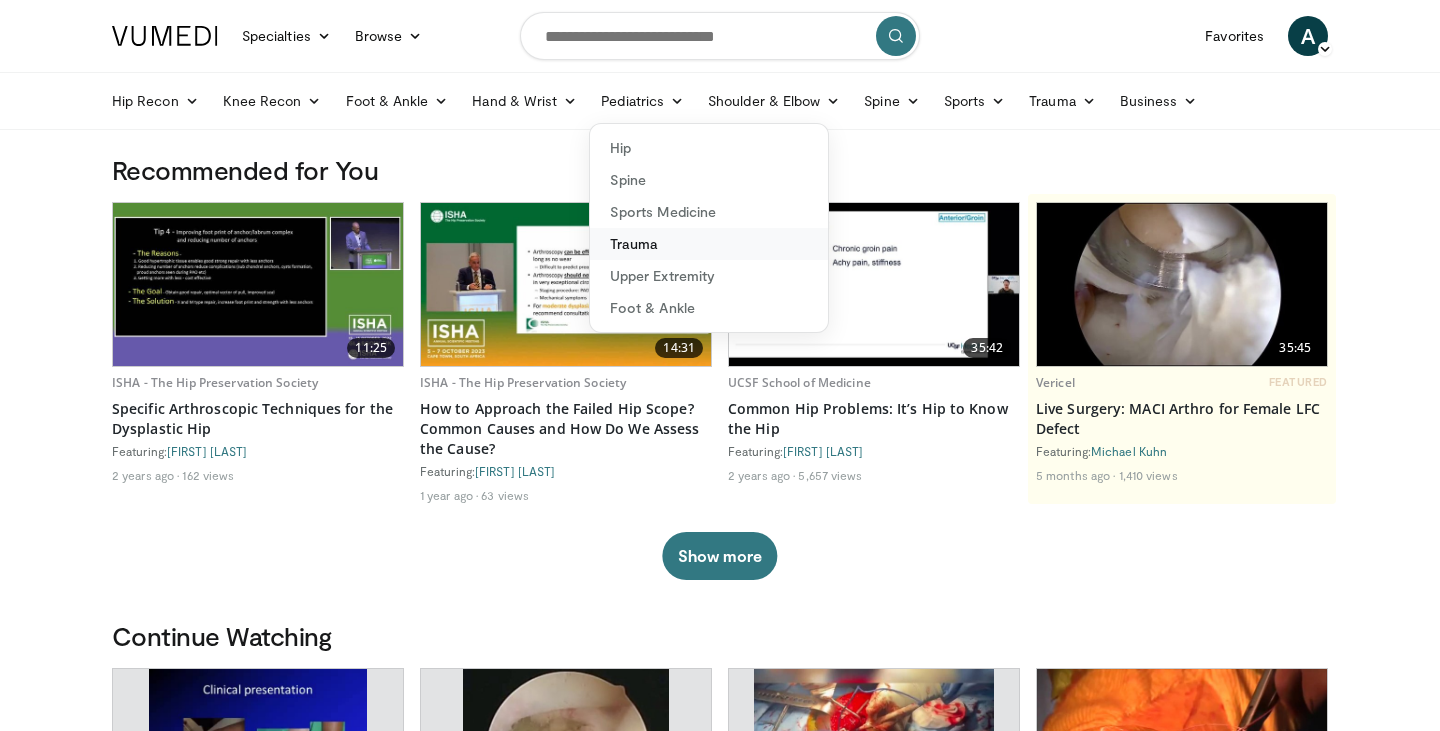 click on "Trauma" at bounding box center (709, 244) 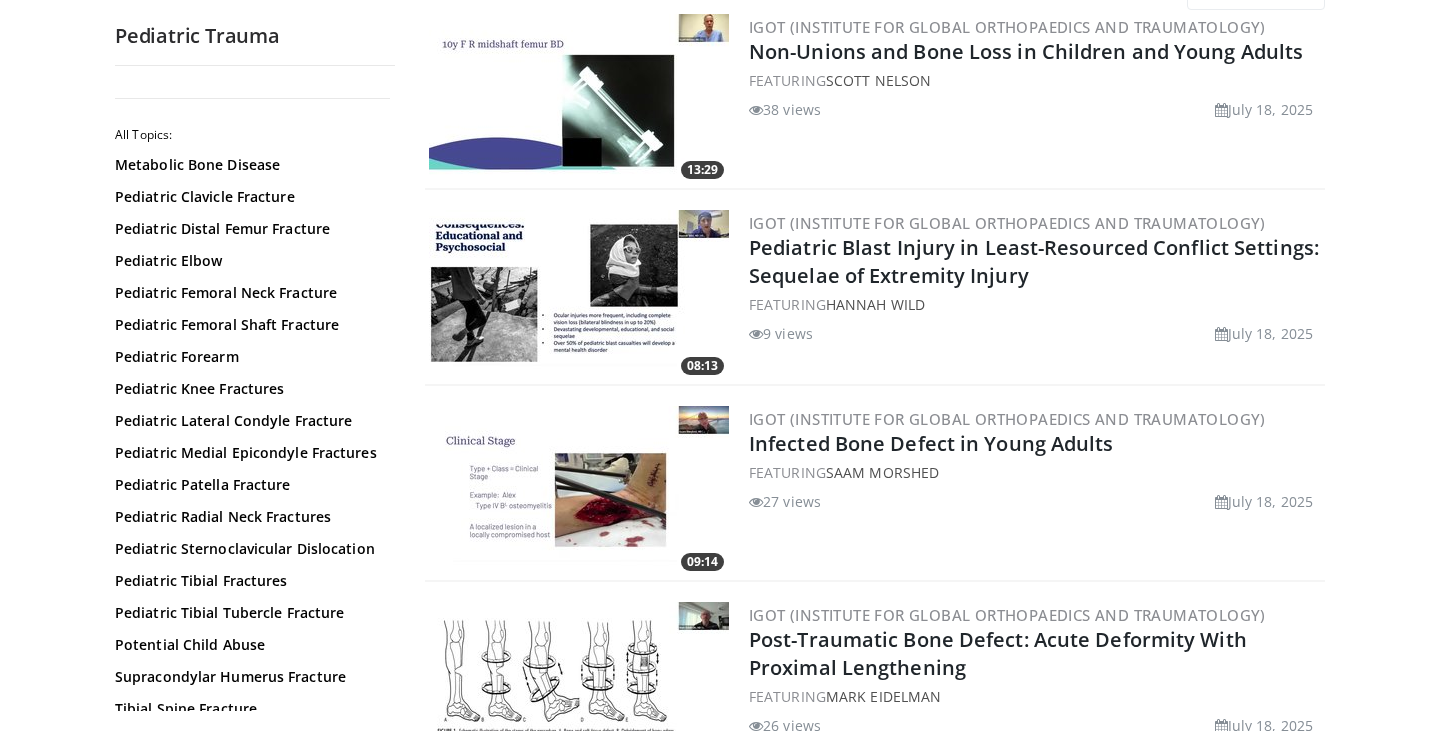 scroll, scrollTop: 230, scrollLeft: 0, axis: vertical 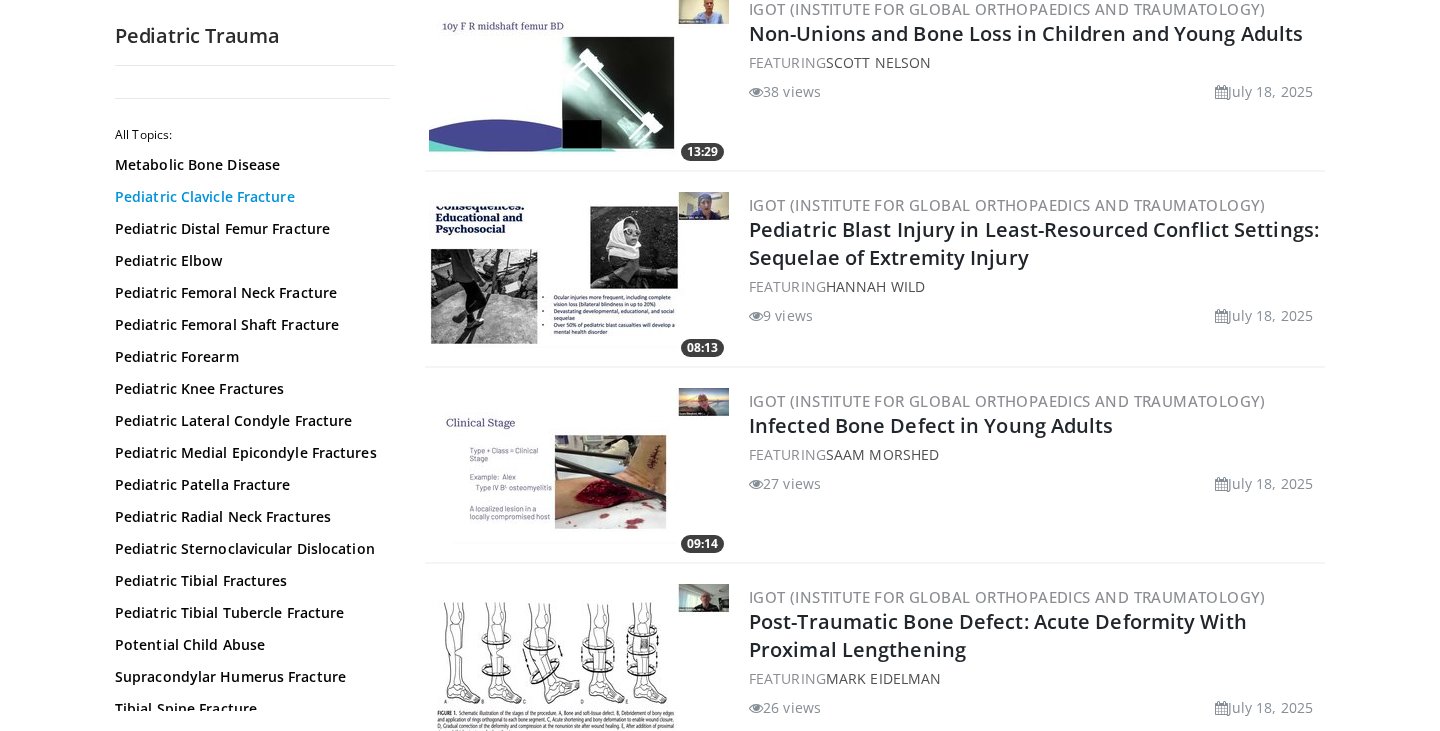 click on "Pediatric Clavicle Fracture" at bounding box center [250, 197] 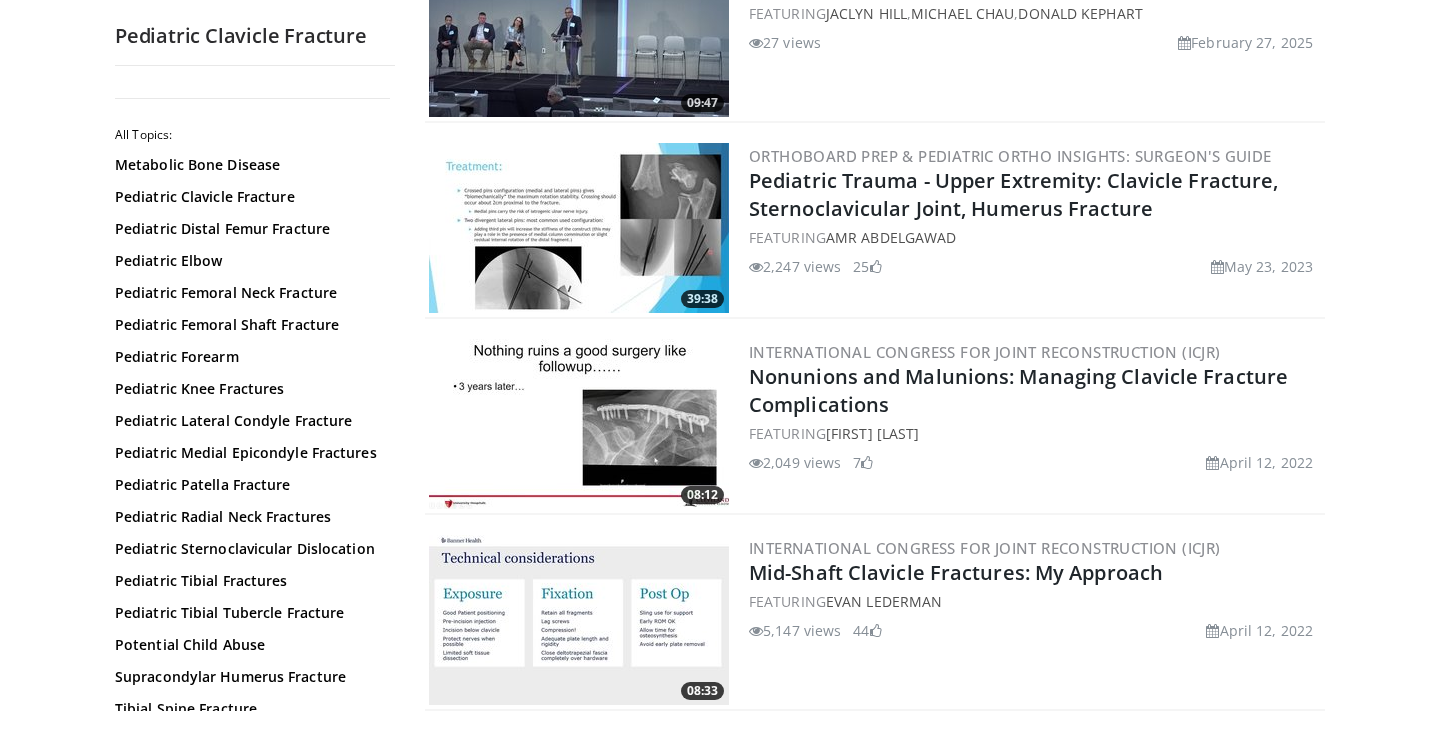 scroll, scrollTop: 280, scrollLeft: 0, axis: vertical 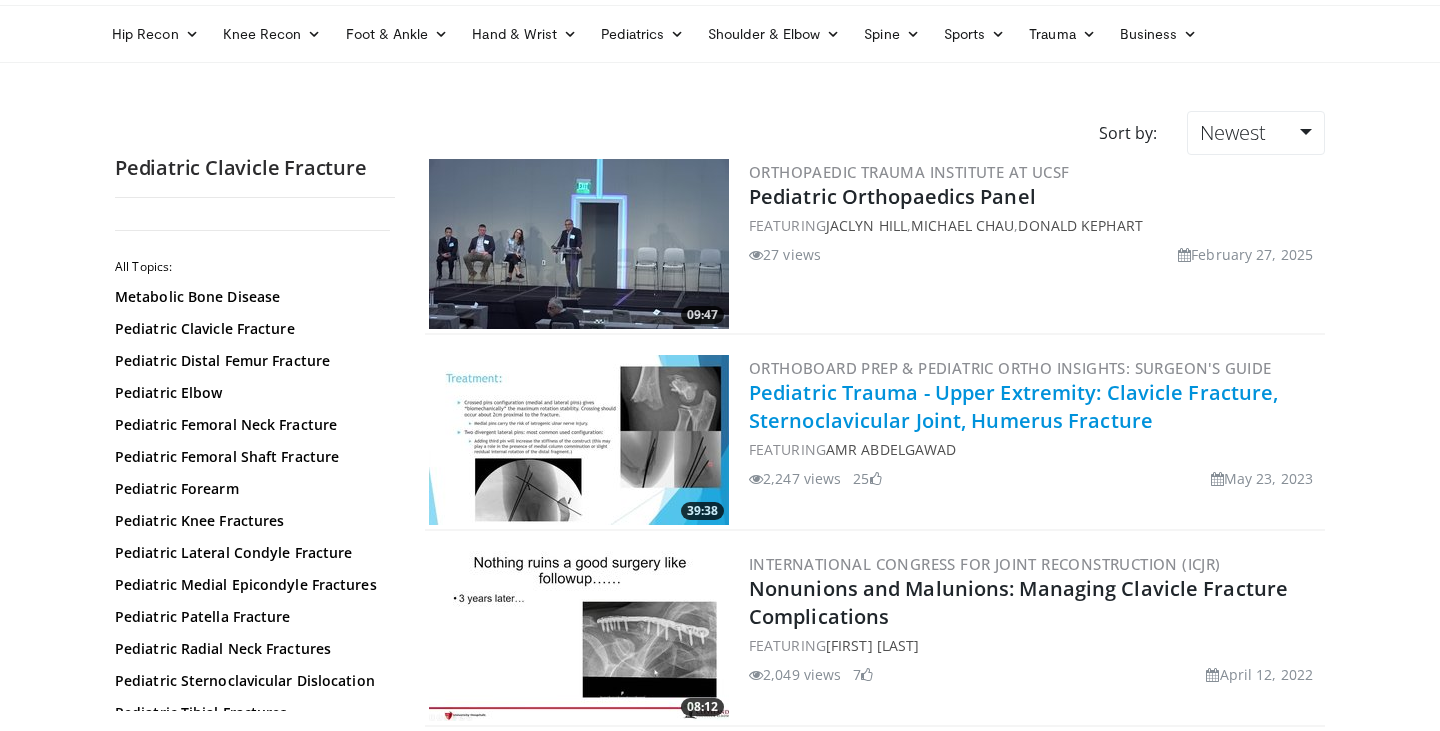 click on "Pediatric Trauma - Upper Extremity: Clavicle Fracture, Sternoclavicular Joint, Humerus Fracture" at bounding box center [1013, 406] 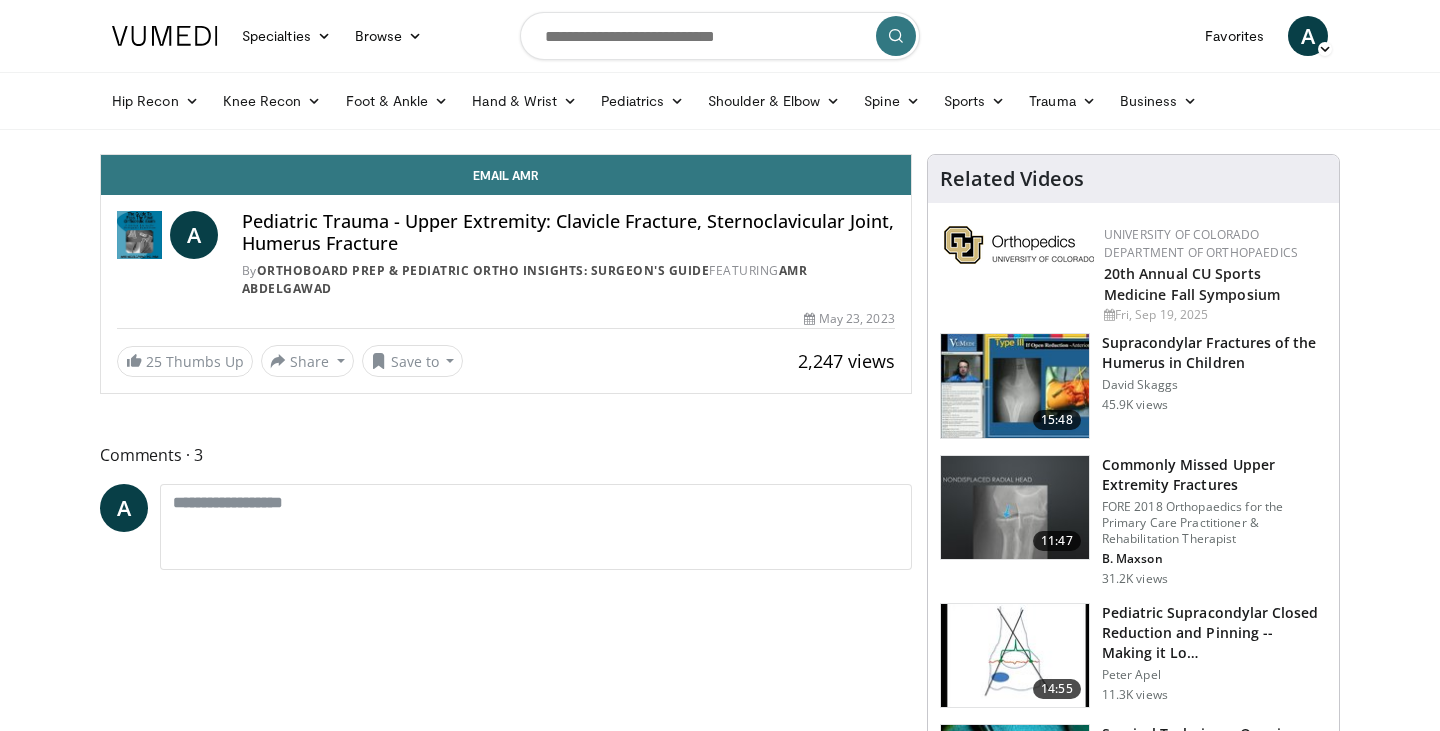 scroll, scrollTop: 0, scrollLeft: 0, axis: both 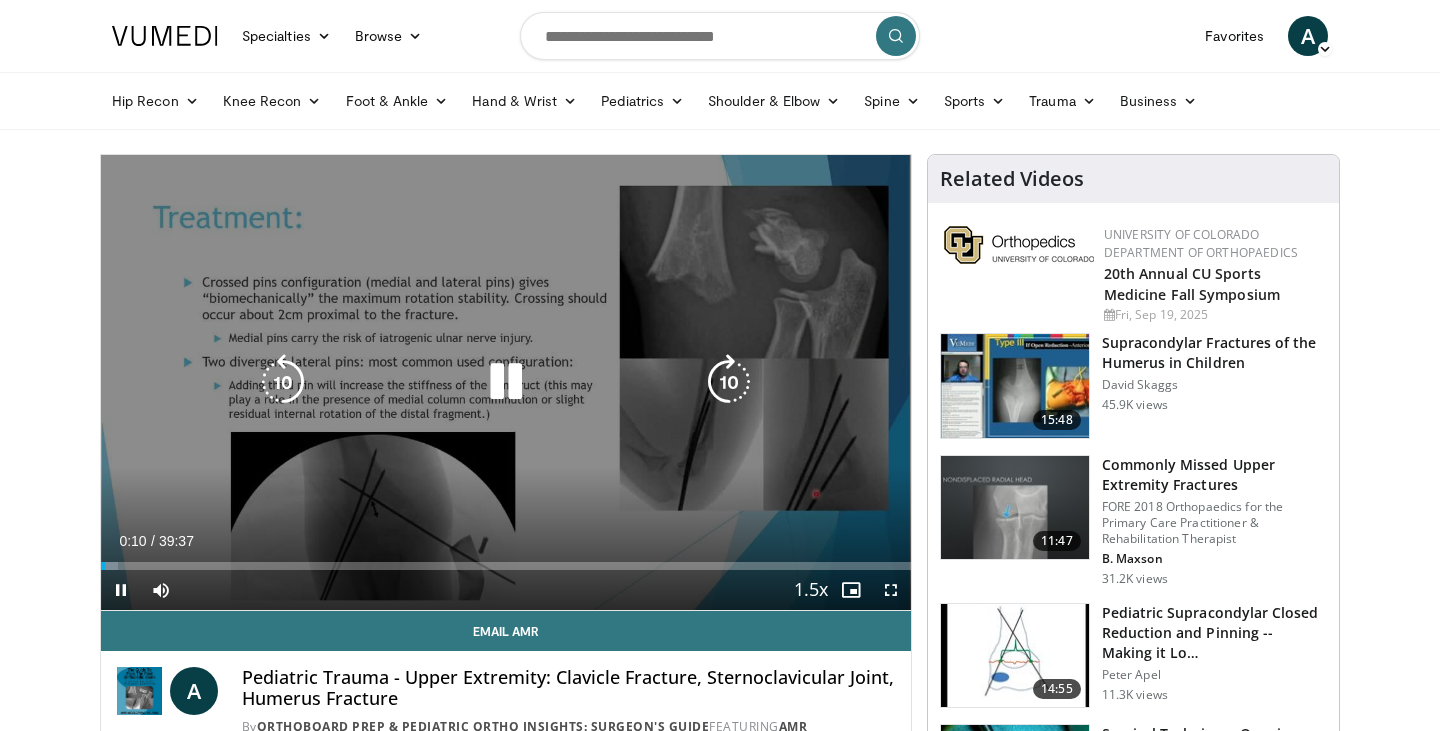 click on "10 seconds
Tap to unmute" at bounding box center (506, 382) 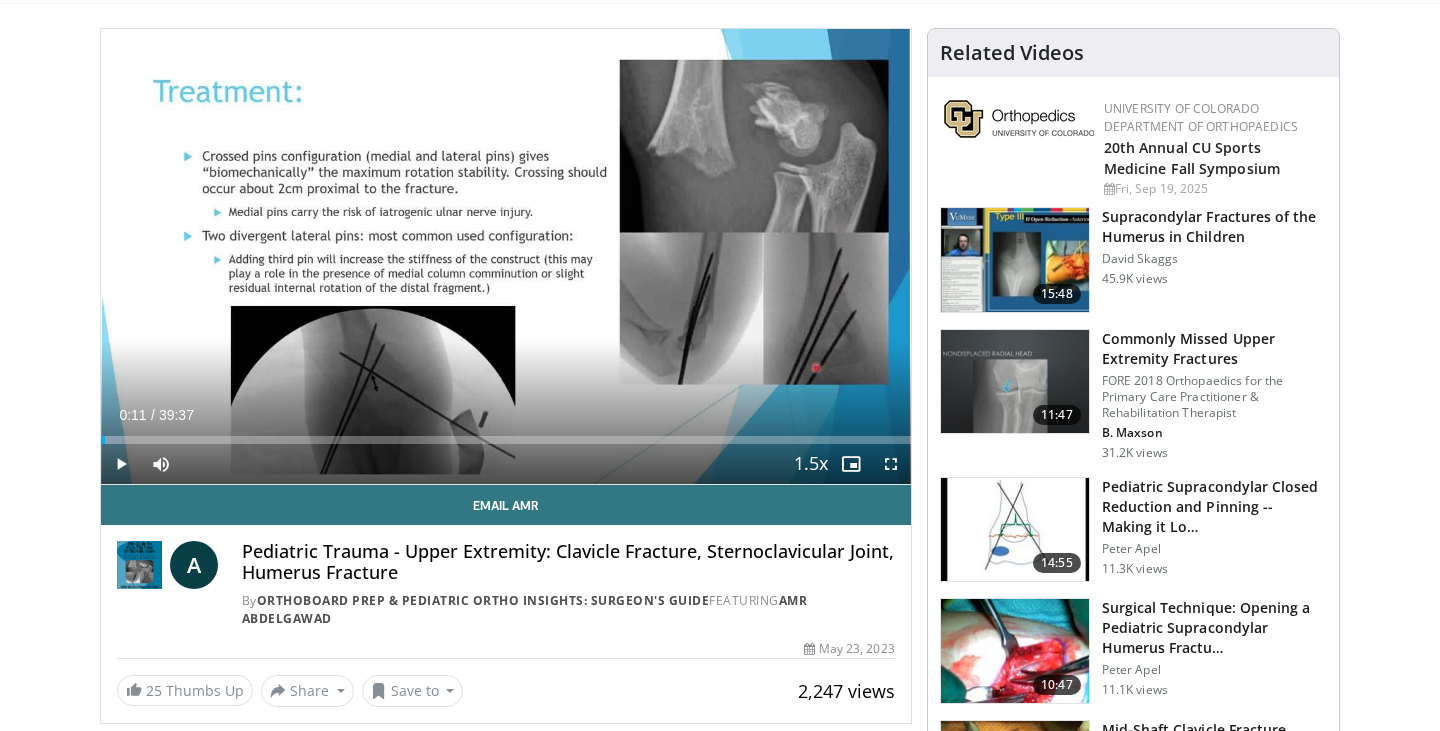 scroll, scrollTop: 0, scrollLeft: 0, axis: both 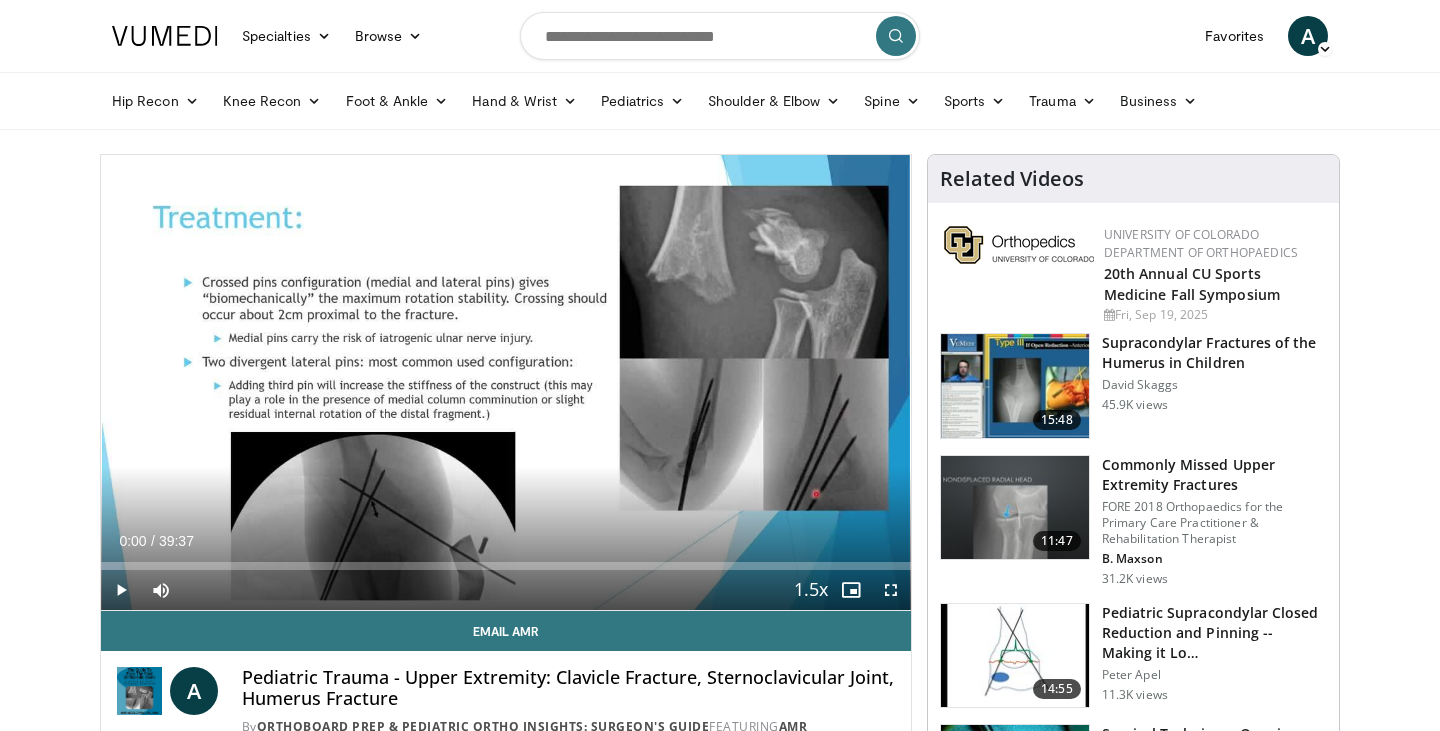 drag, startPoint x: 101, startPoint y: 564, endPoint x: 82, endPoint y: 565, distance: 19.026299 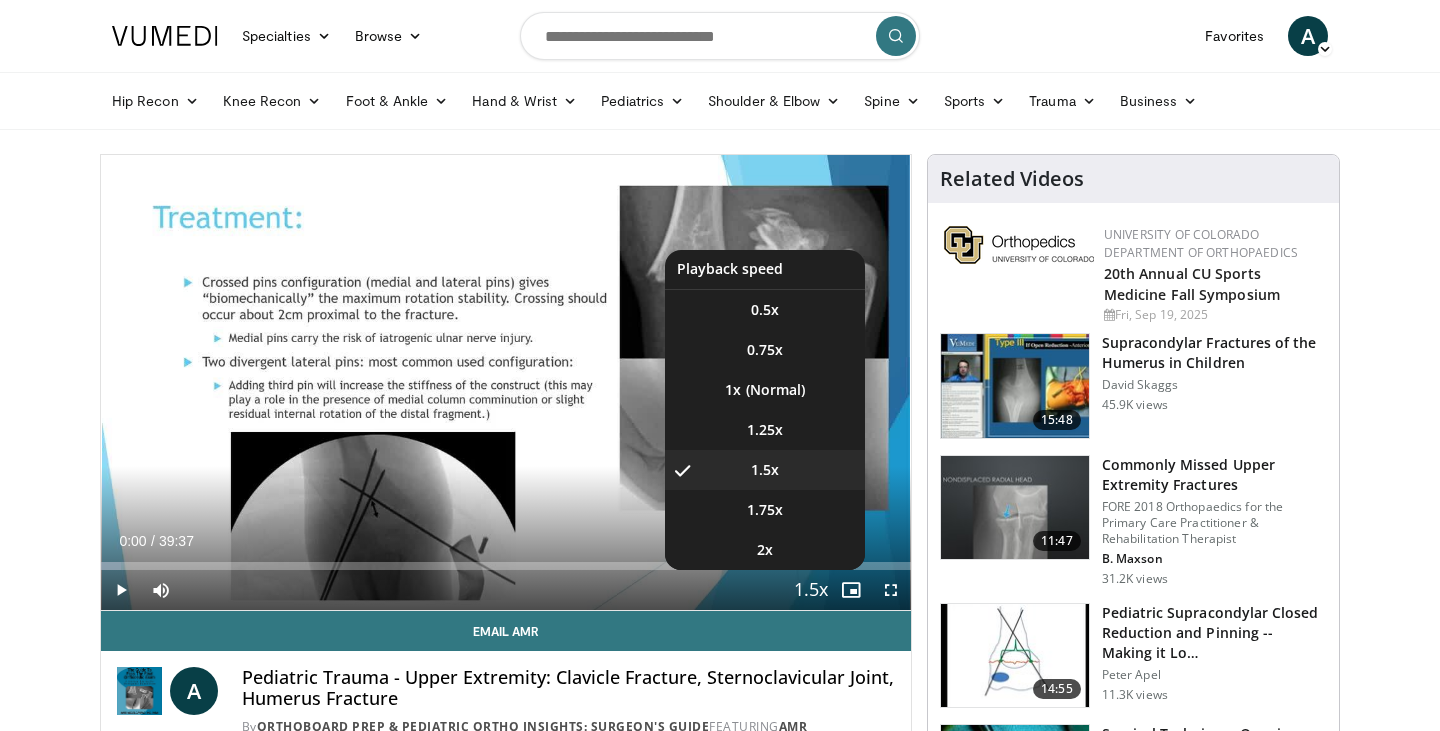 click at bounding box center (811, 591) 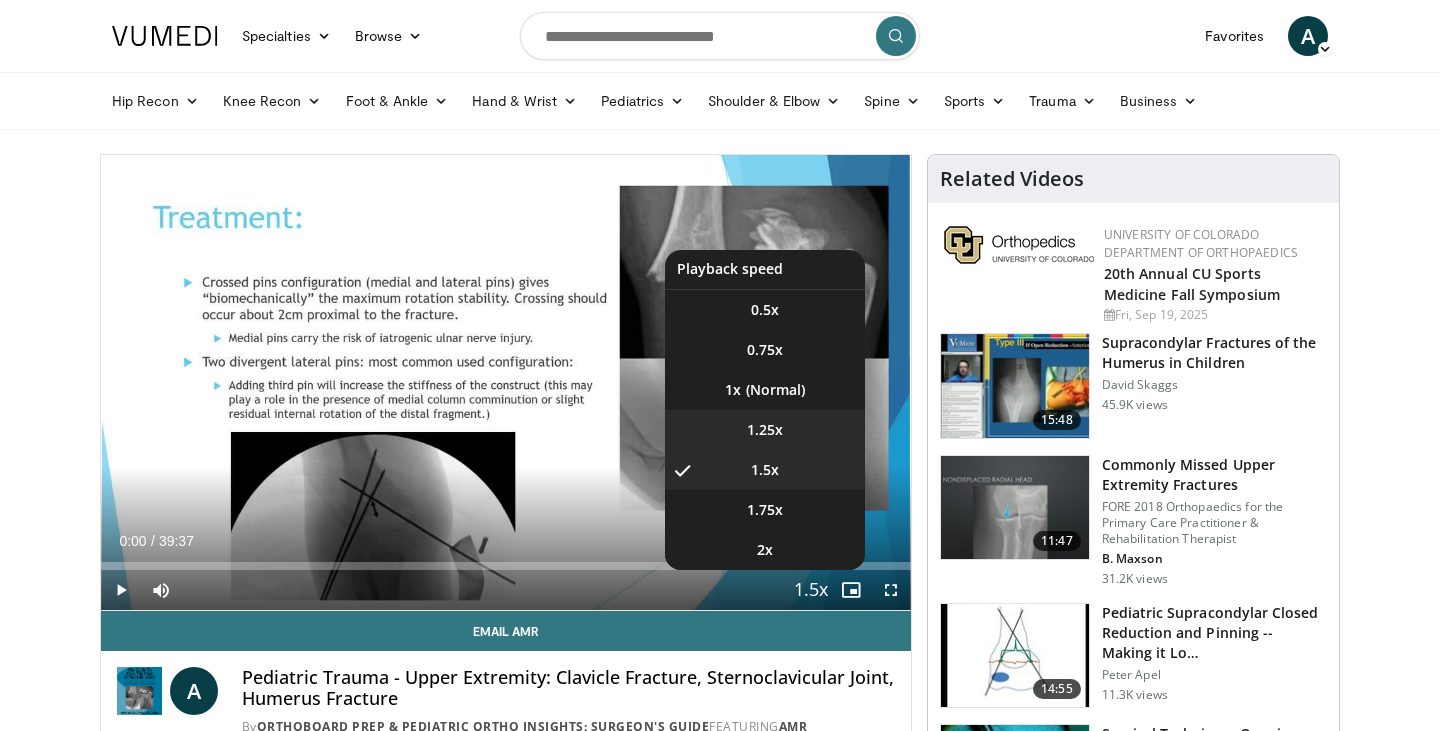 click on "1.25x" at bounding box center (765, 430) 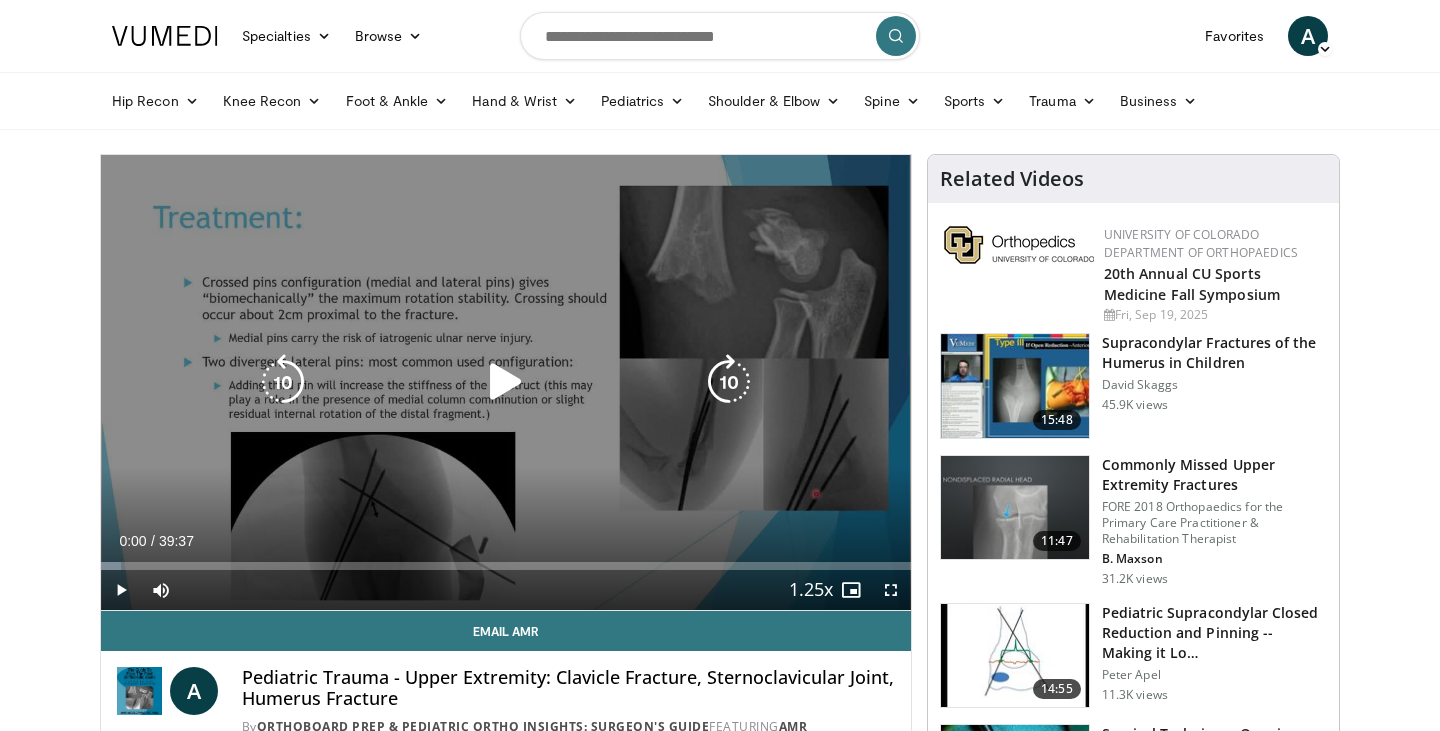 click on "10 seconds
Tap to unmute" at bounding box center (506, 382) 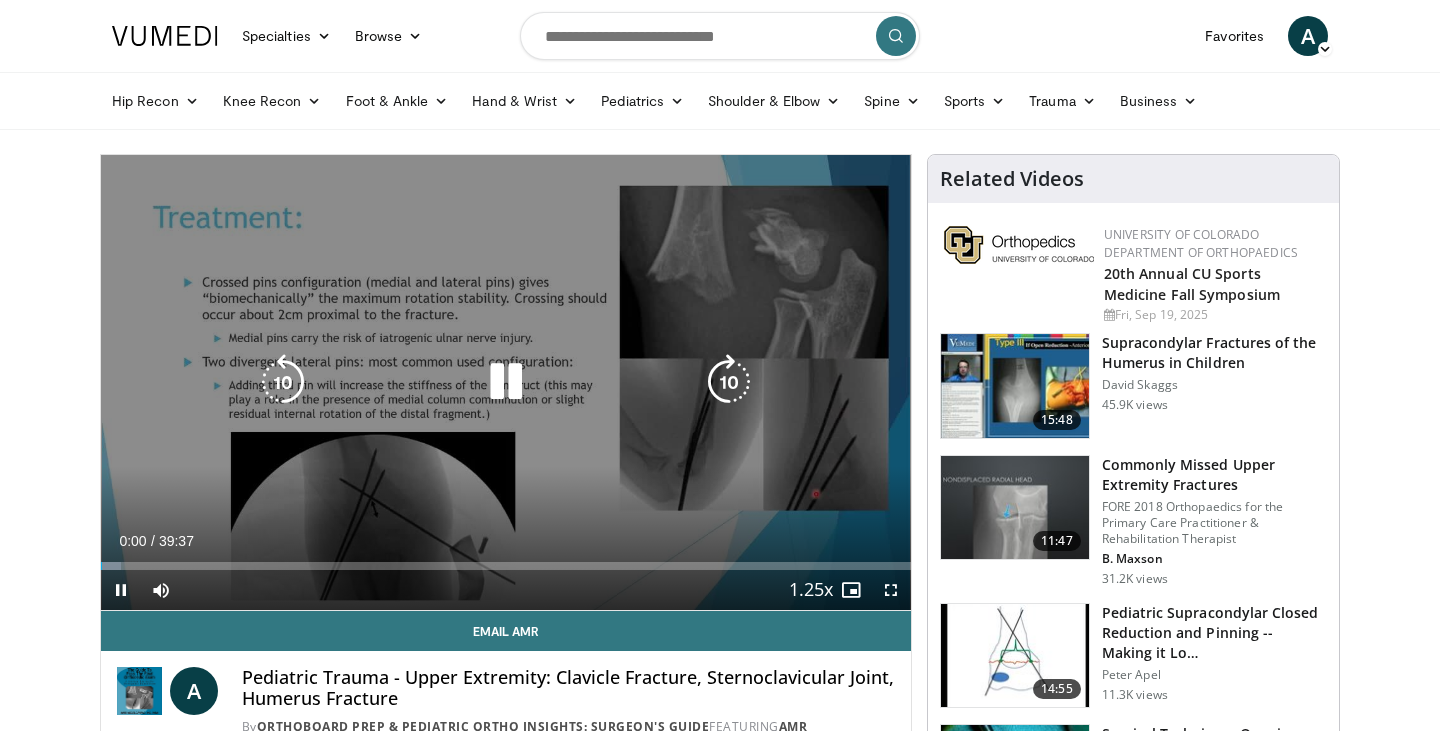 click on "10 seconds
Tap to unmute" at bounding box center [506, 382] 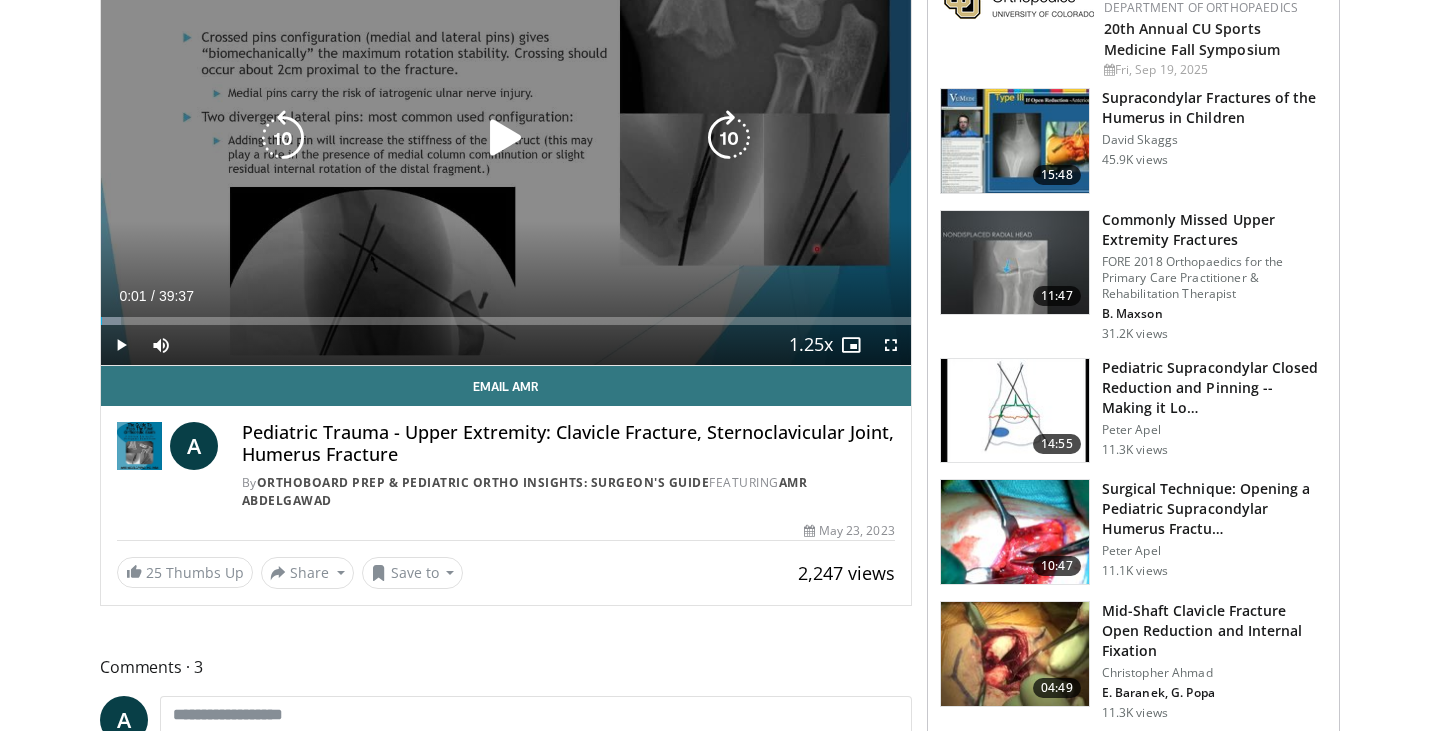 scroll, scrollTop: 247, scrollLeft: 0, axis: vertical 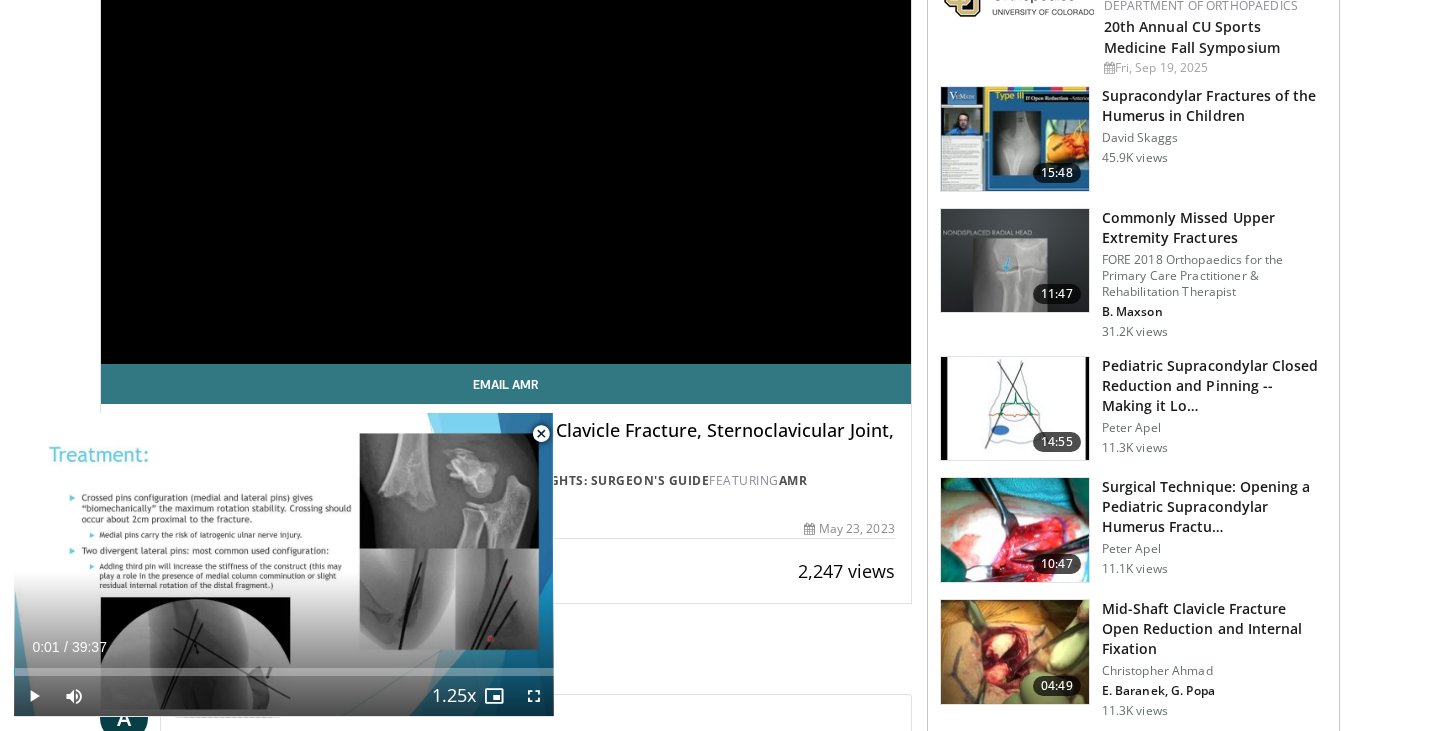 click at bounding box center (541, 434) 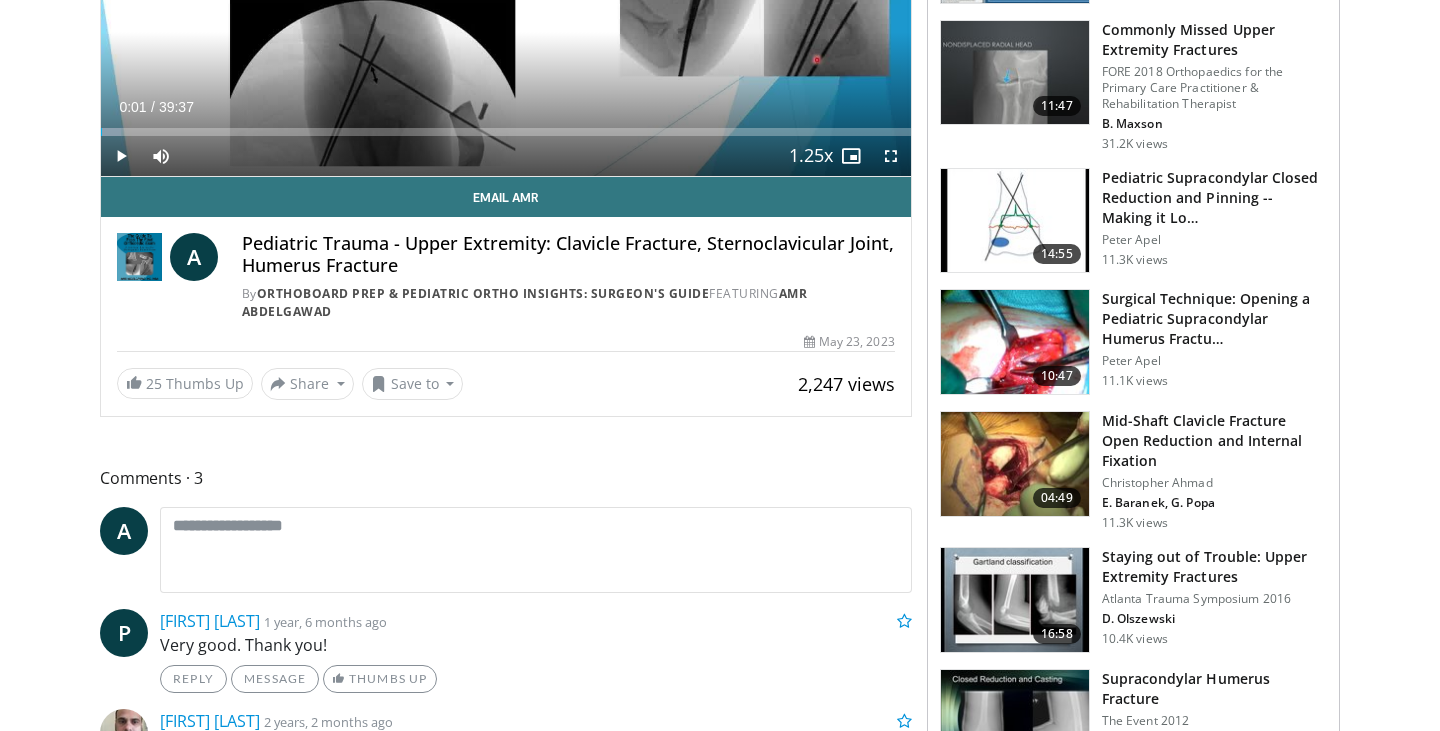 scroll, scrollTop: 401, scrollLeft: 0, axis: vertical 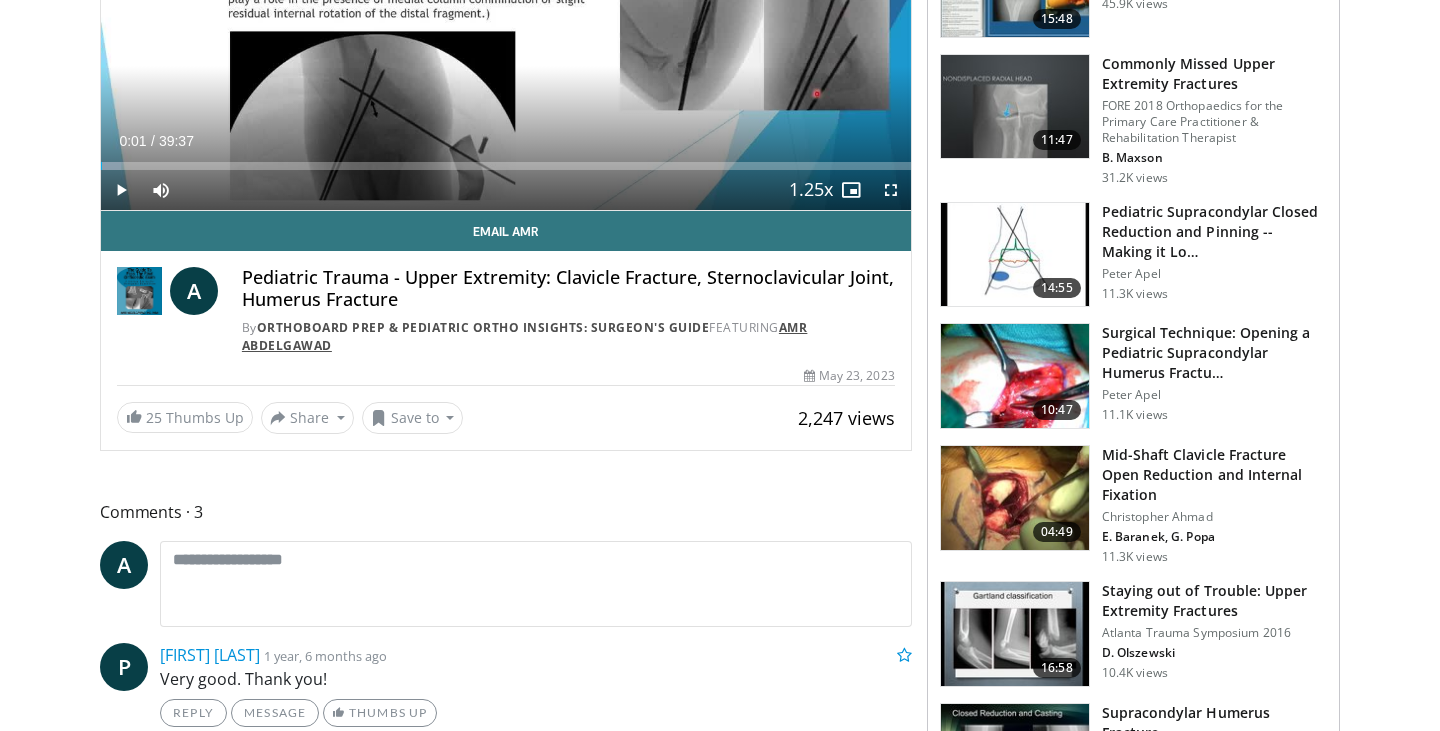 click on "Amr Abdelgawad" at bounding box center [525, 336] 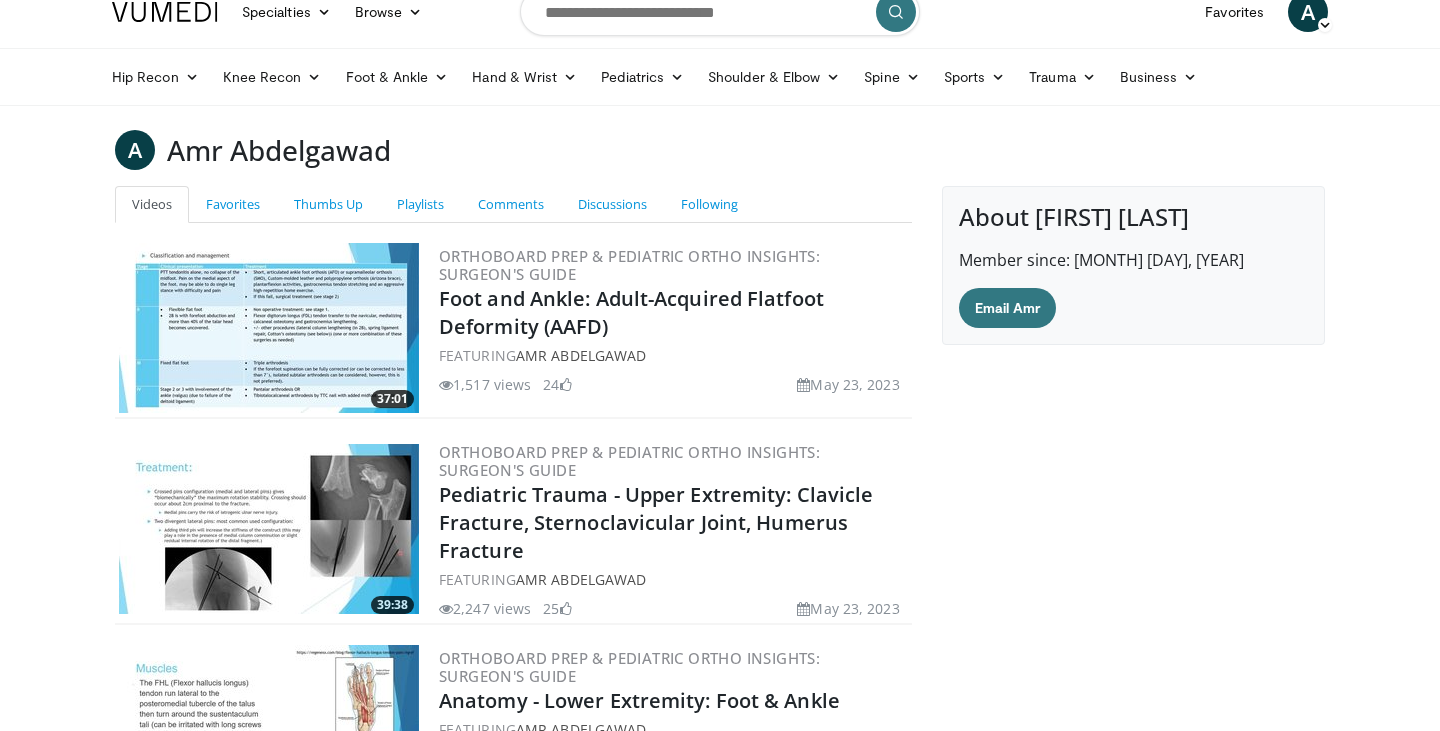 scroll, scrollTop: 0, scrollLeft: 0, axis: both 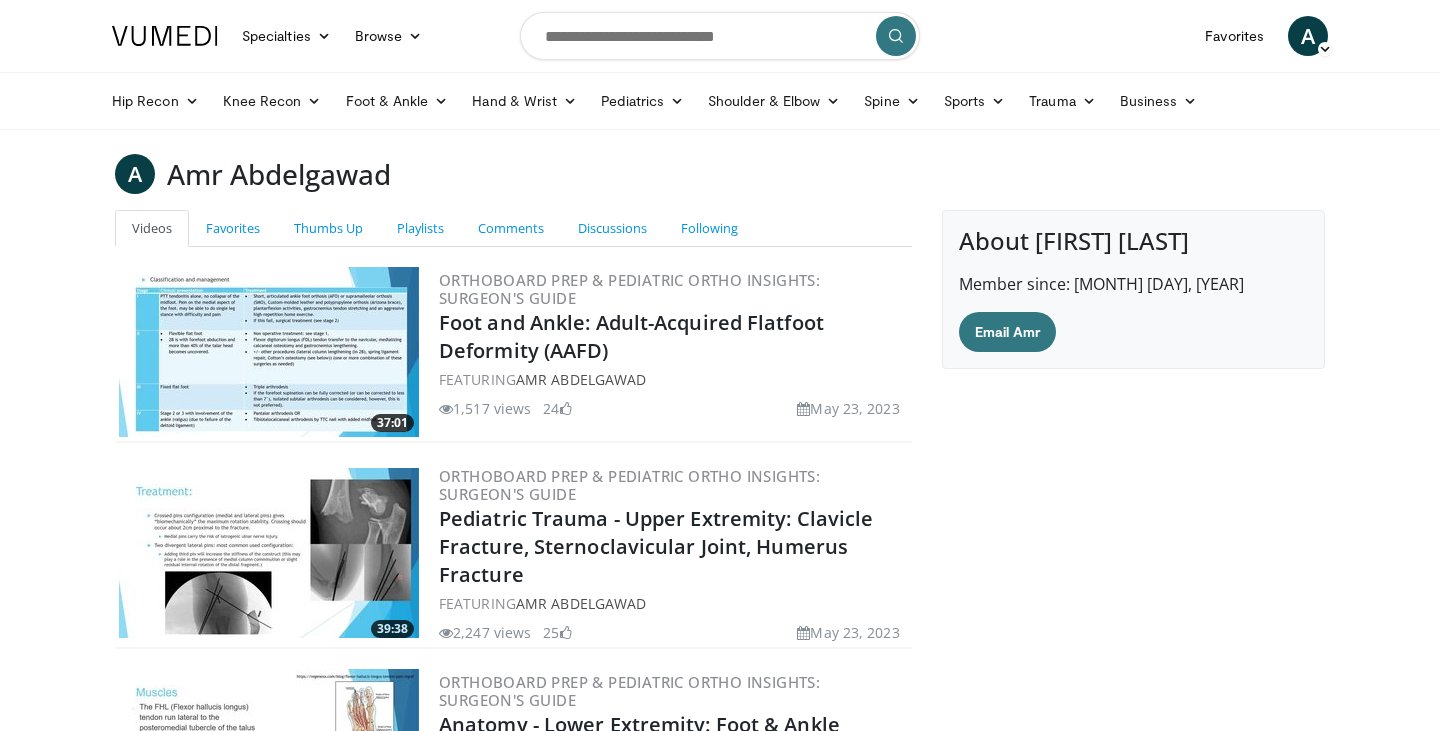 click at bounding box center [269, 553] 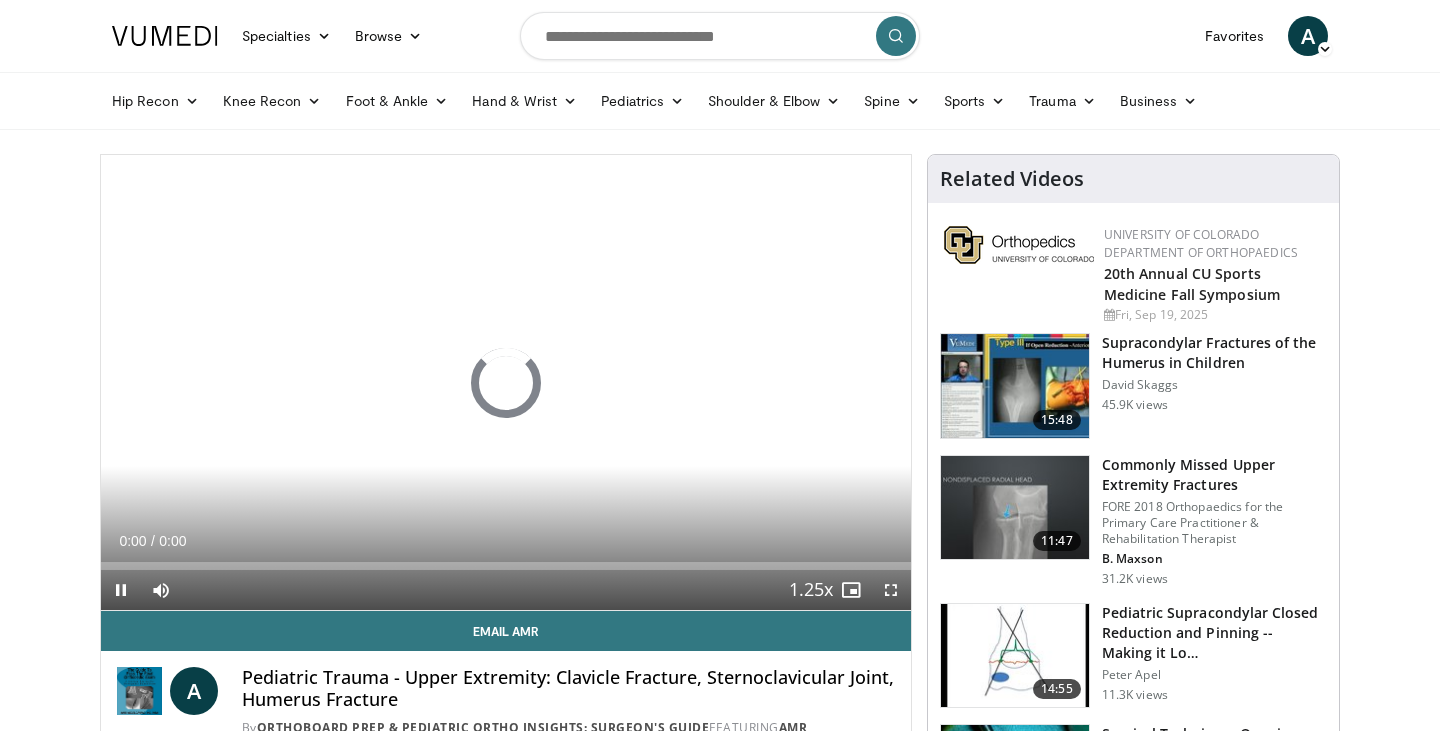 scroll, scrollTop: 0, scrollLeft: 0, axis: both 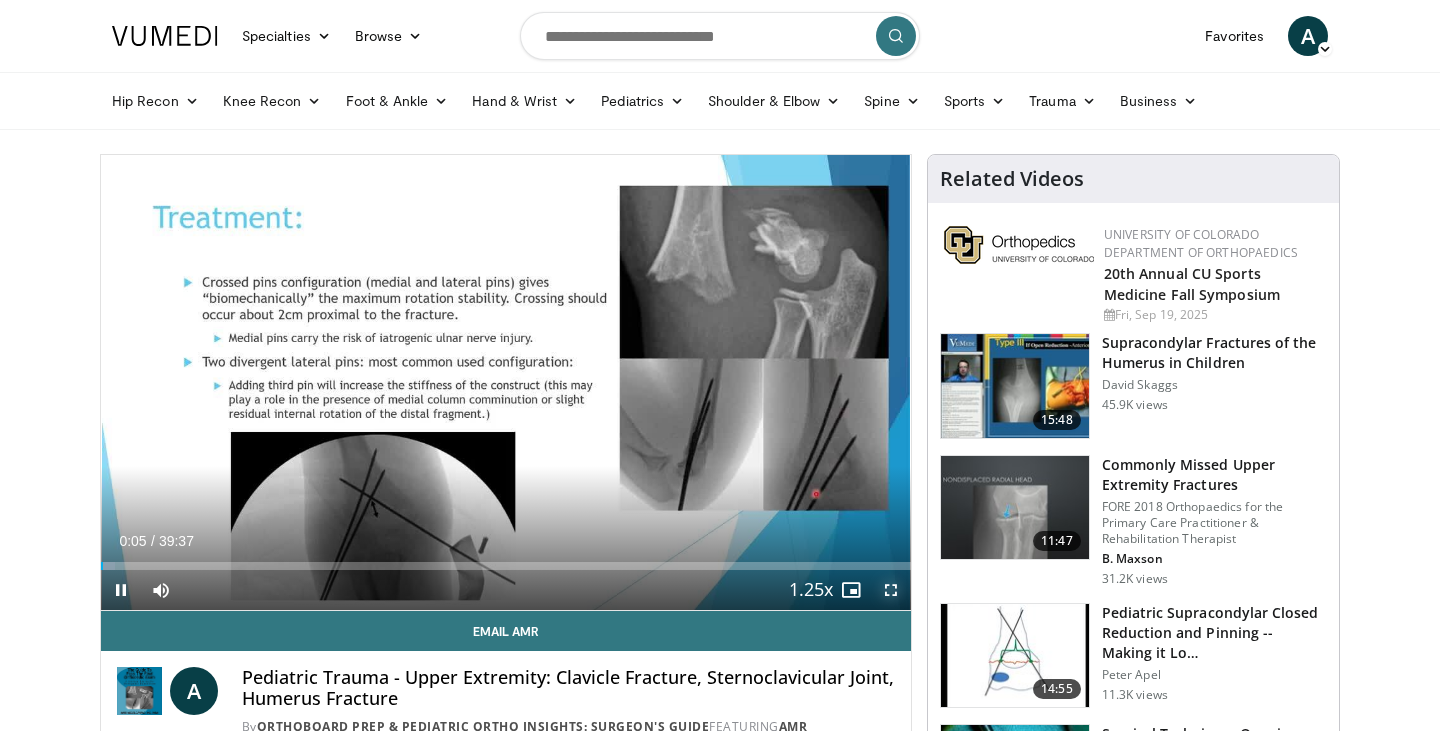 click at bounding box center (891, 590) 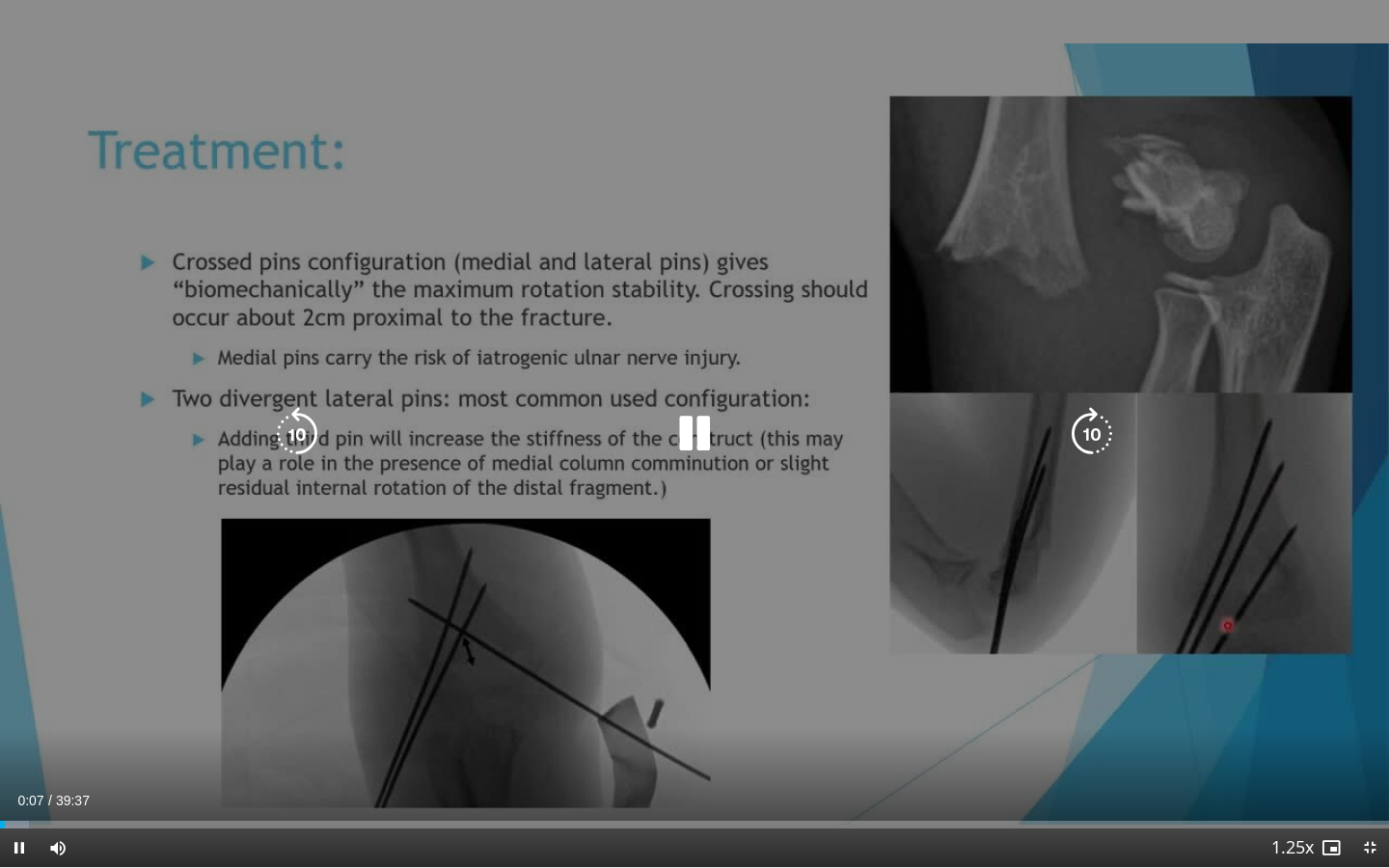 click at bounding box center (694, 434) 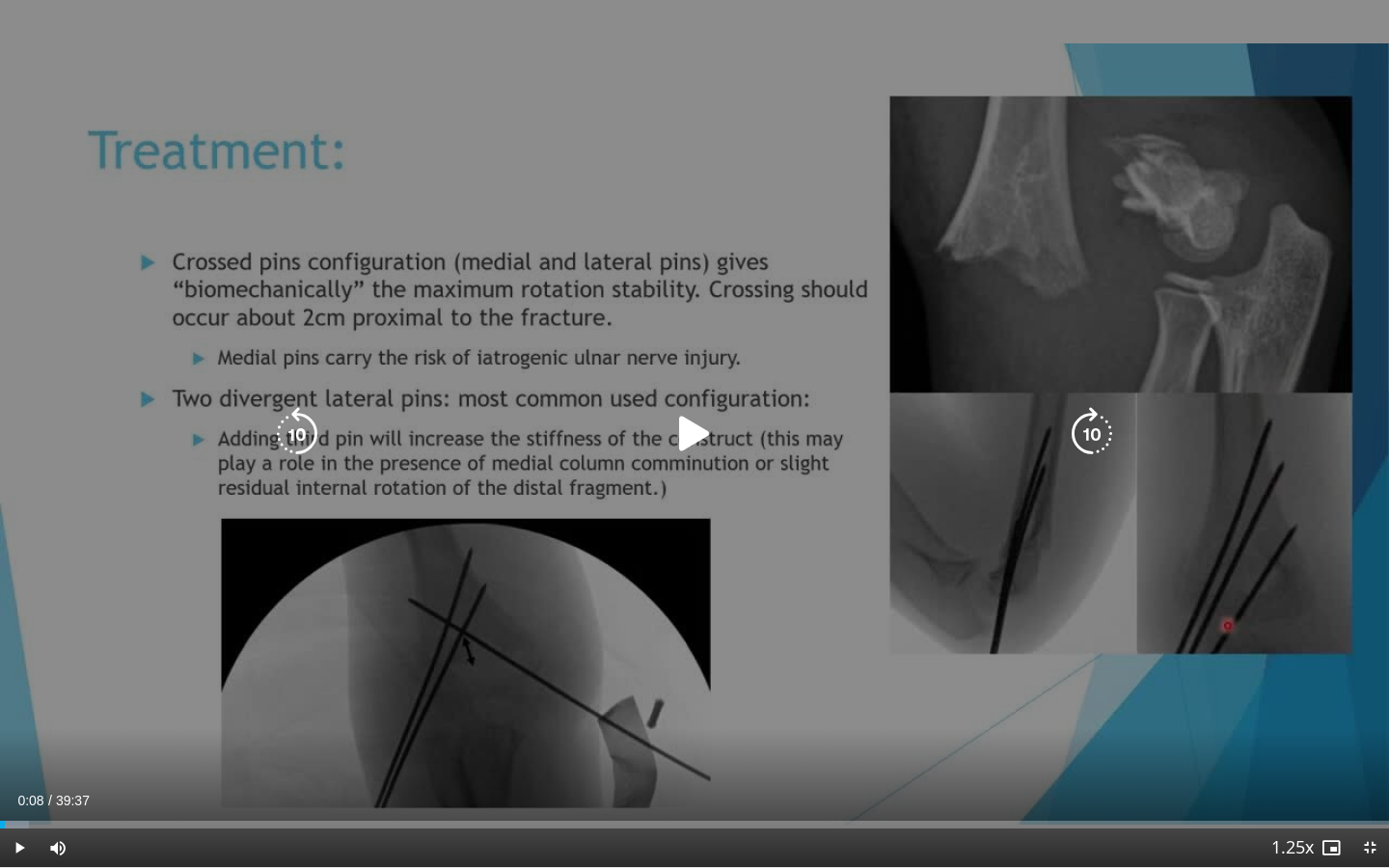 click at bounding box center (694, 434) 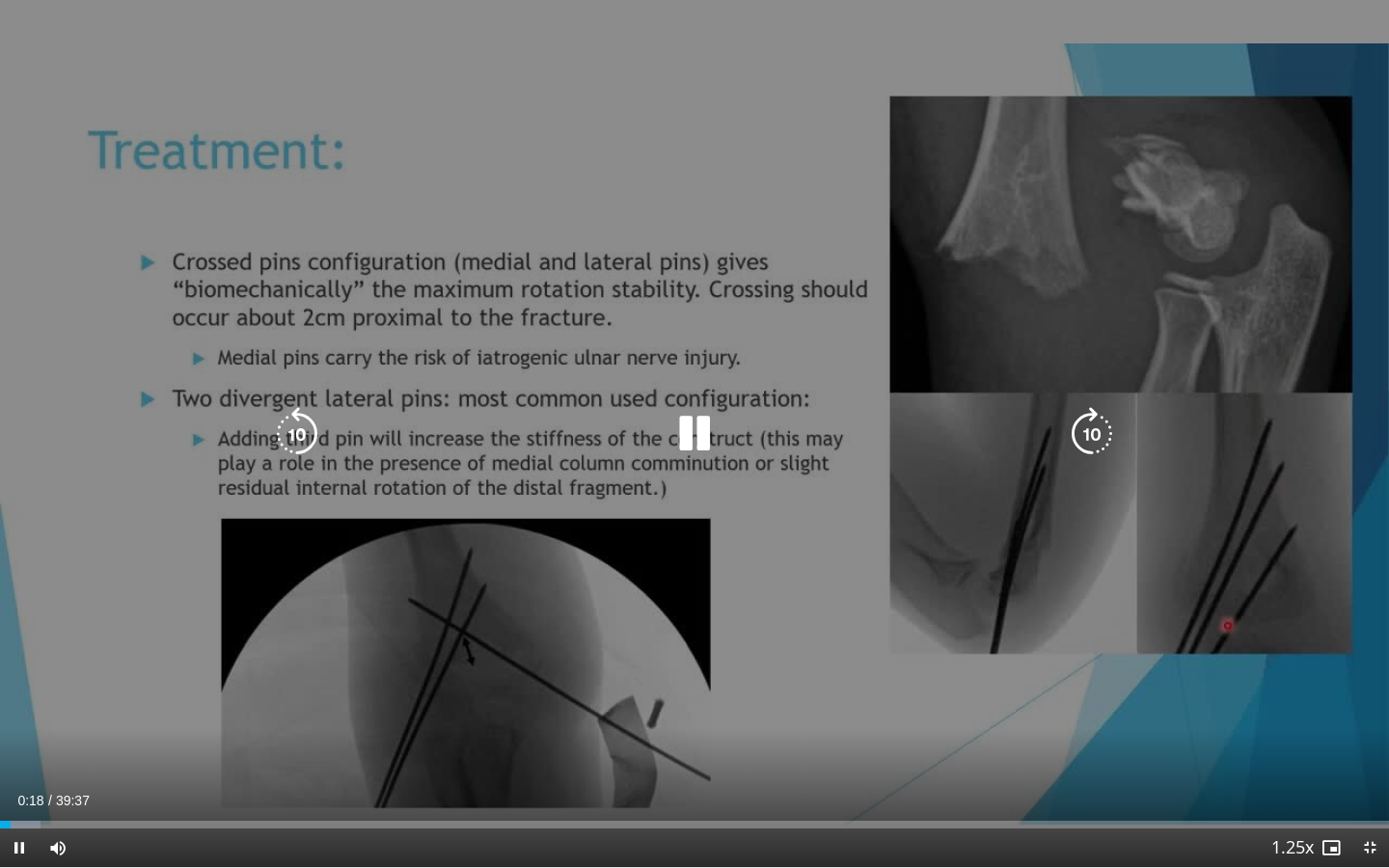 click on "10 seconds
Tap to unmute" at bounding box center (694, 433) 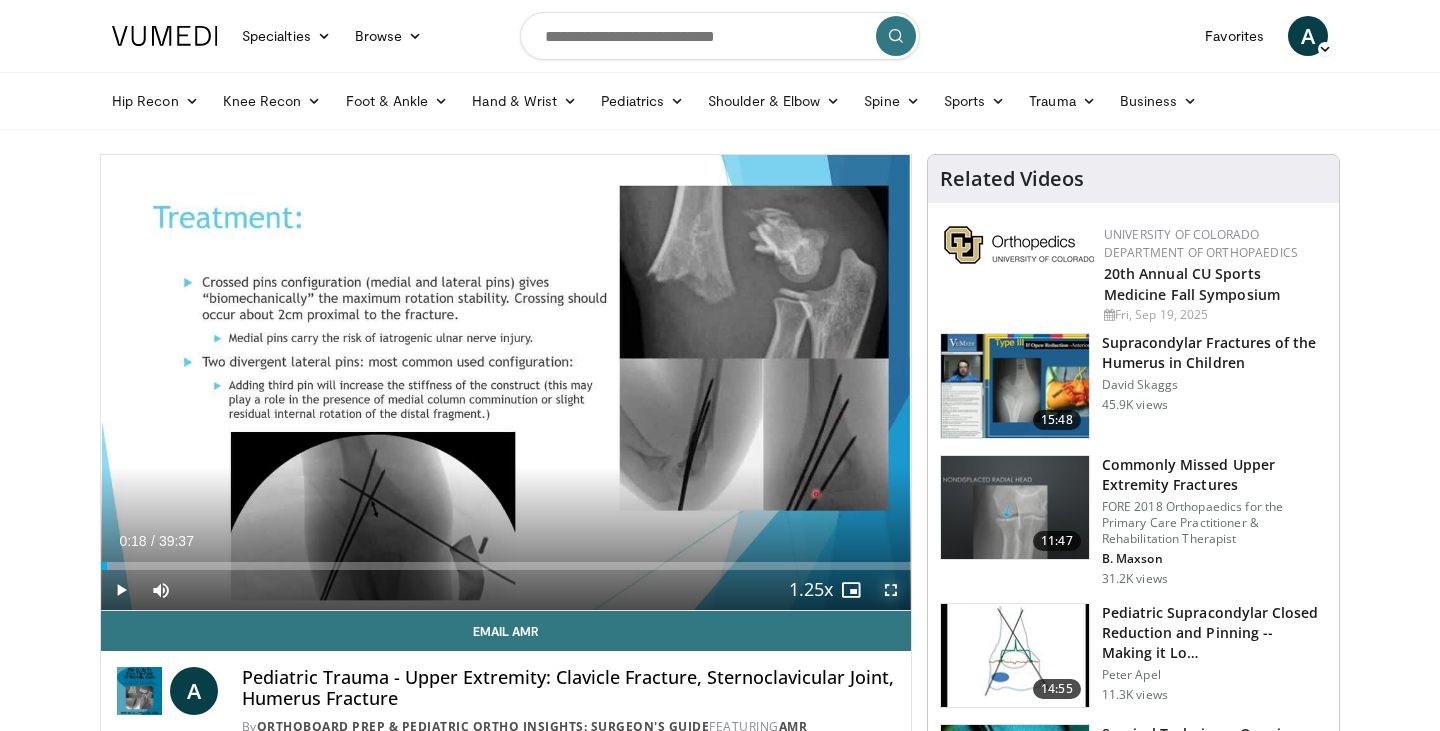 click at bounding box center (891, 590) 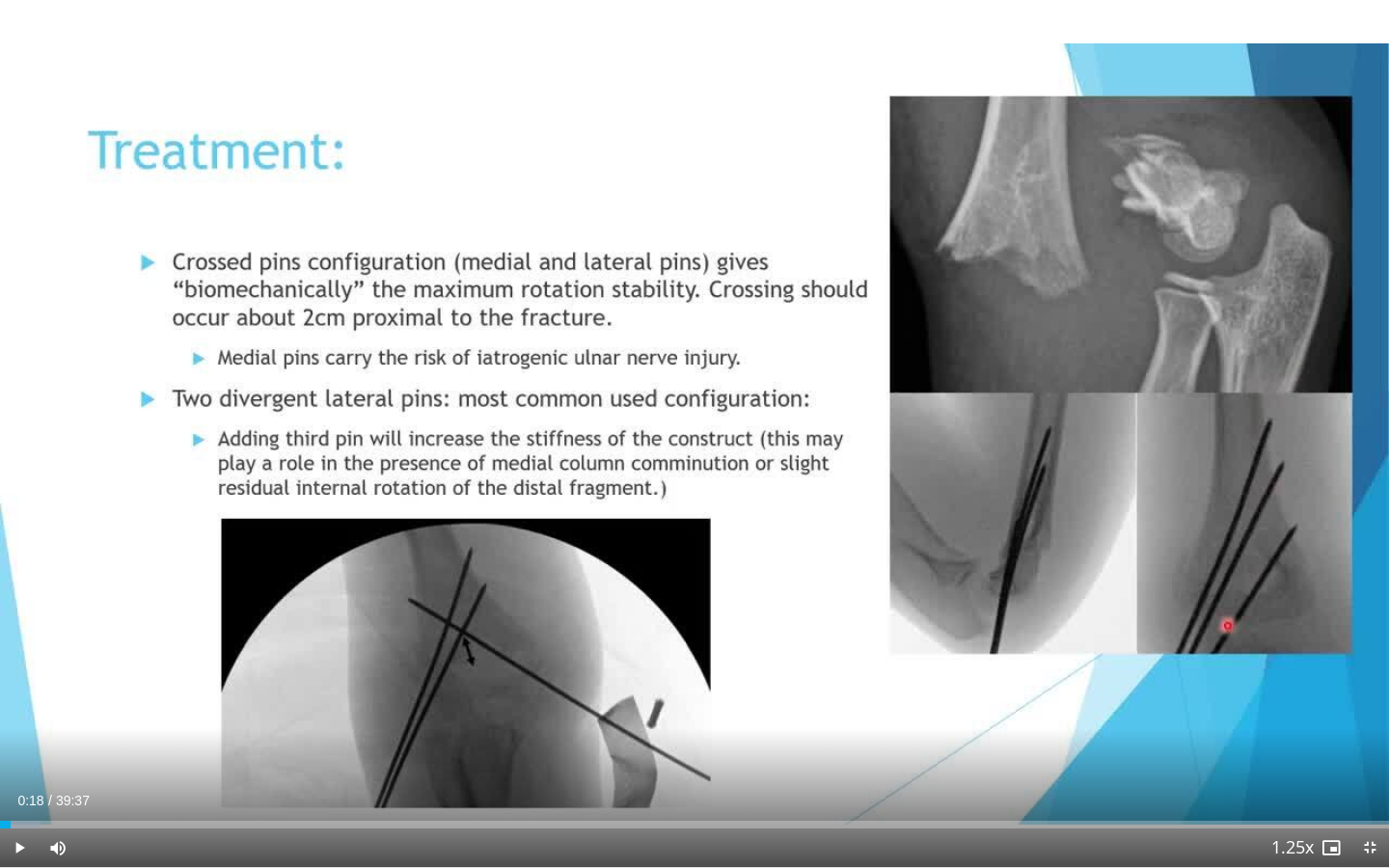 click on "10 seconds
Tap to unmute" at bounding box center (694, 433) 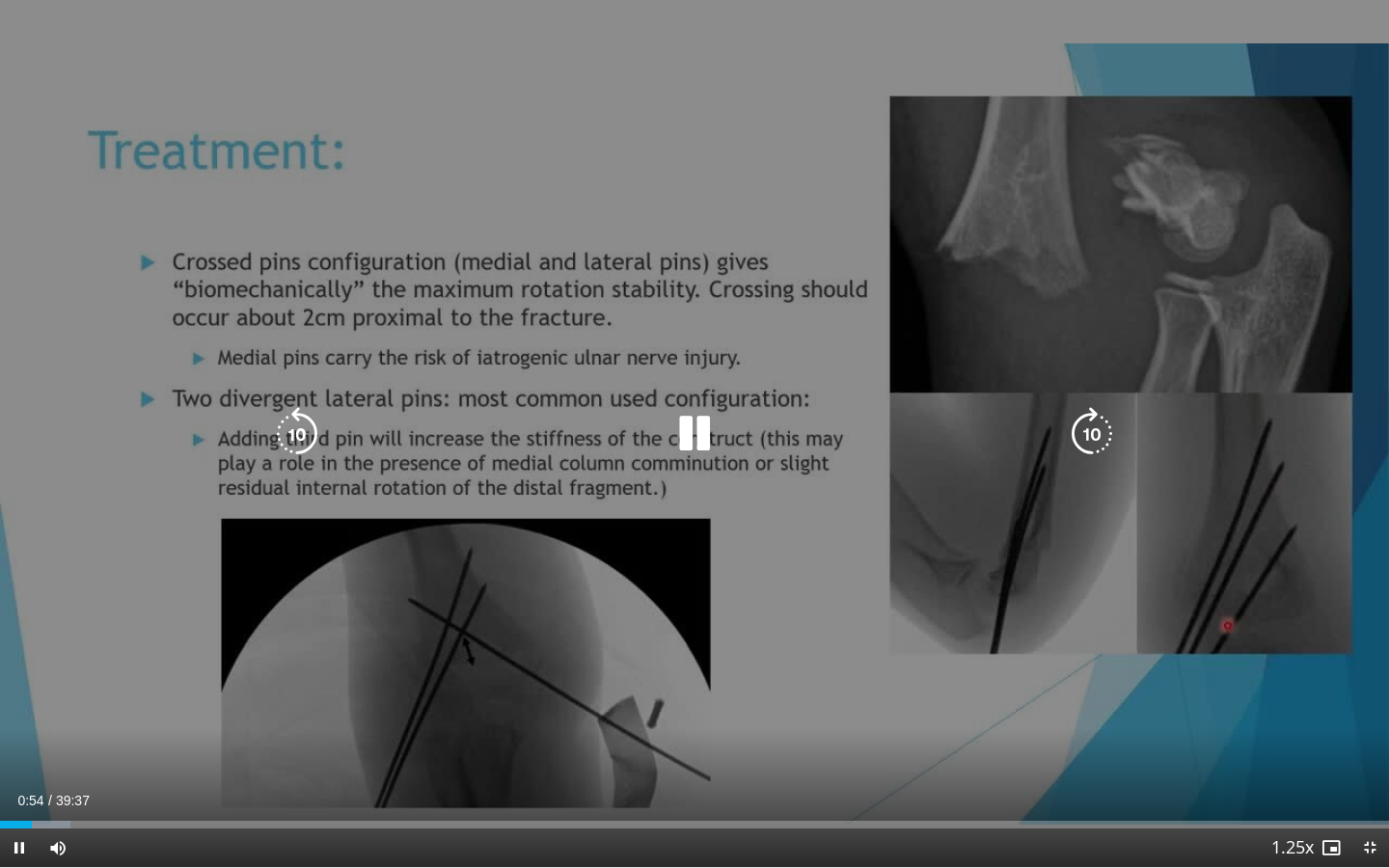 click at bounding box center (694, 434) 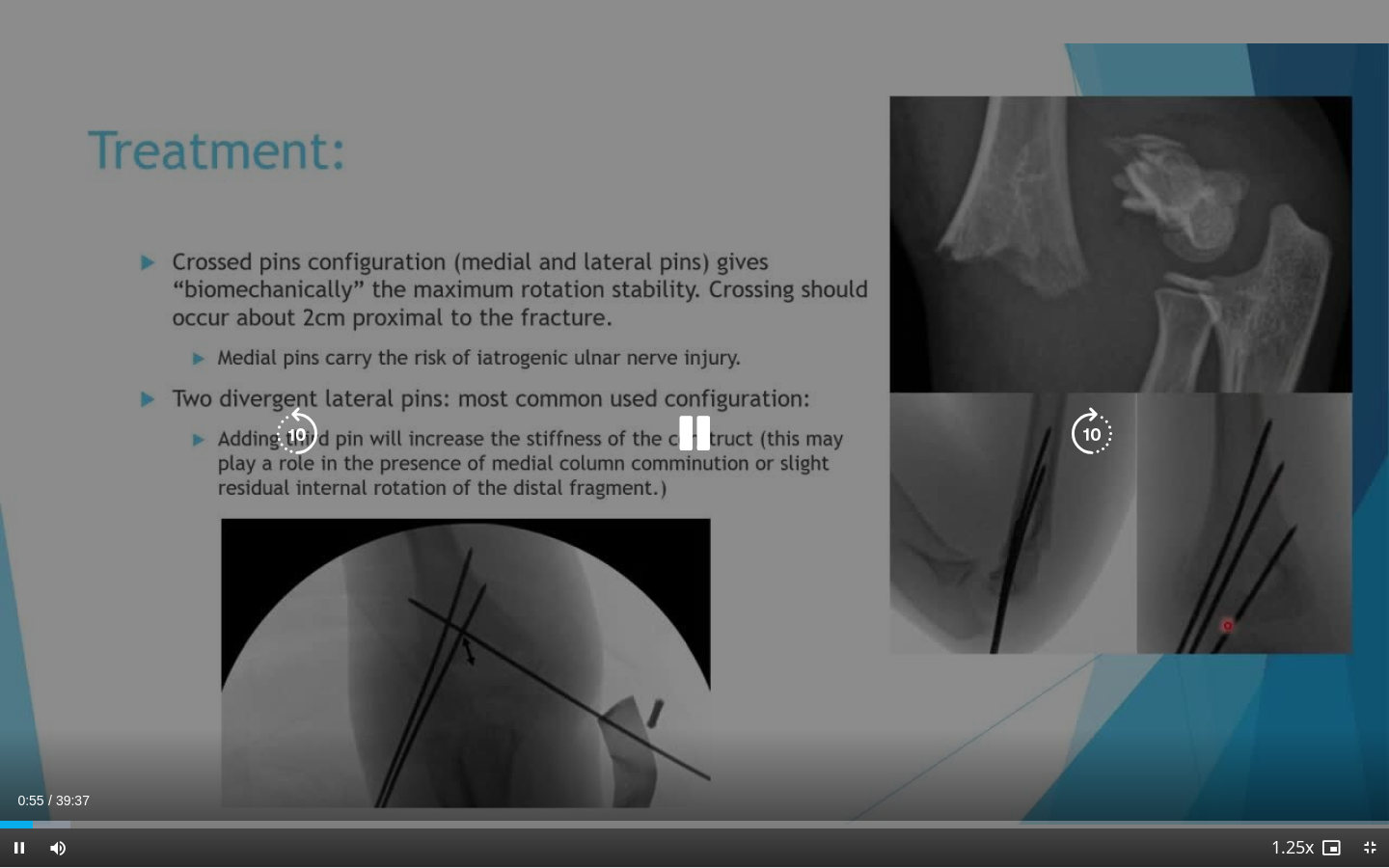 click at bounding box center [694, 434] 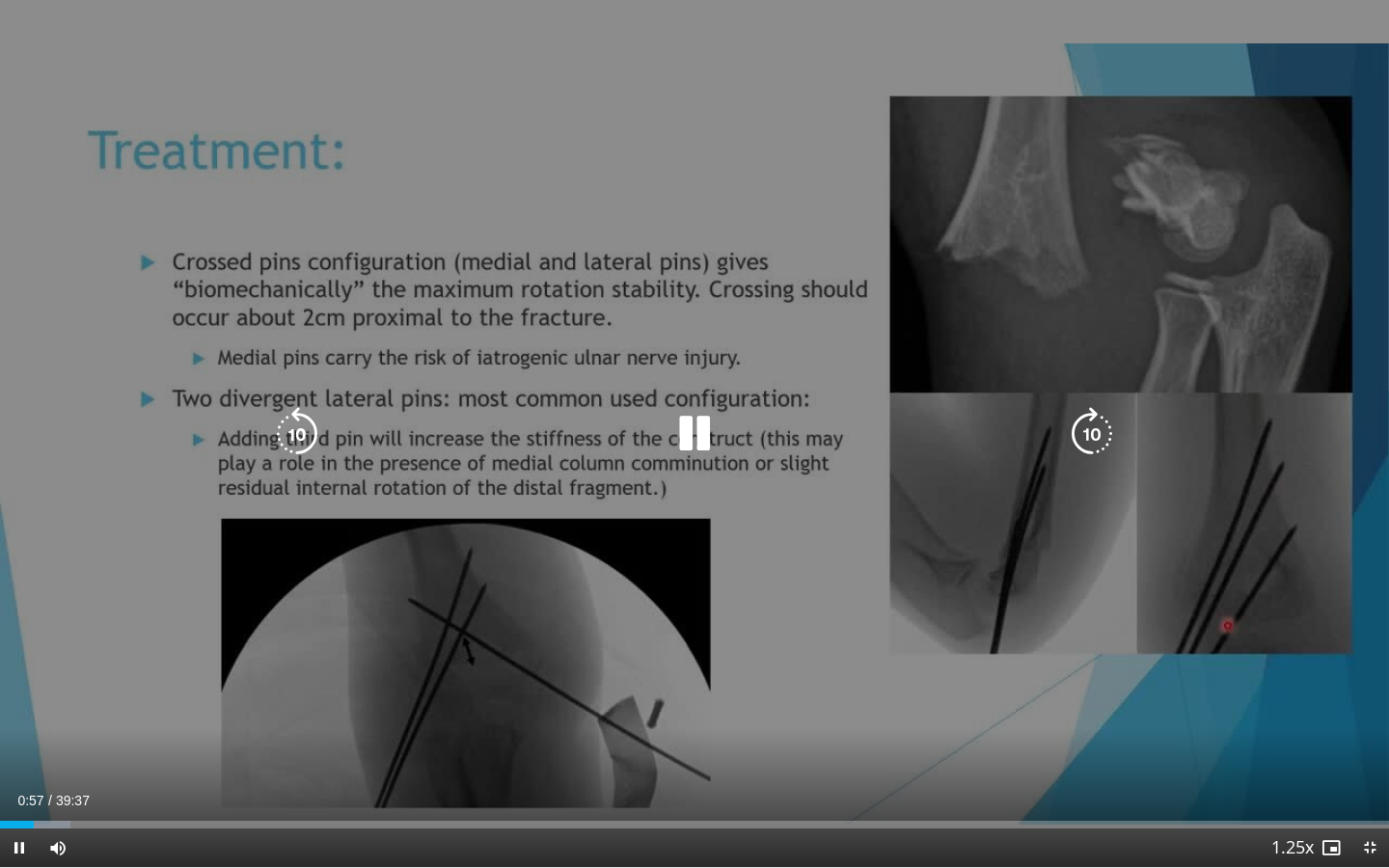 click at bounding box center (694, 434) 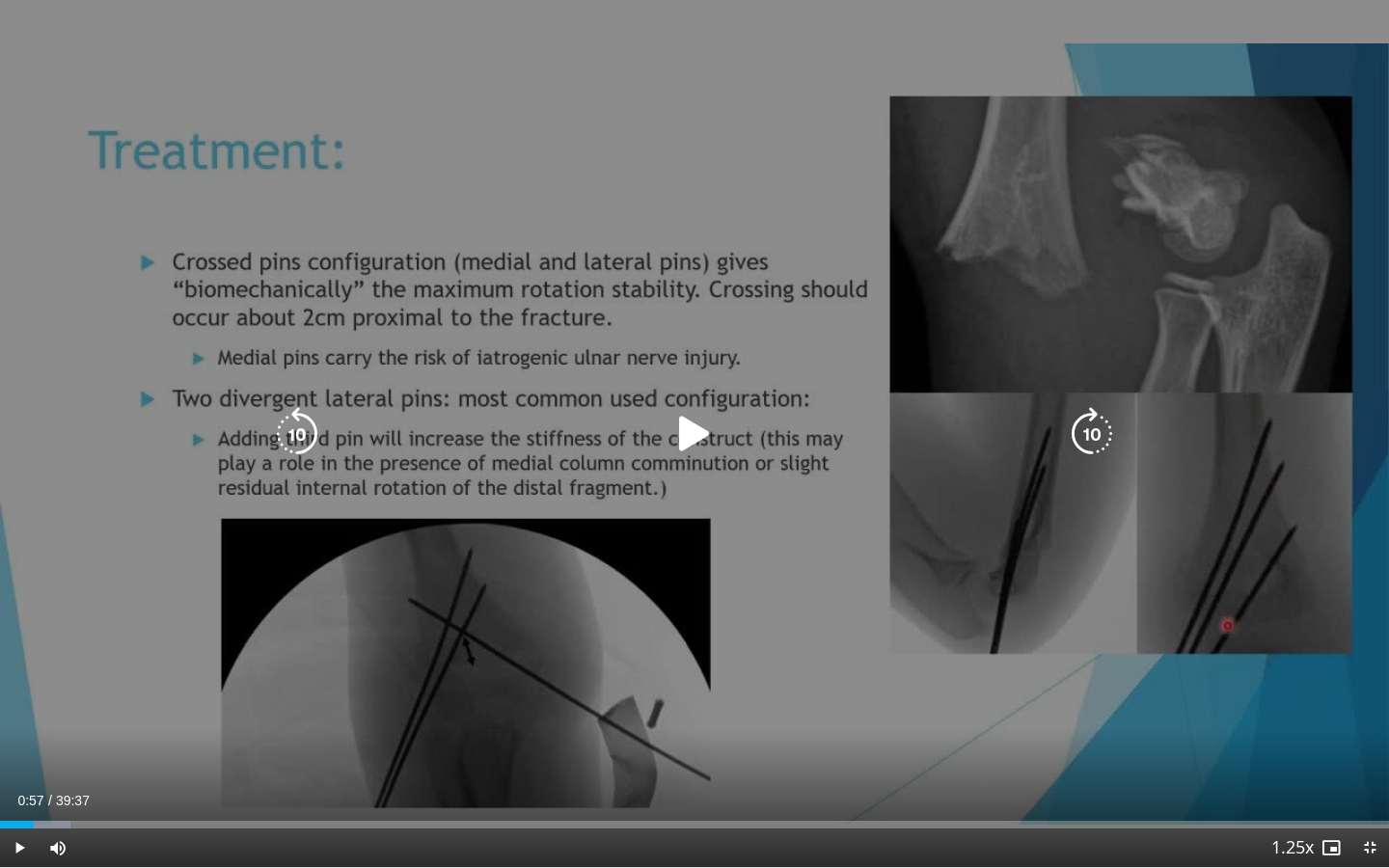click at bounding box center [694, 434] 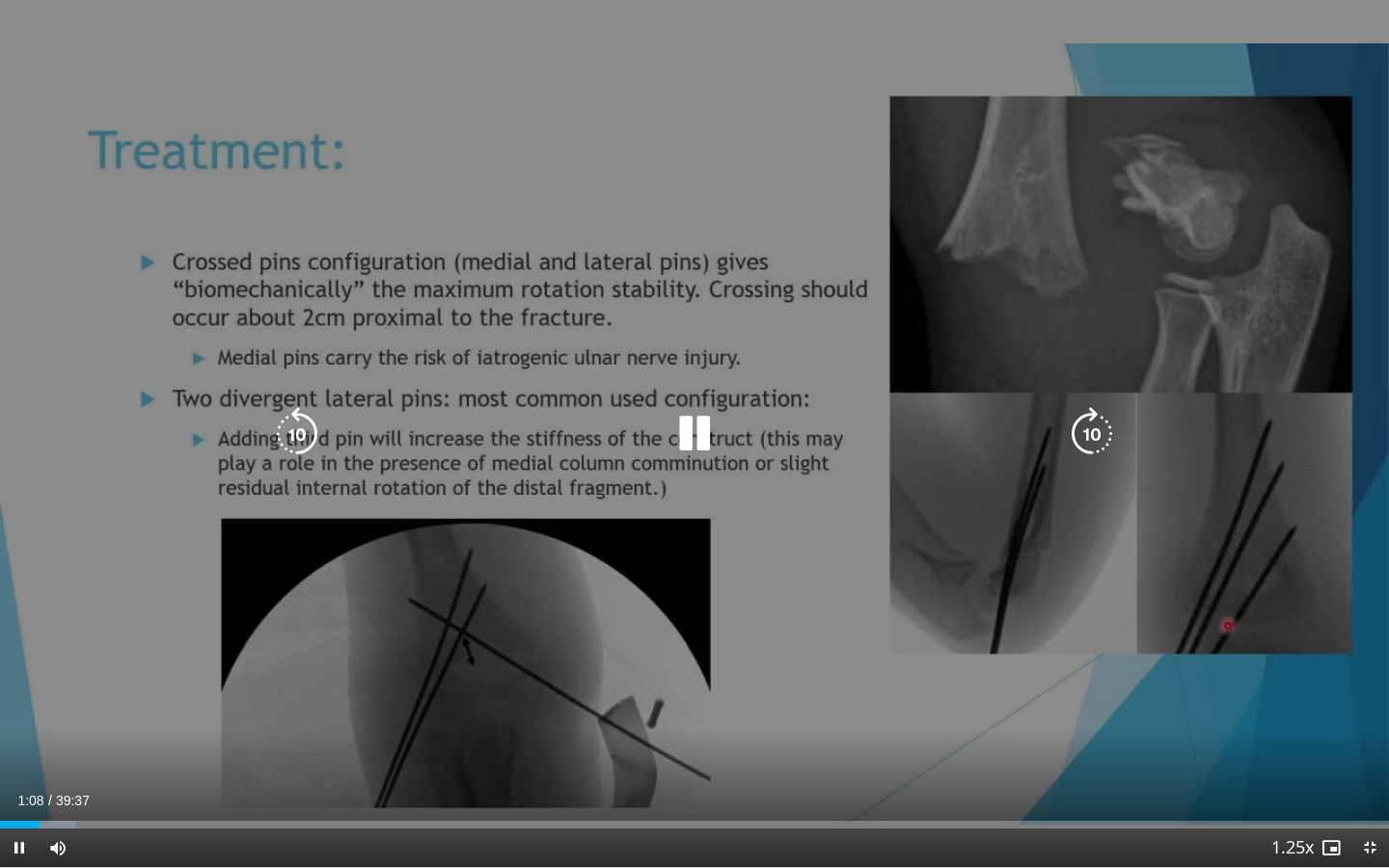 click on "10 seconds
Tap to unmute" at bounding box center [694, 433] 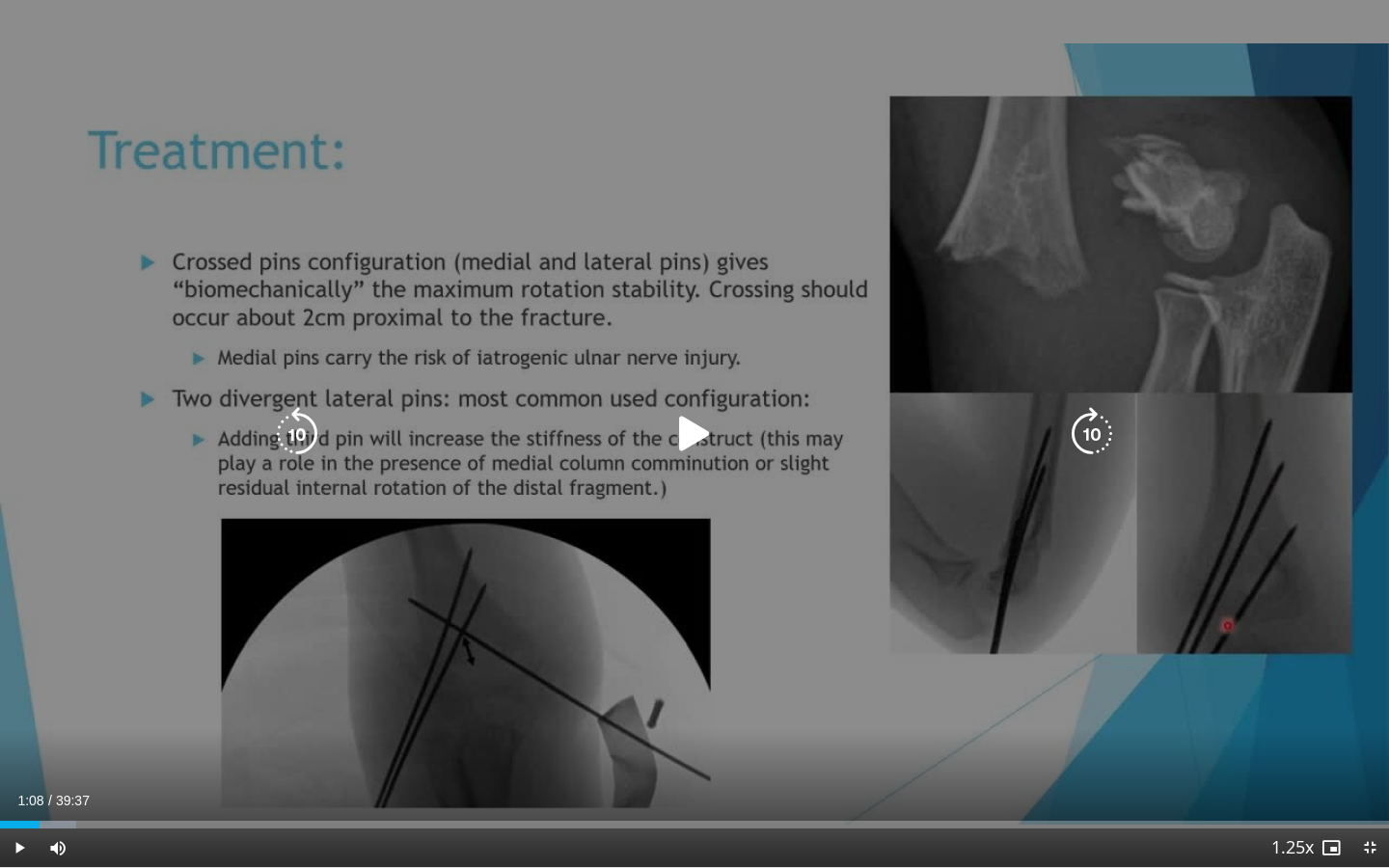 click on "10 seconds
Tap to unmute" at bounding box center [694, 433] 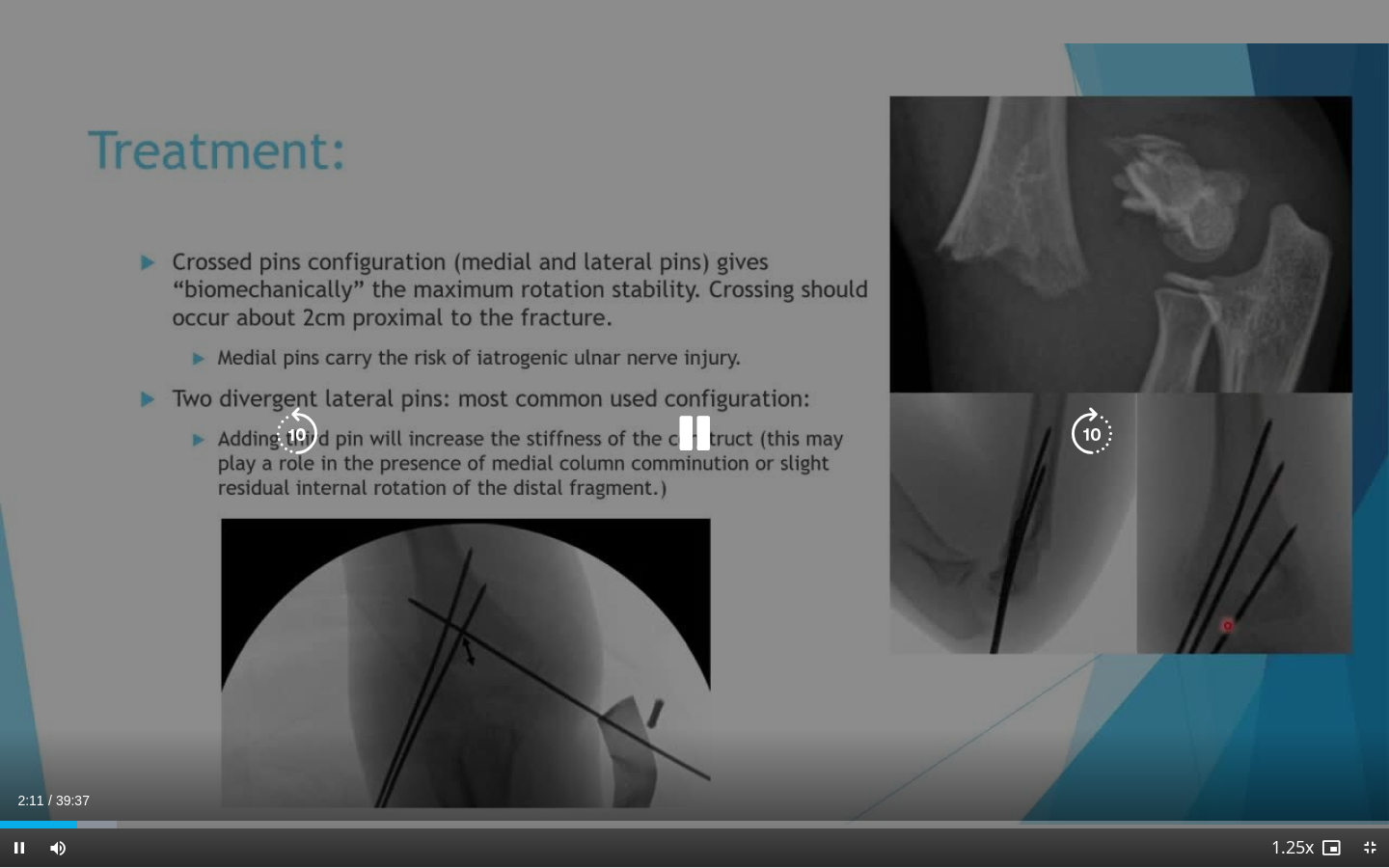 click on "10 seconds
Tap to unmute" at bounding box center [694, 433] 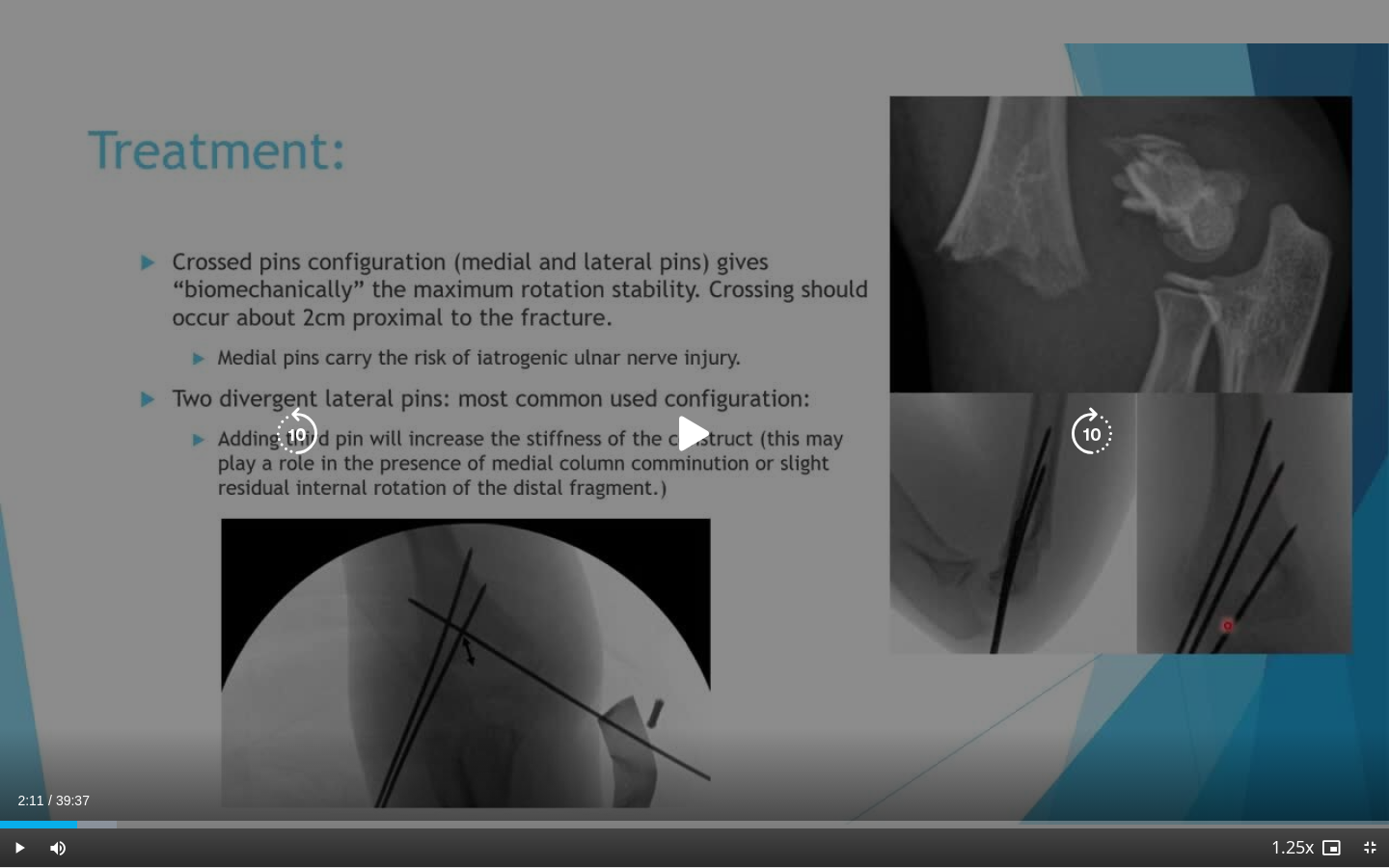 click on "10 seconds
Tap to unmute" at bounding box center (694, 433) 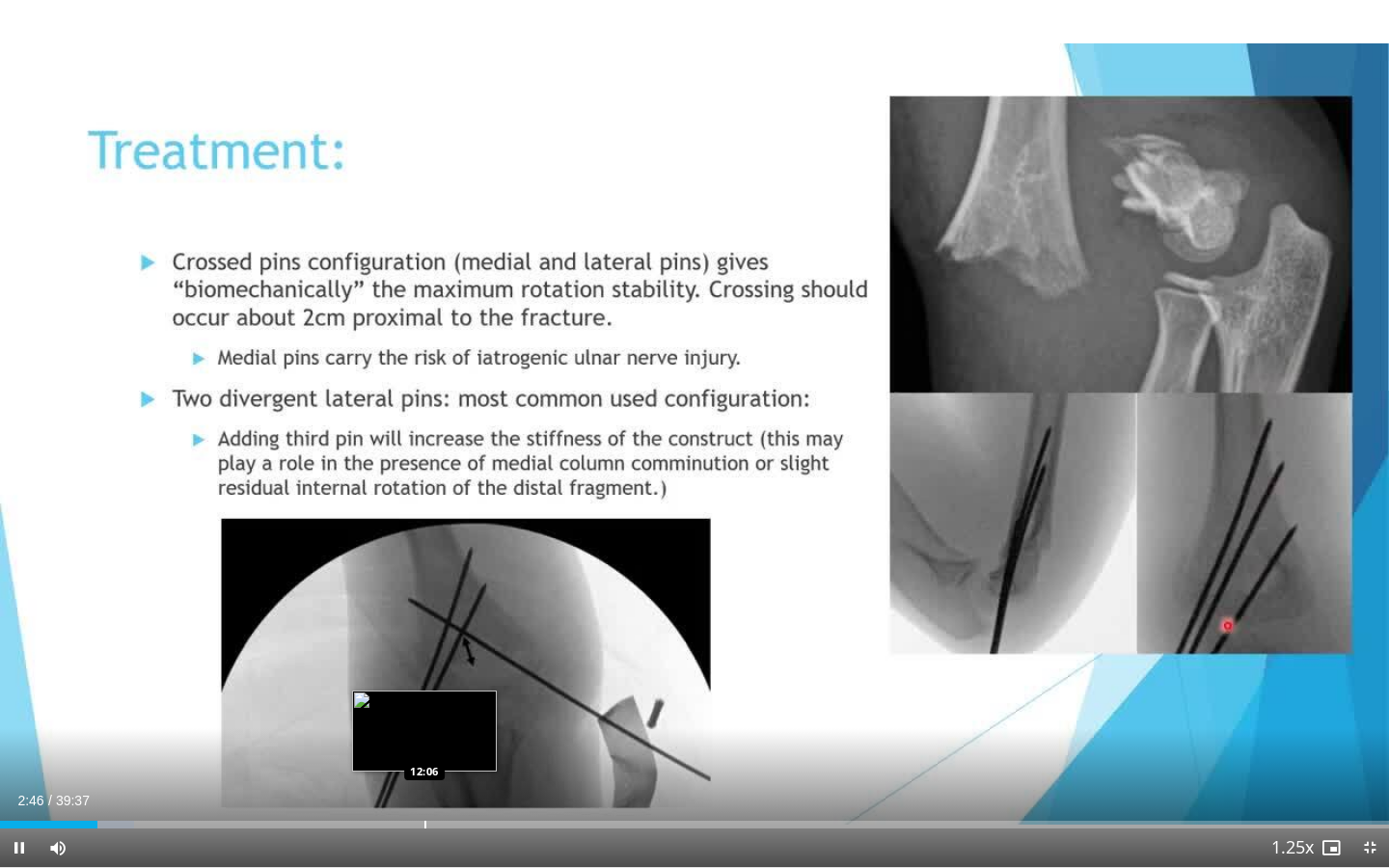 click at bounding box center (425, 825) 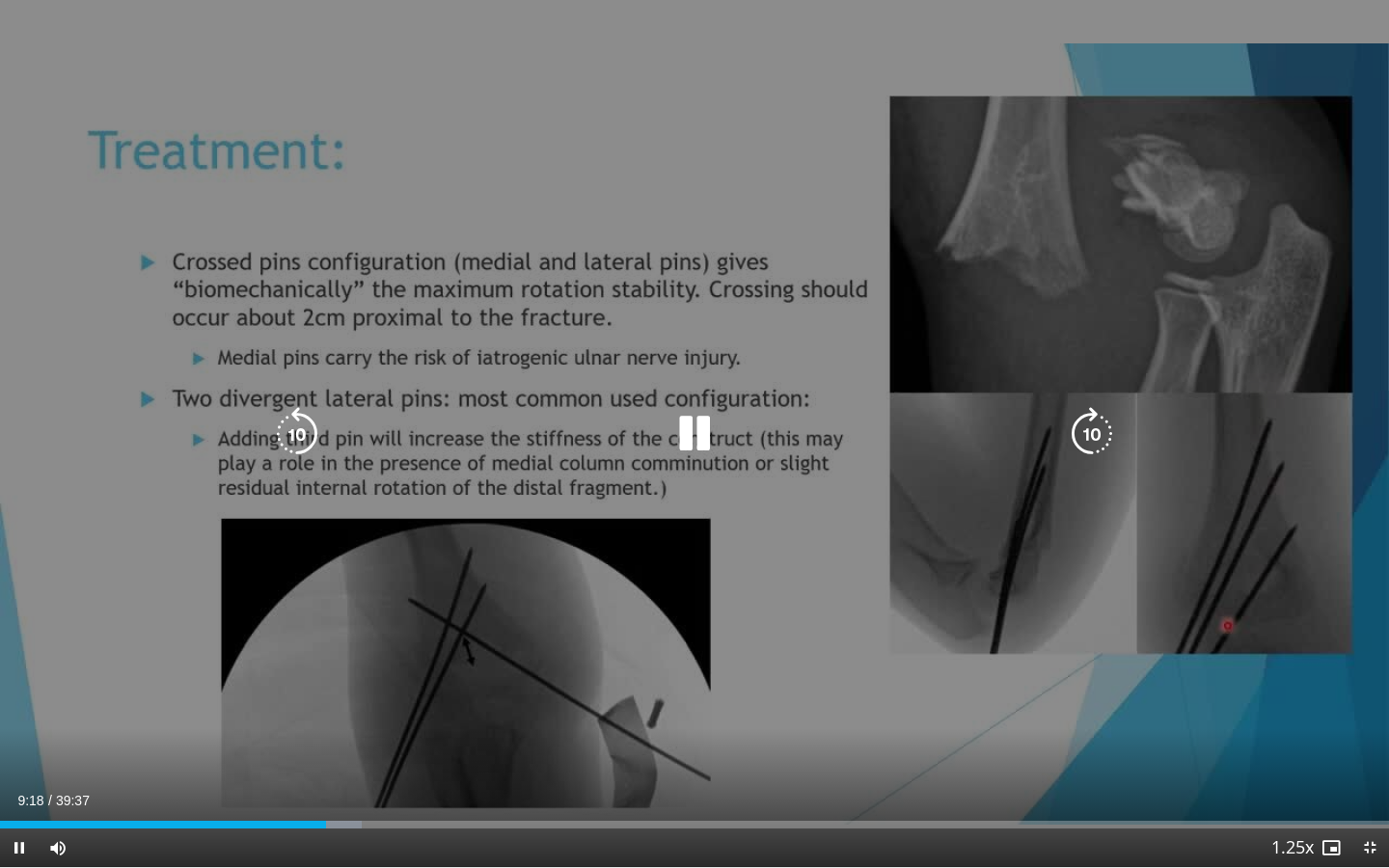 click at bounding box center [694, 434] 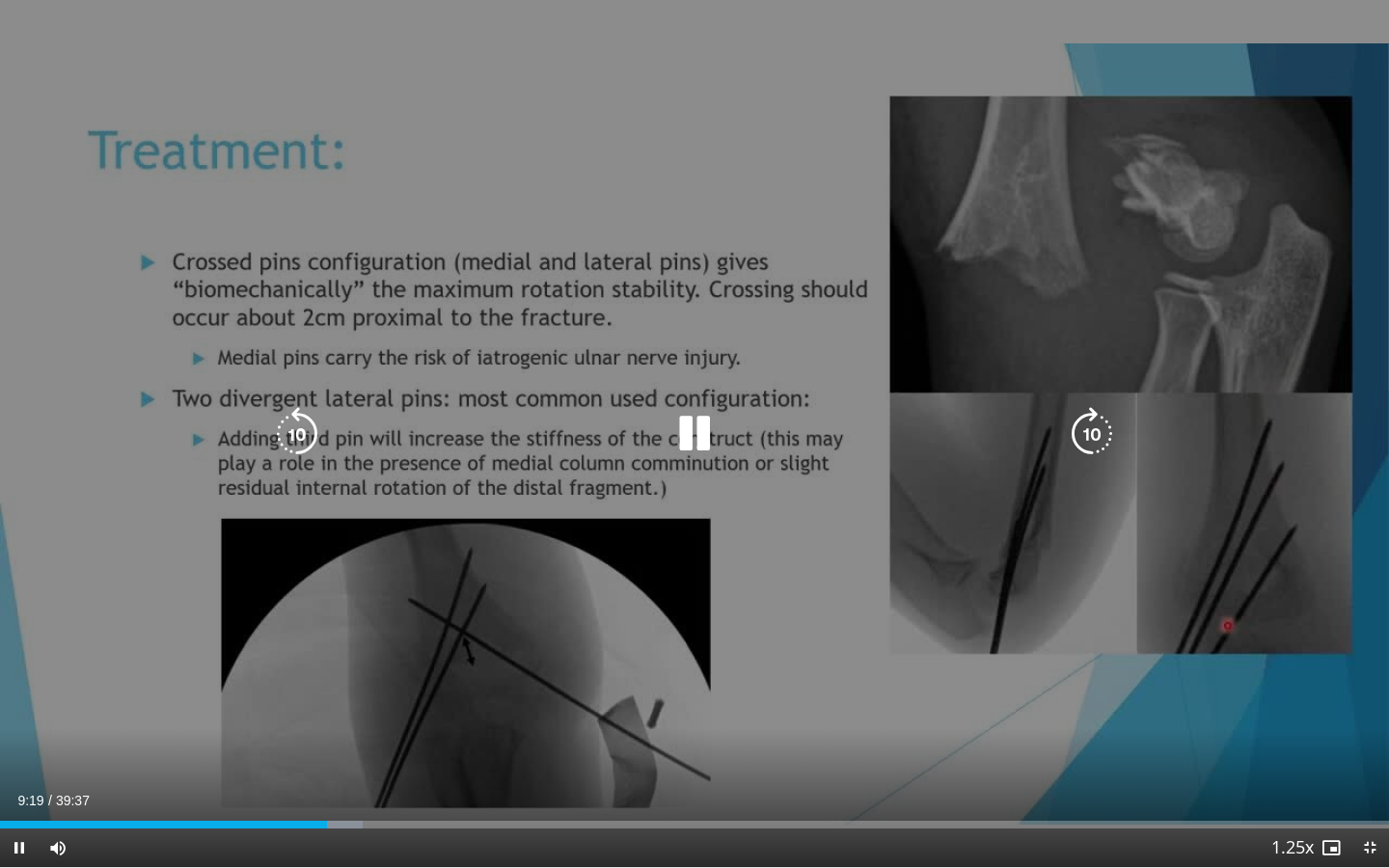 click at bounding box center [694, 434] 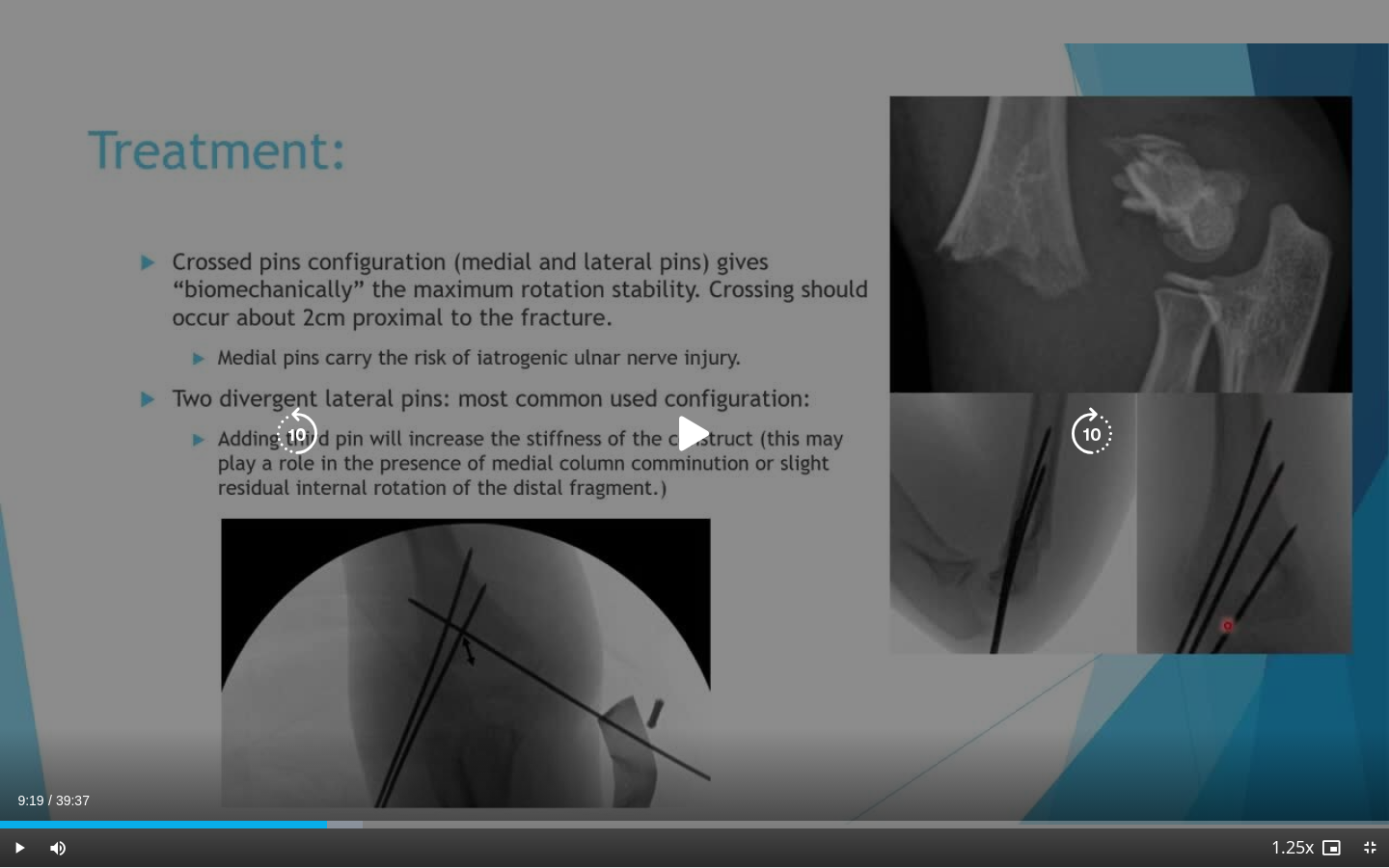 click at bounding box center (694, 434) 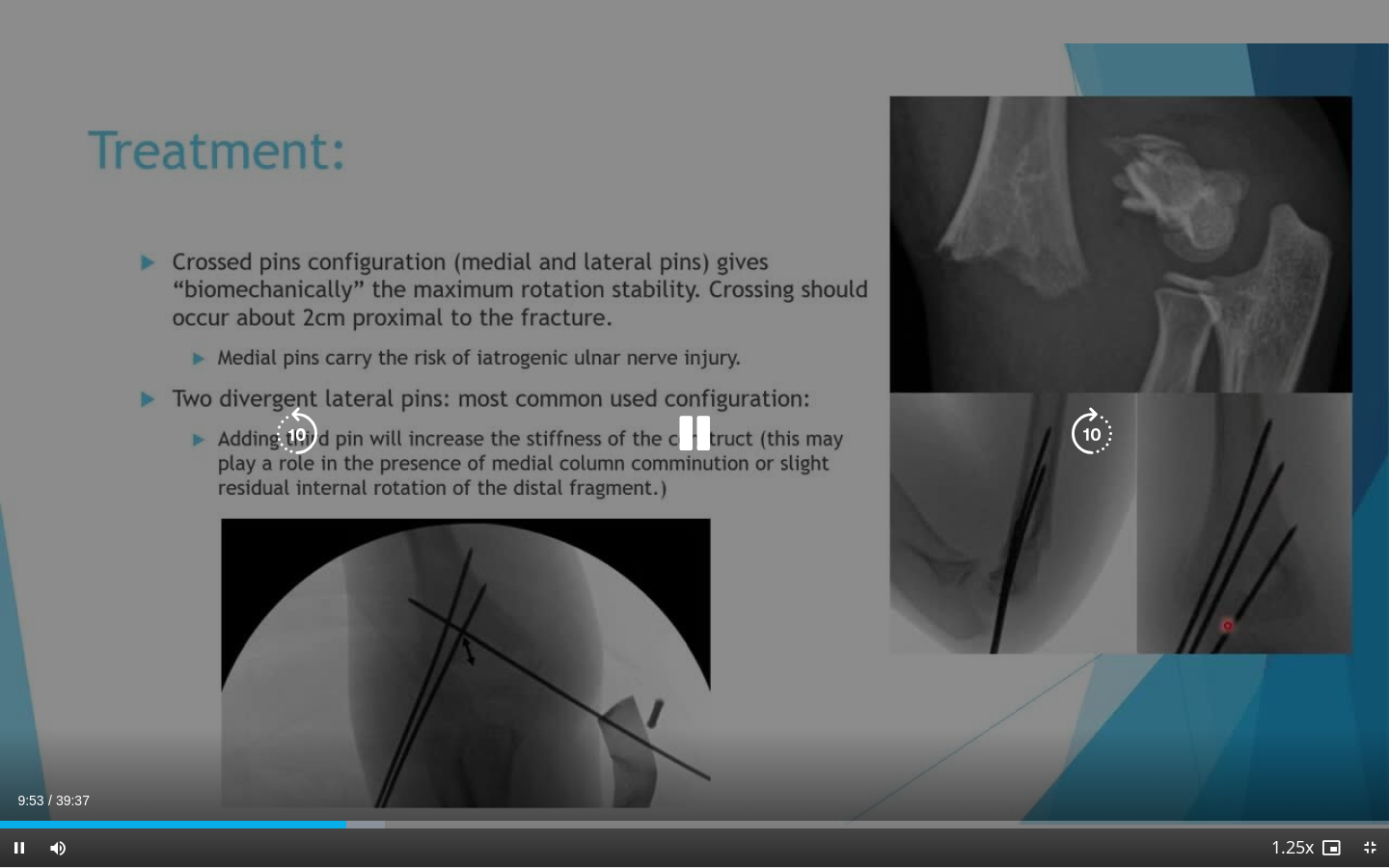 click on "10 seconds
Tap to unmute" at bounding box center (694, 433) 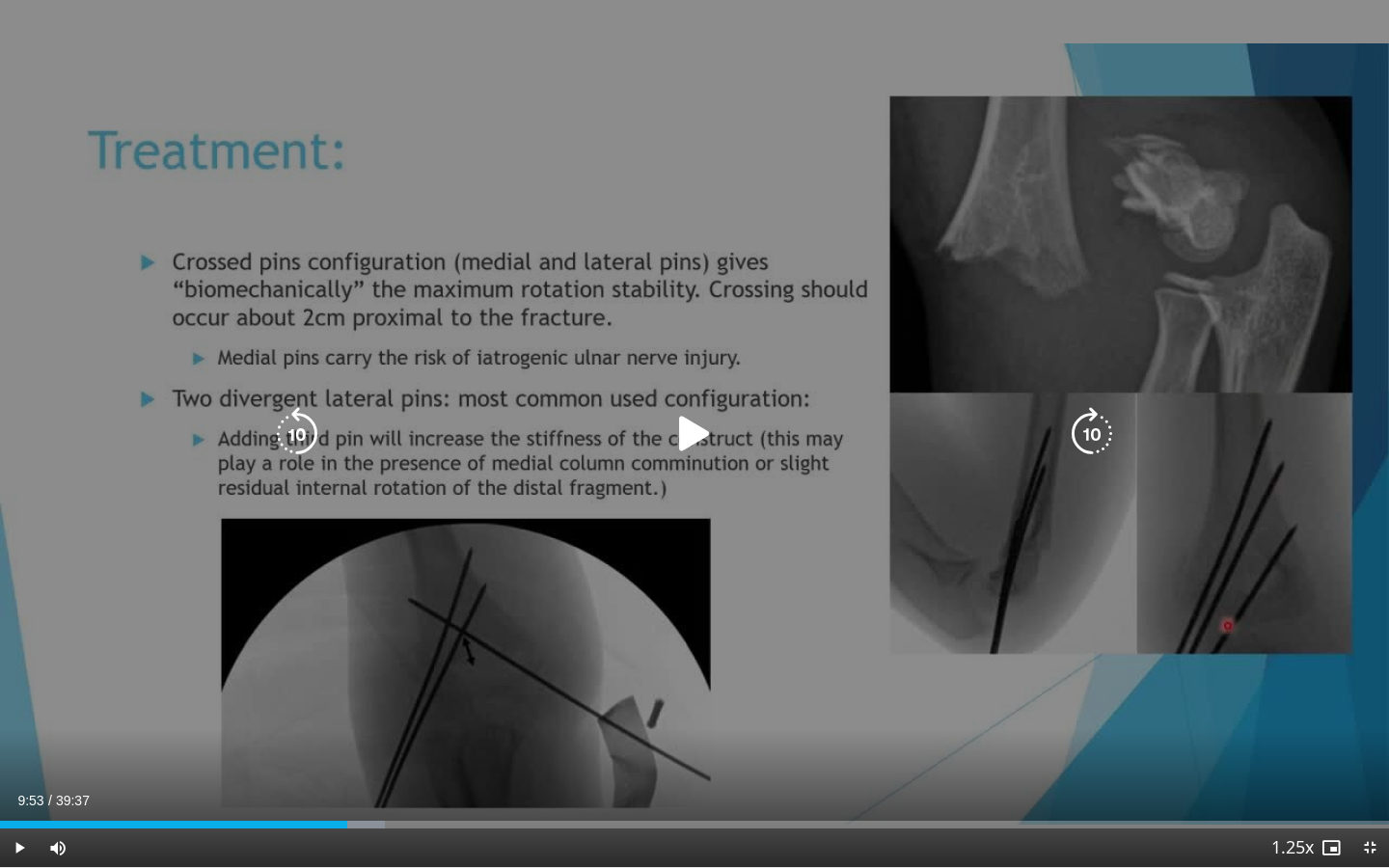click on "10 seconds
Tap to unmute" at bounding box center [694, 433] 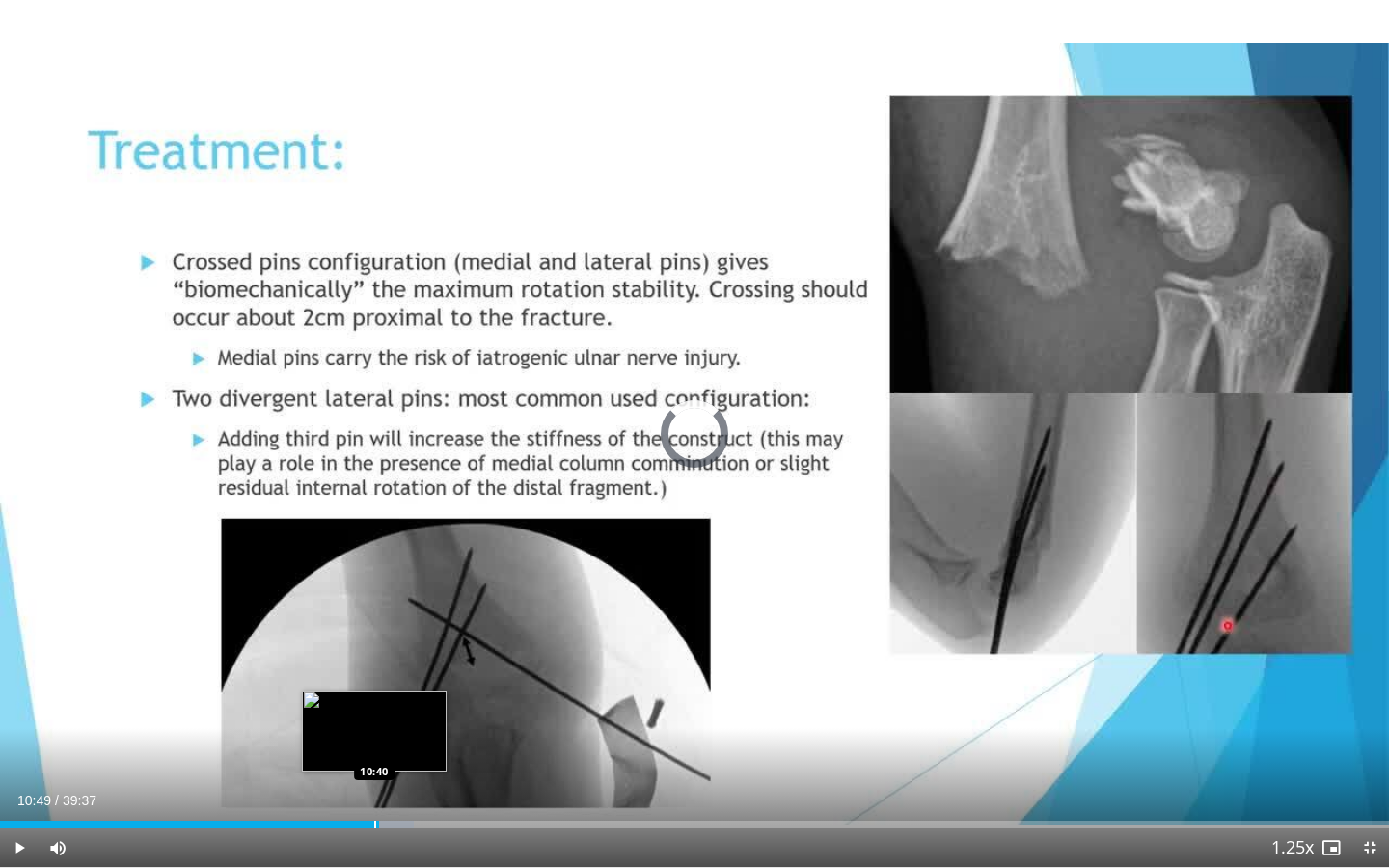 click on "Loaded :  29.82% 10:49 10:40" at bounding box center [694, 819] 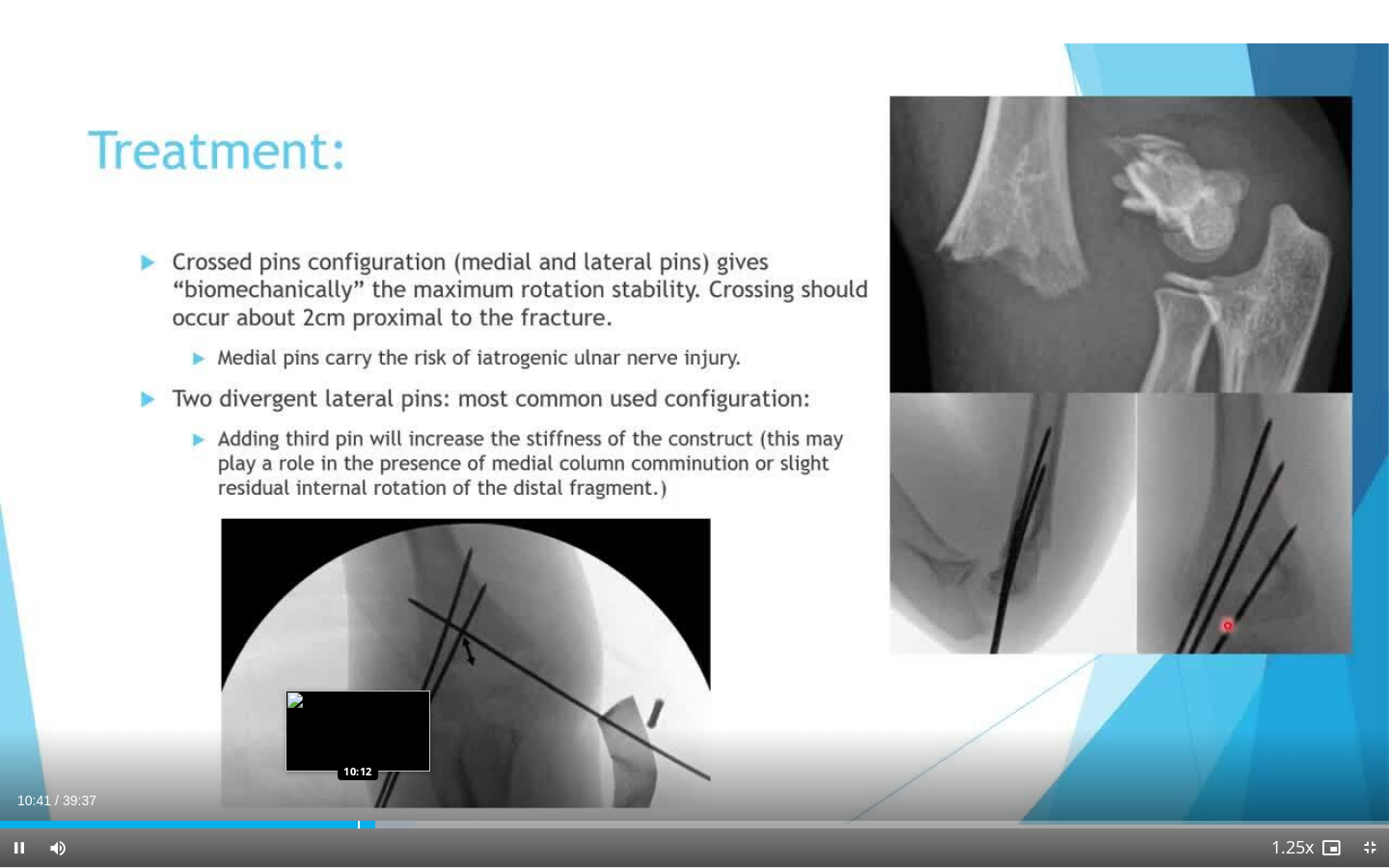 click at bounding box center (359, 825) 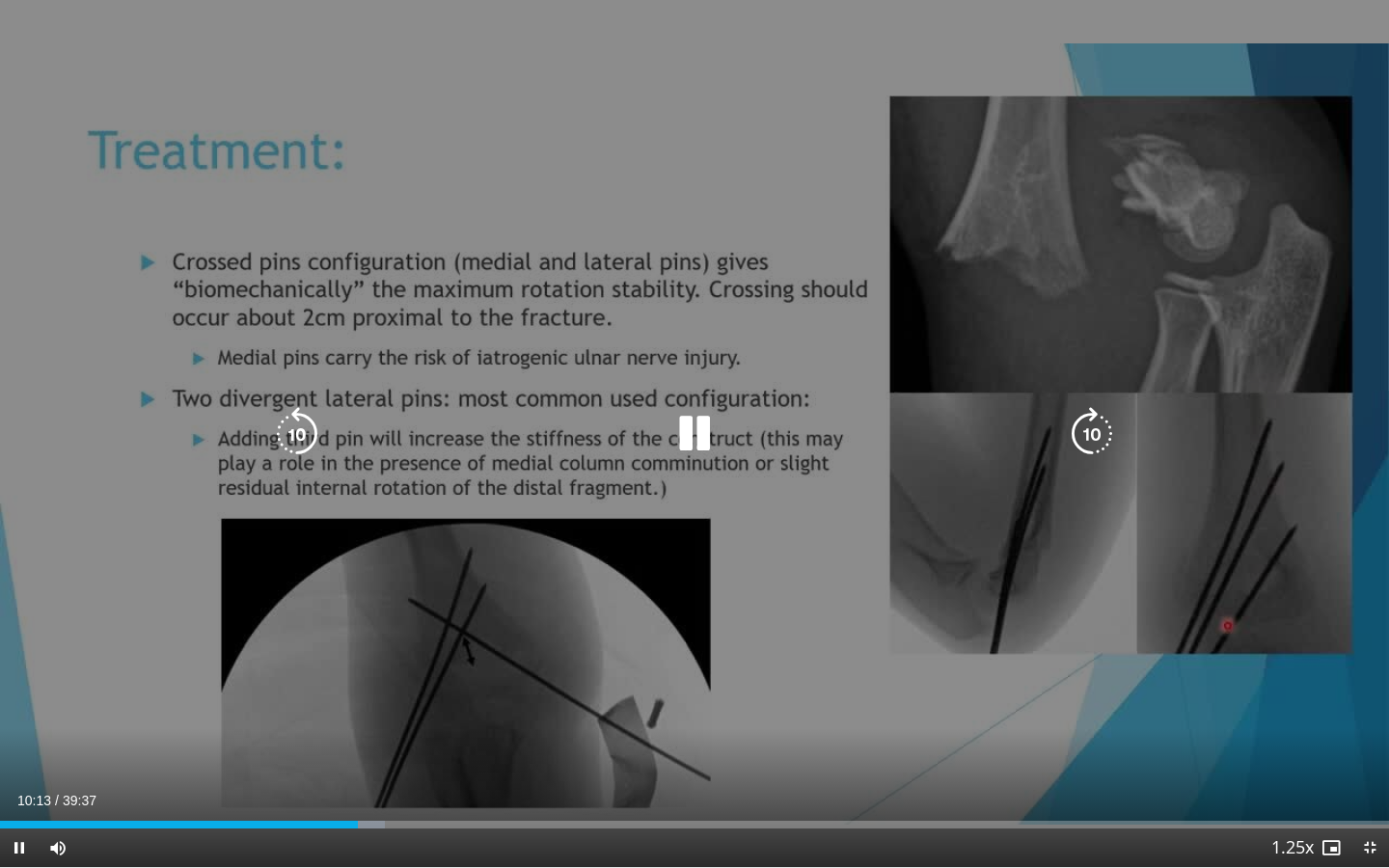 click on "10 seconds
Tap to unmute" at bounding box center (694, 433) 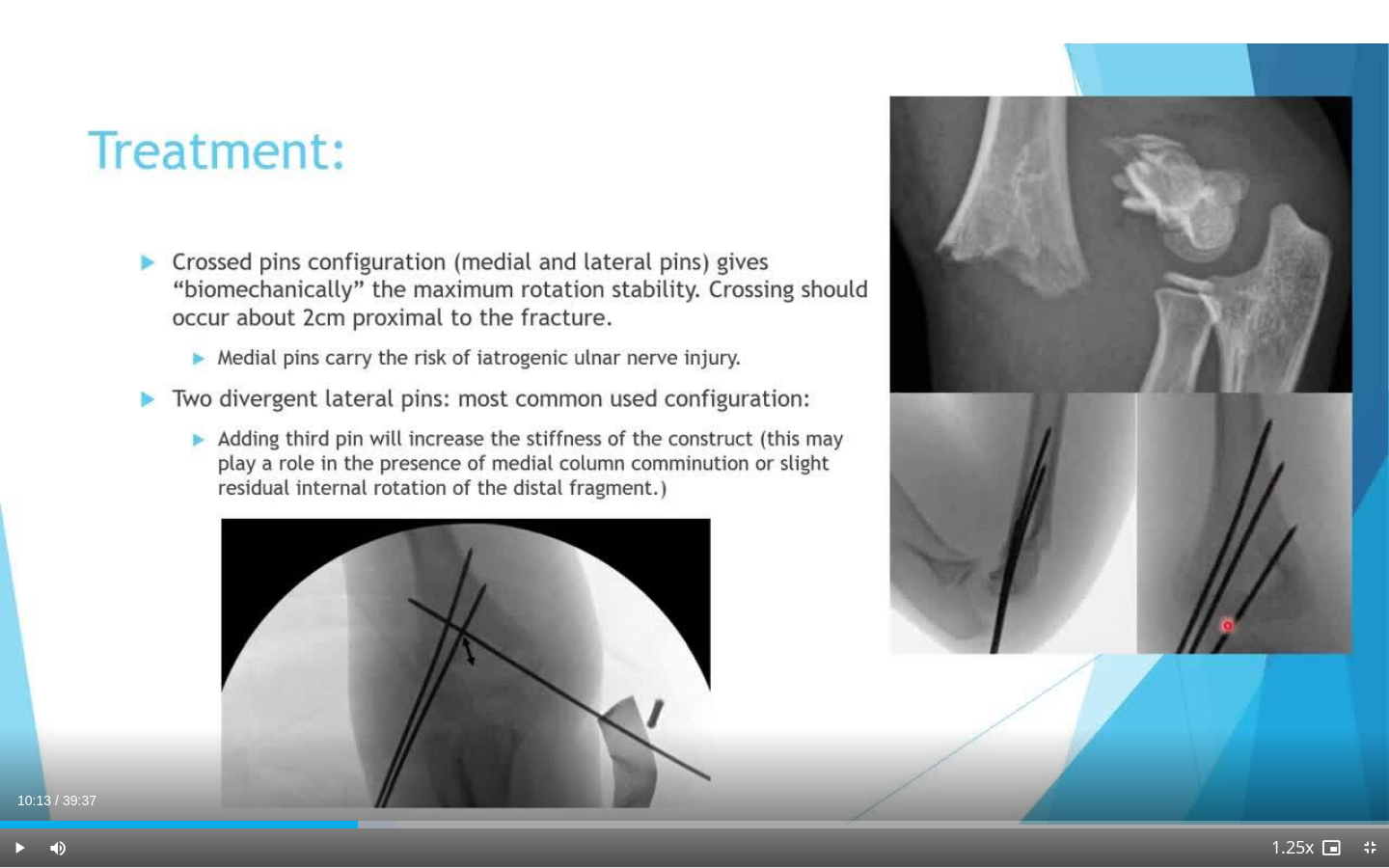 click on "10 seconds
Tap to unmute" at bounding box center (694, 433) 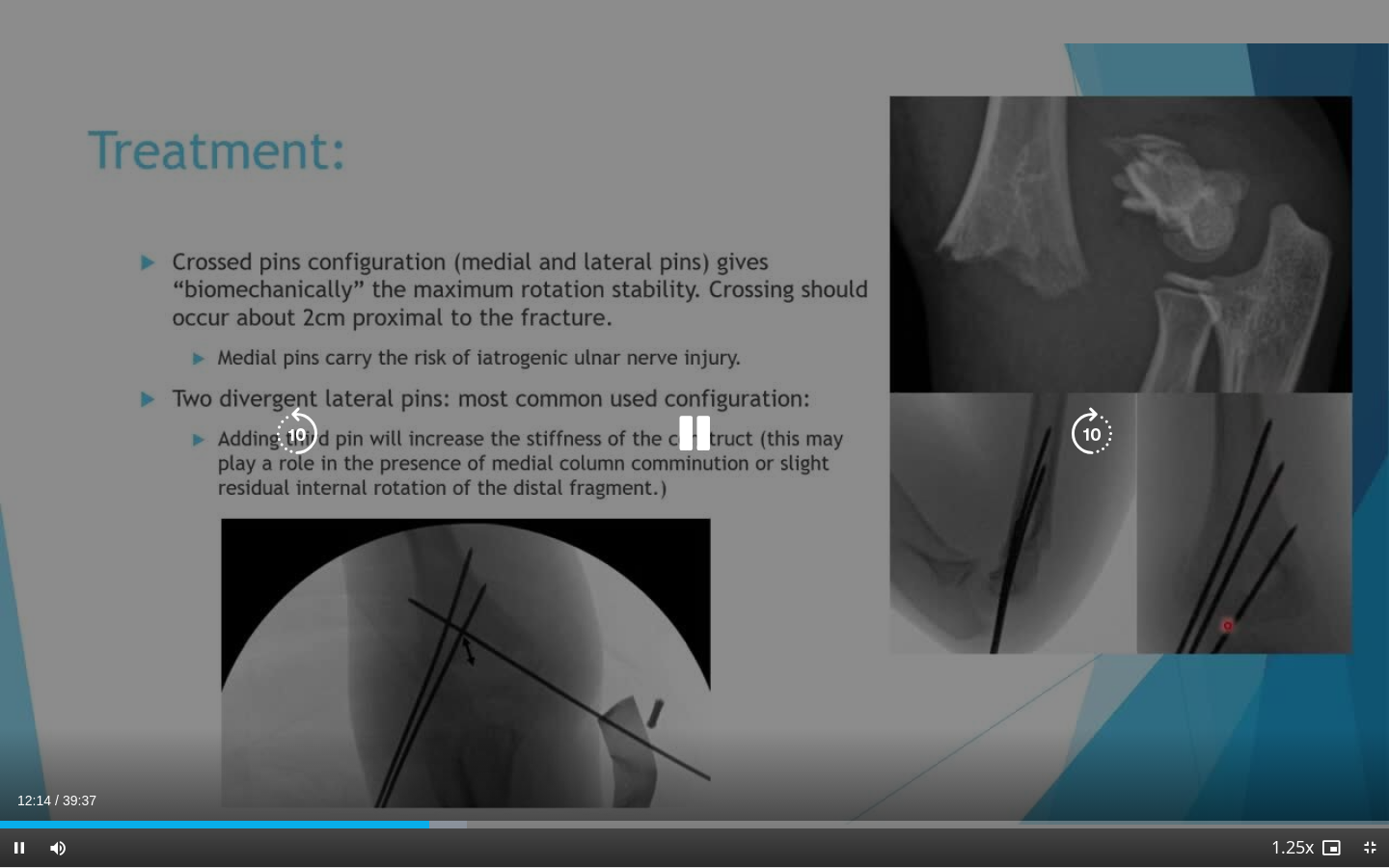 click at bounding box center (694, 434) 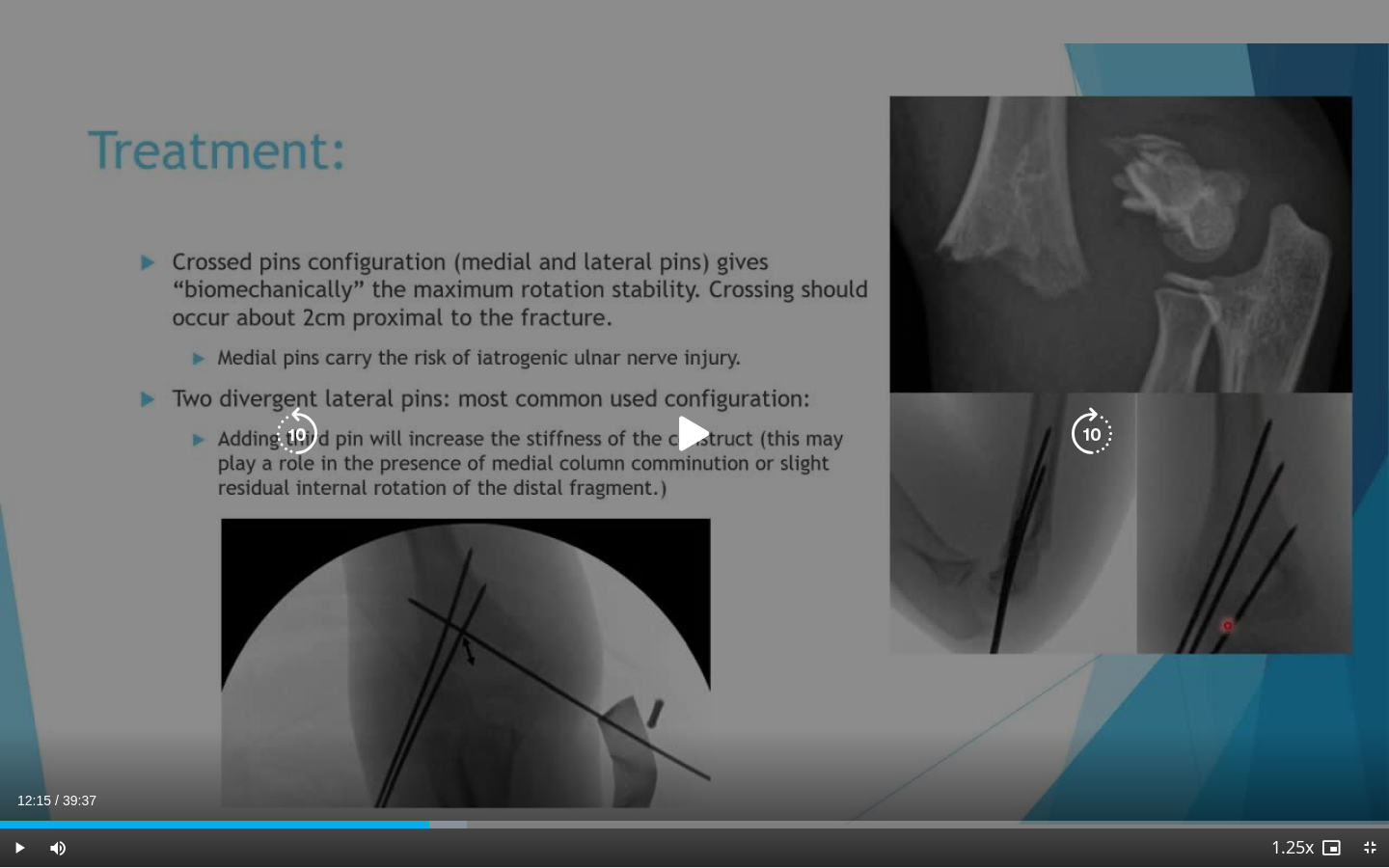 click at bounding box center (694, 434) 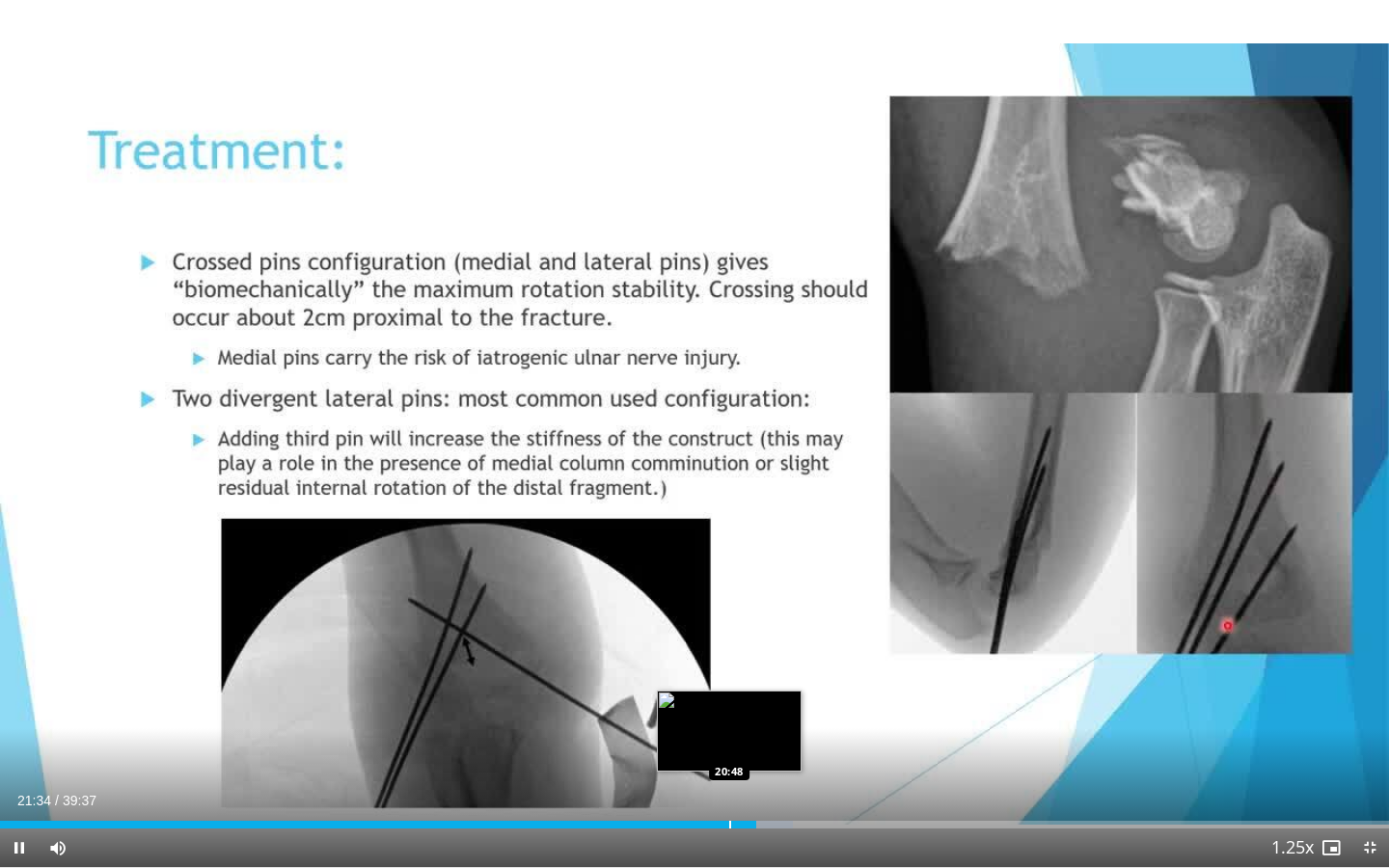 click at bounding box center [730, 825] 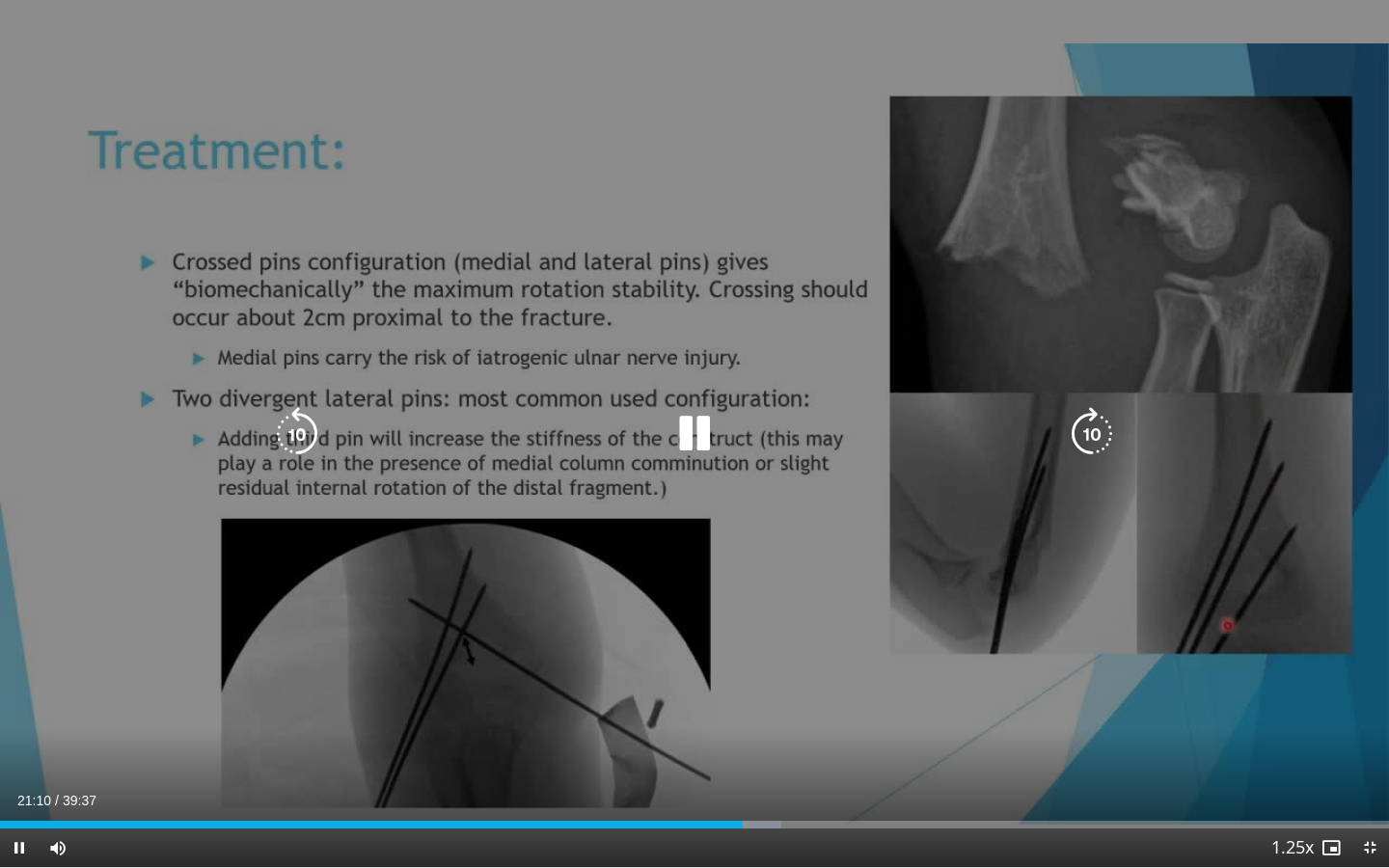 click on "10 seconds
Tap to unmute" at bounding box center (694, 433) 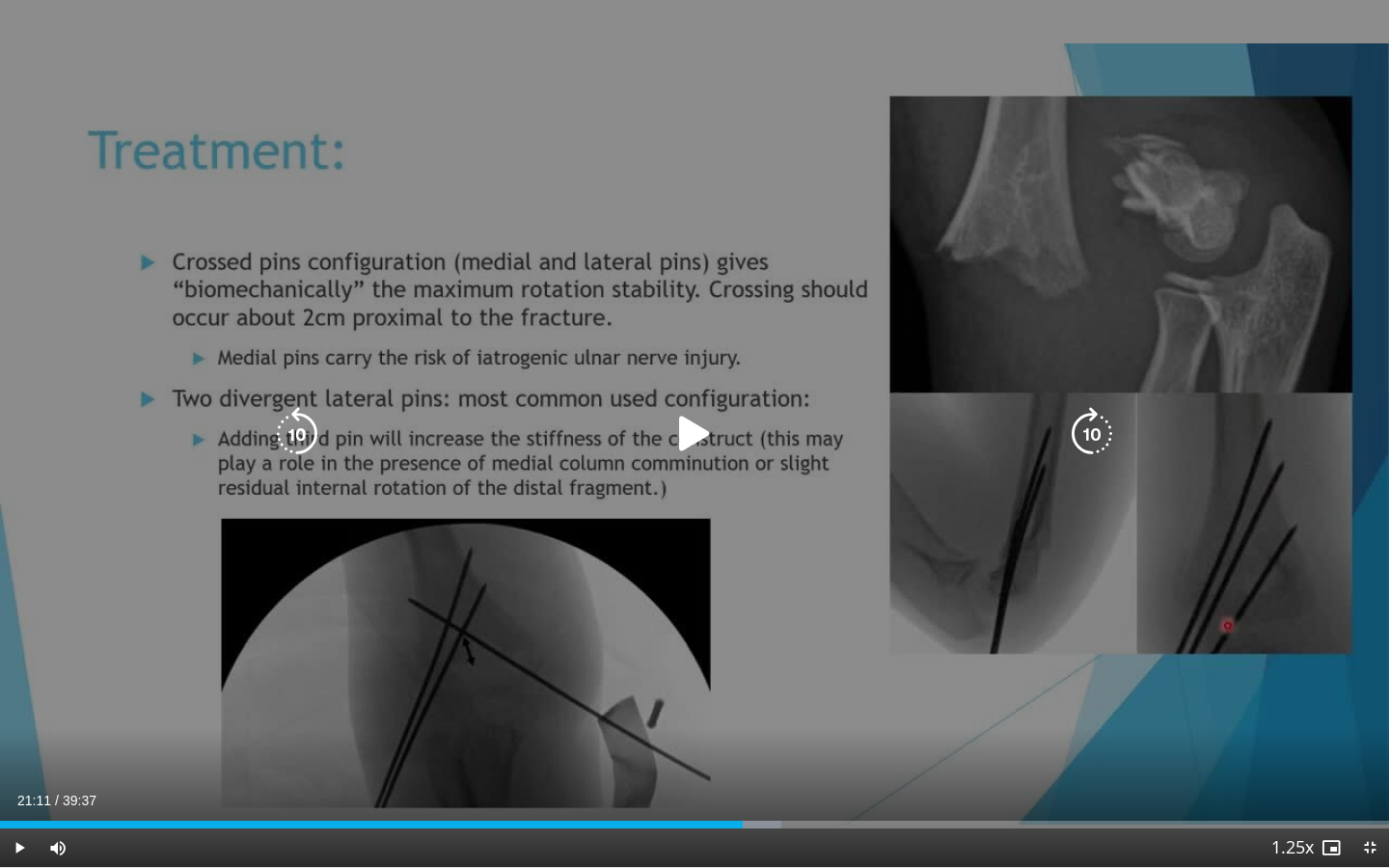 click at bounding box center (694, 434) 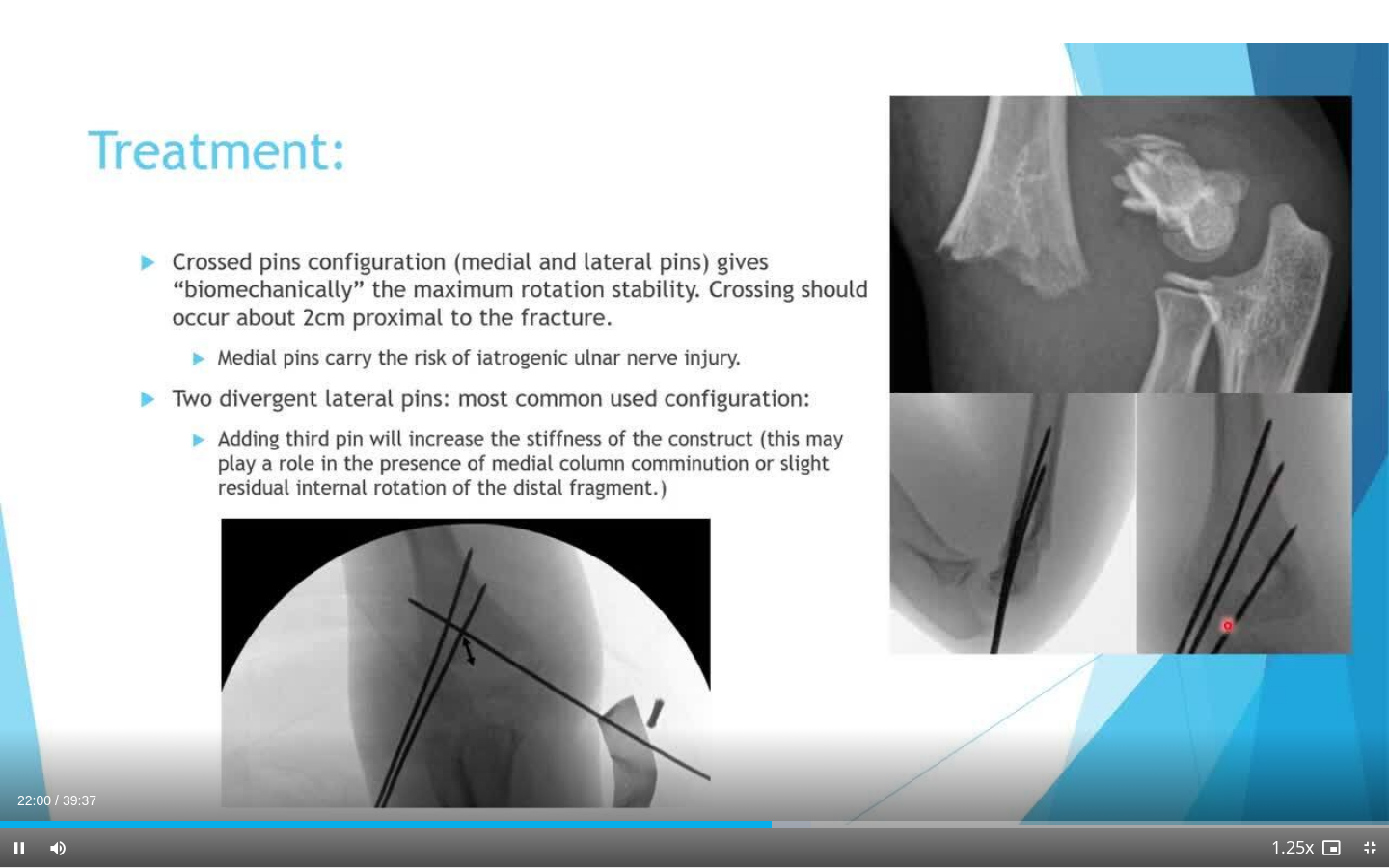 click on "Current Time  22:00 / Duration  39:37 Pause Skip Backward Skip Forward Mute Loaded :  58.37% 22:00 20:46 Stream Type  LIVE Seek to live, currently behind live LIVE   1.25x Playback Rate 0.5x 0.75x 1x 1.25x , selected 1.5x 1.75x 2x Chapters Chapters Descriptions descriptions off , selected Captions captions settings , opens captions settings dialog captions off , selected Audio Track en (Main) , selected Exit Fullscreen Enable picture-in-picture mode" at bounding box center (694, 848) 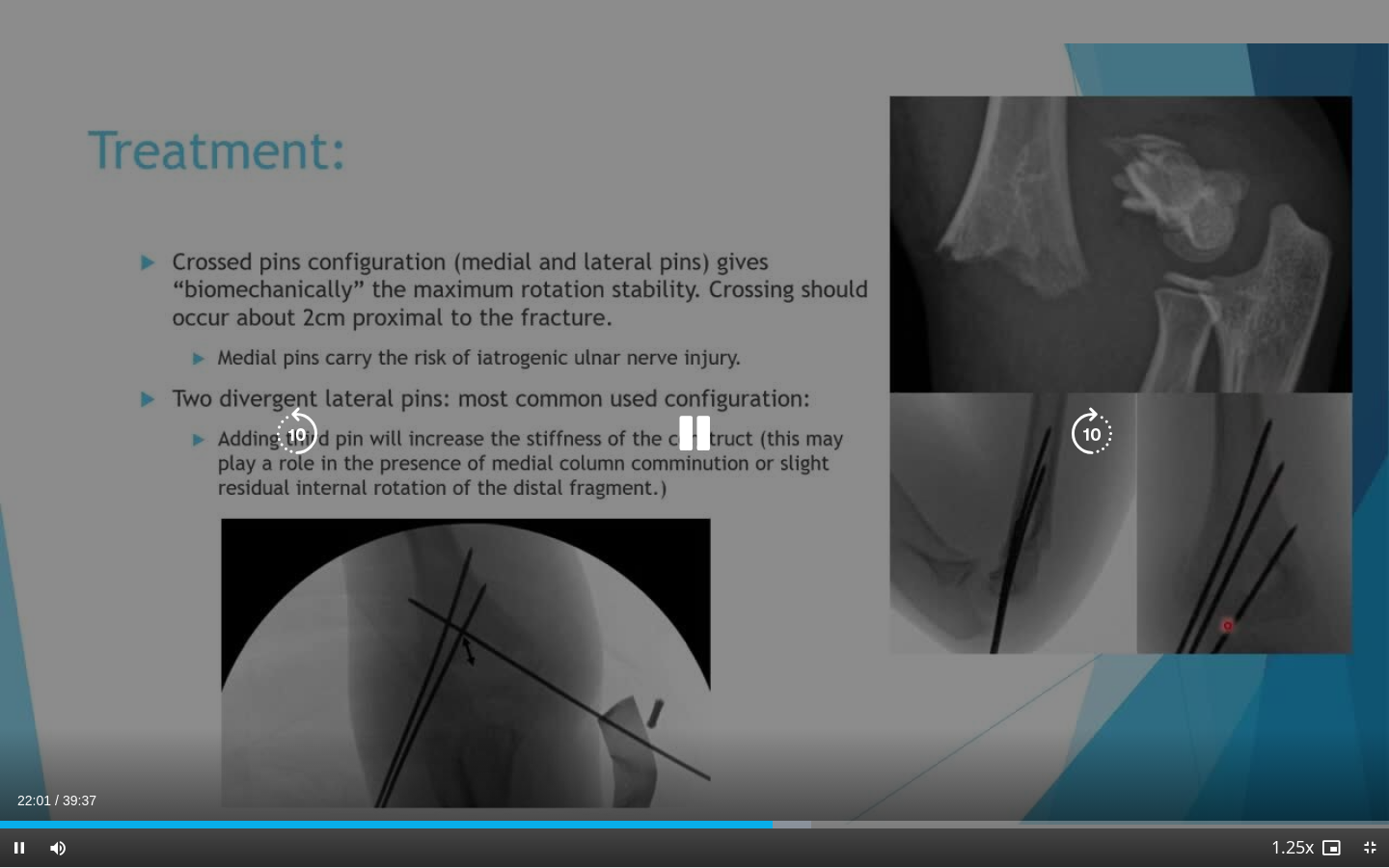 click on "10 seconds
Tap to unmute" at bounding box center [694, 433] 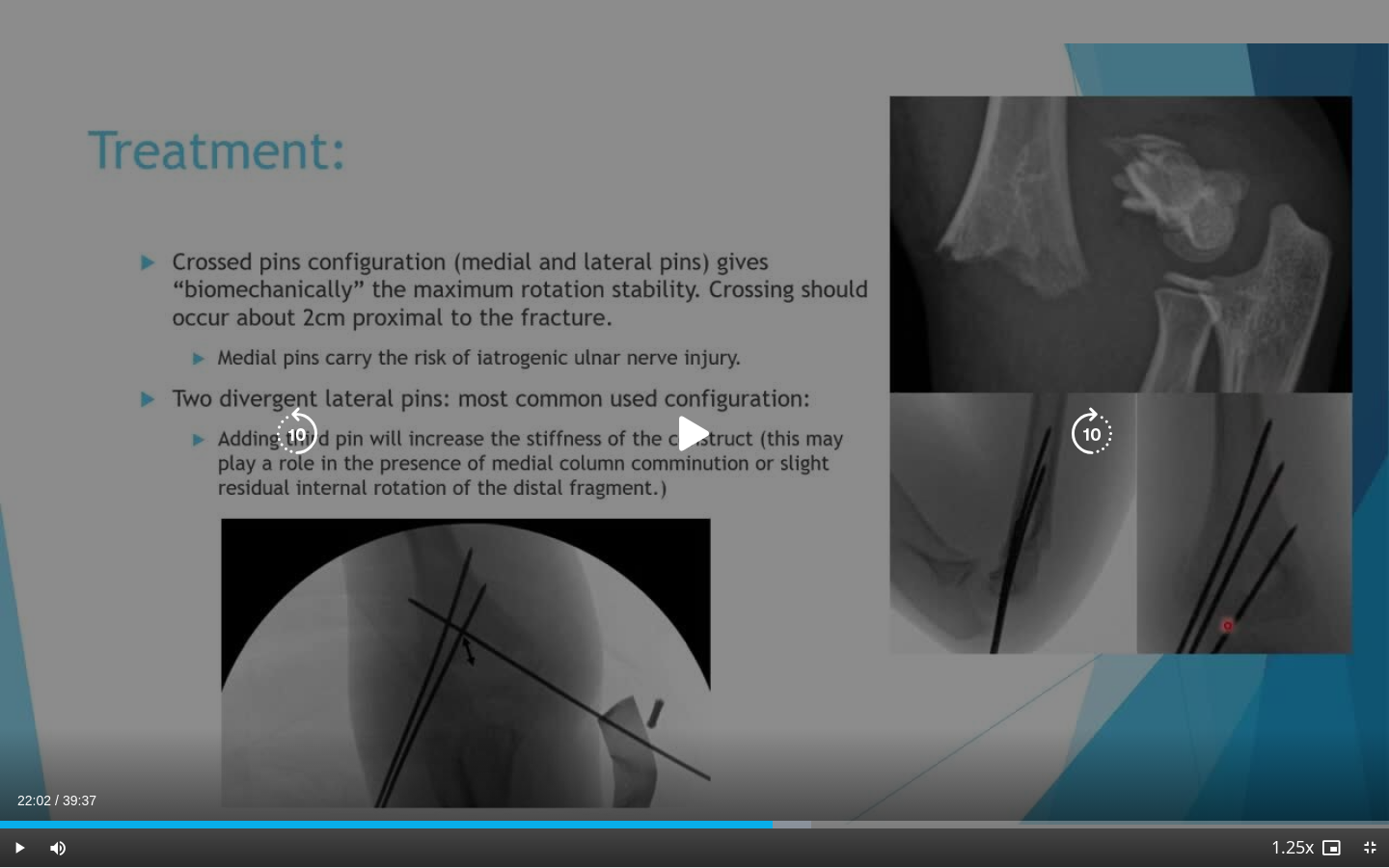 click on "10 seconds
Tap to unmute" at bounding box center (694, 433) 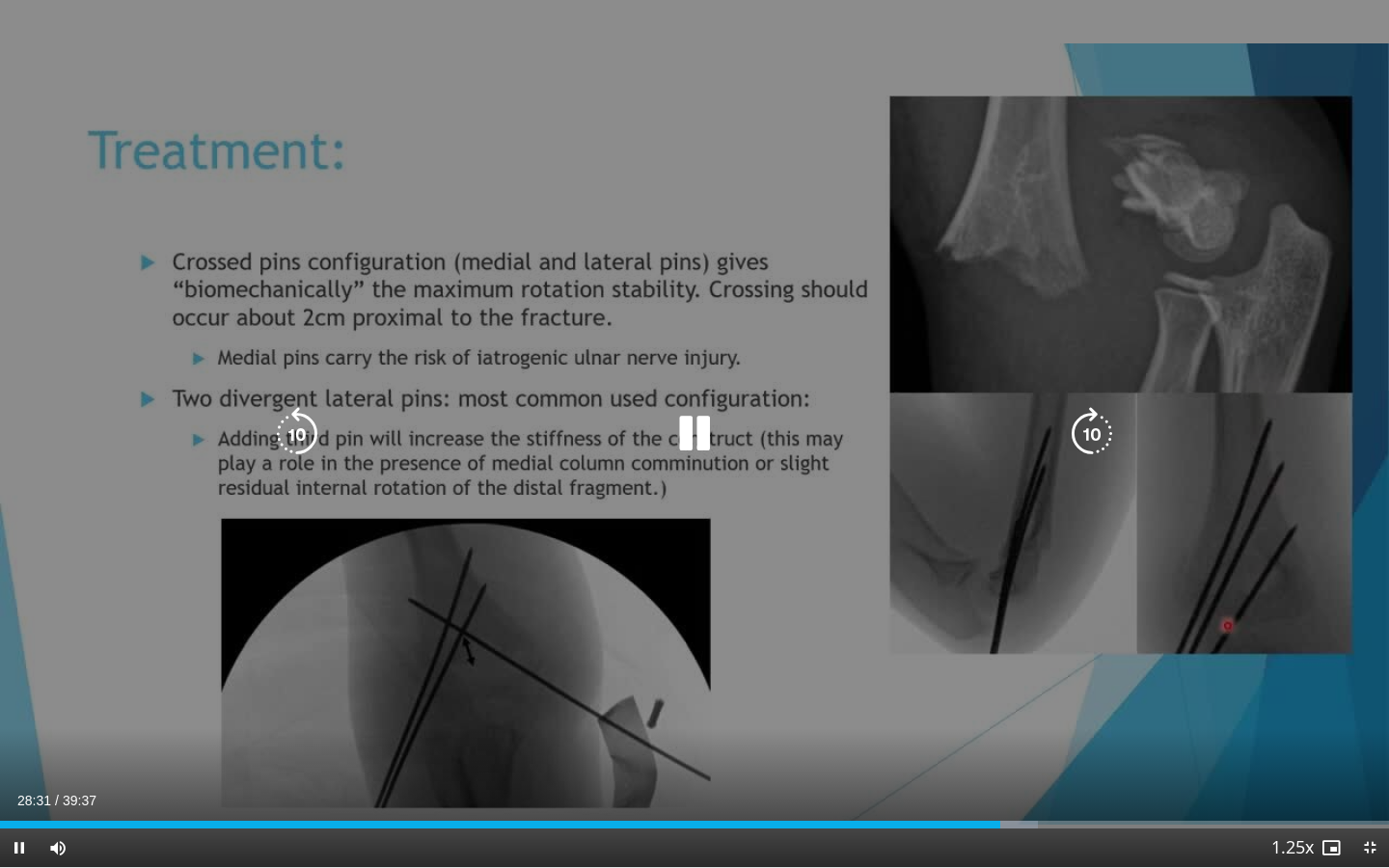click at bounding box center (694, 434) 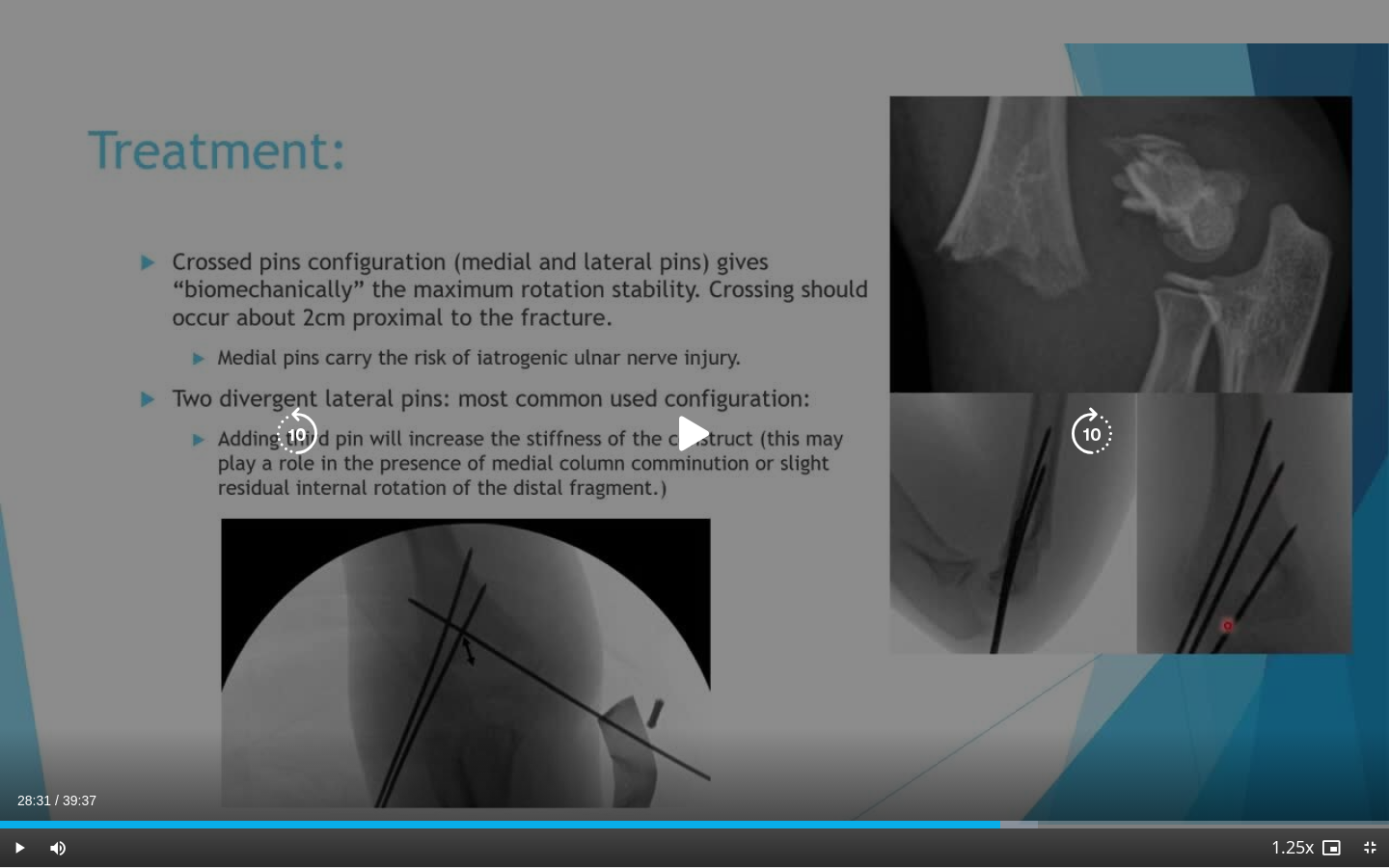 click on "10 seconds
Tap to unmute" at bounding box center [694, 433] 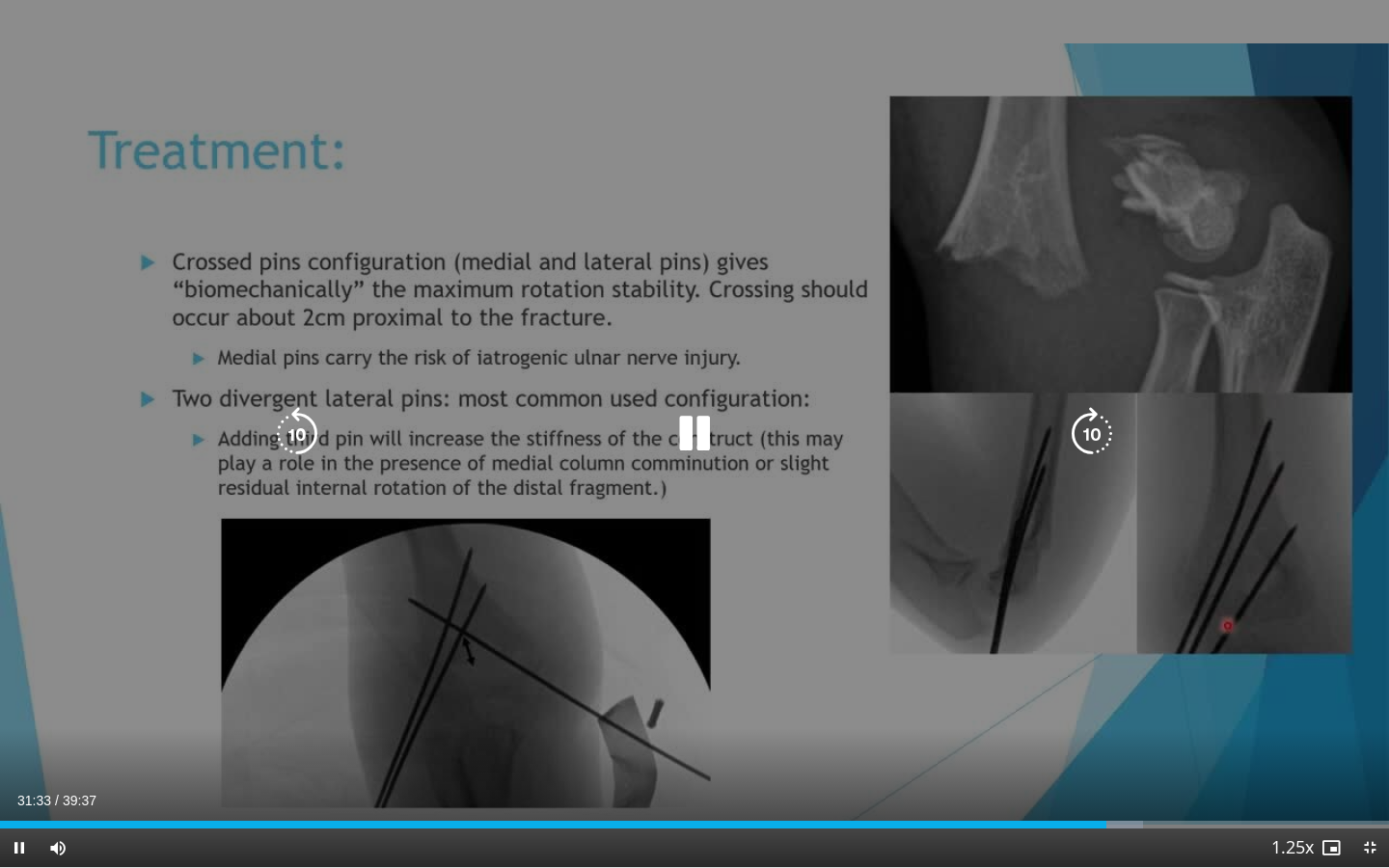 click on "10 seconds
Tap to unmute" at bounding box center [694, 433] 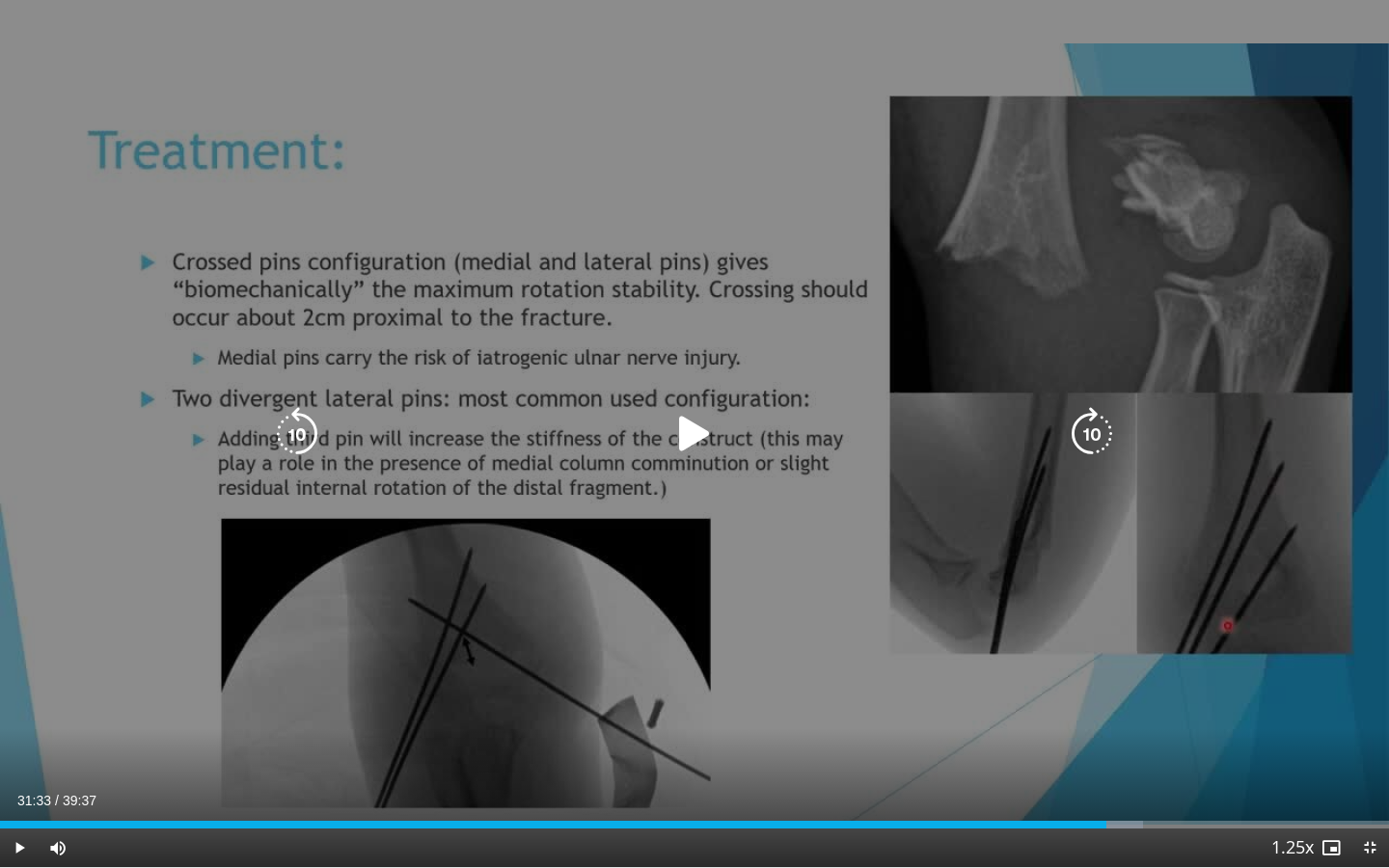click on "10 seconds
Tap to unmute" at bounding box center [694, 433] 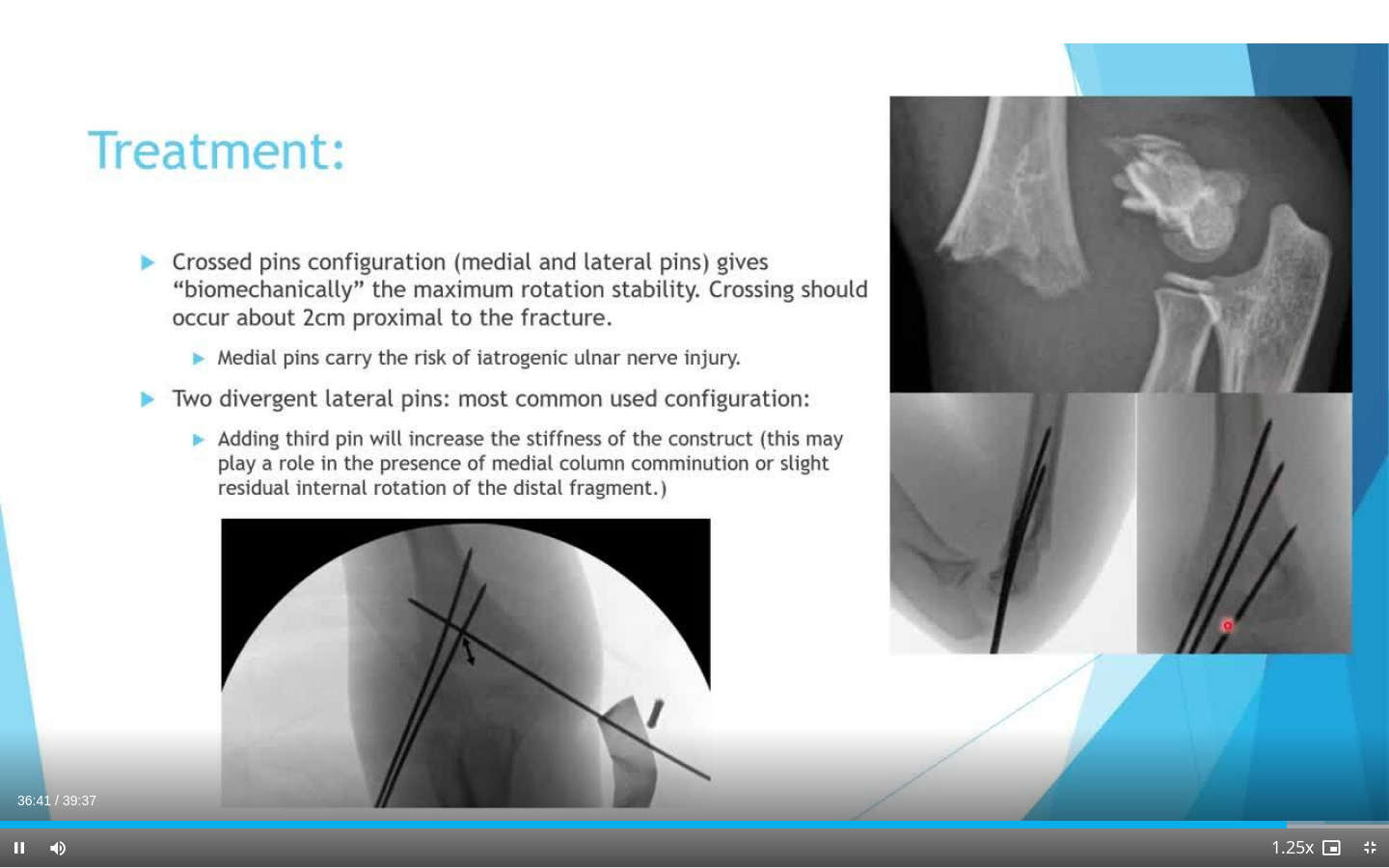 click on "Current Time  36:41 / Duration  39:37" at bounding box center (694, 800) 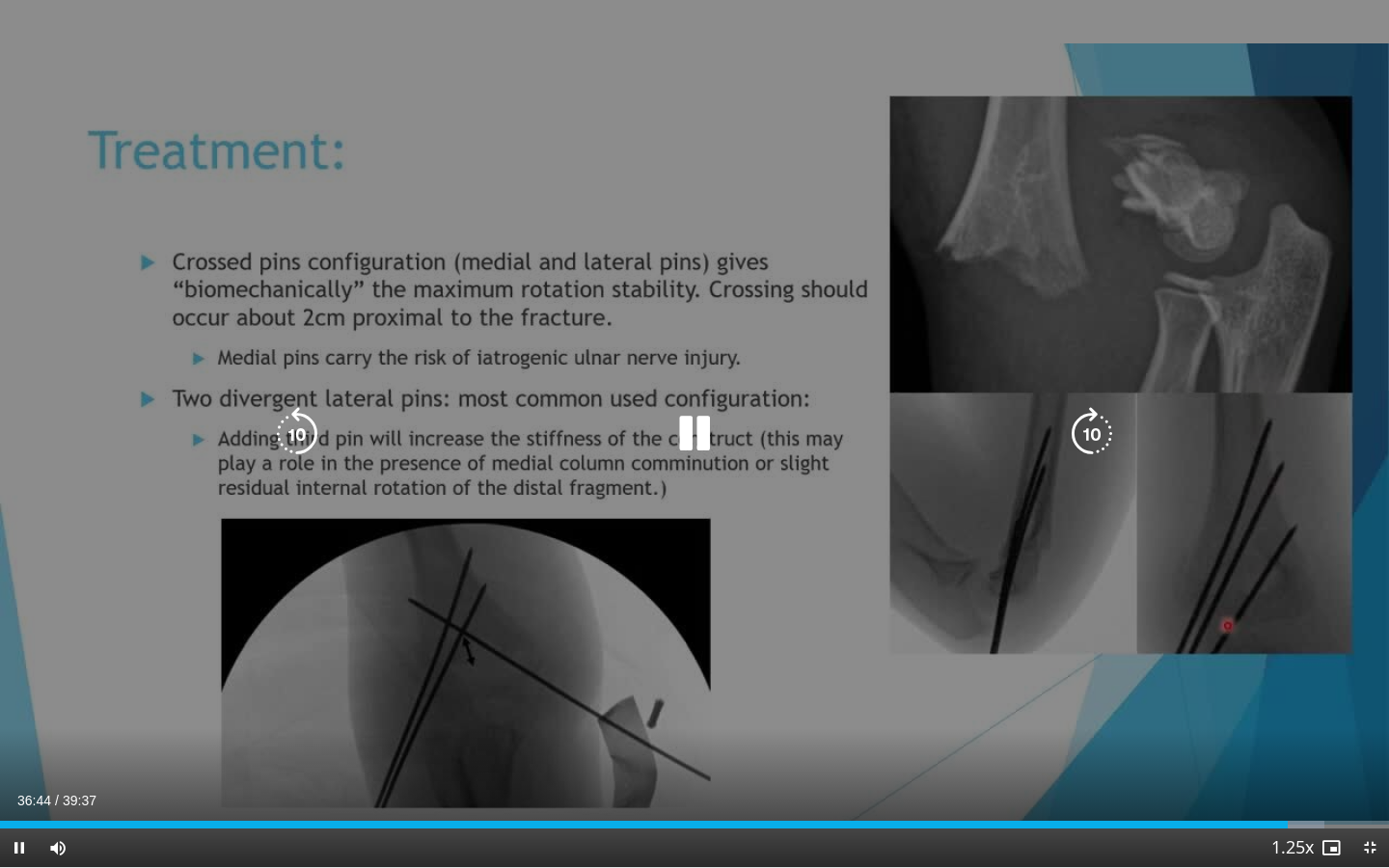 click on "10 seconds
Tap to unmute" at bounding box center (694, 433) 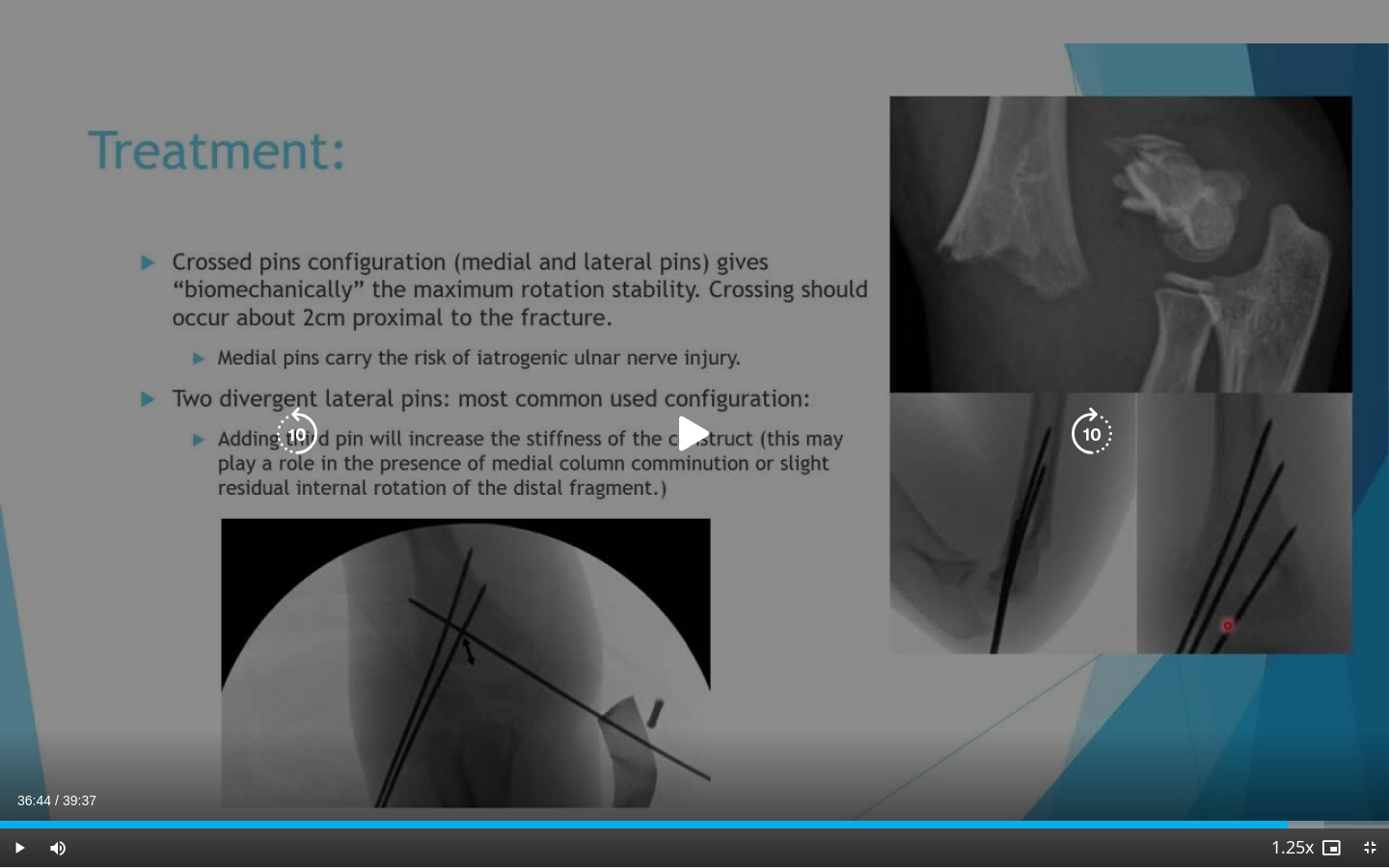 click at bounding box center [694, 434] 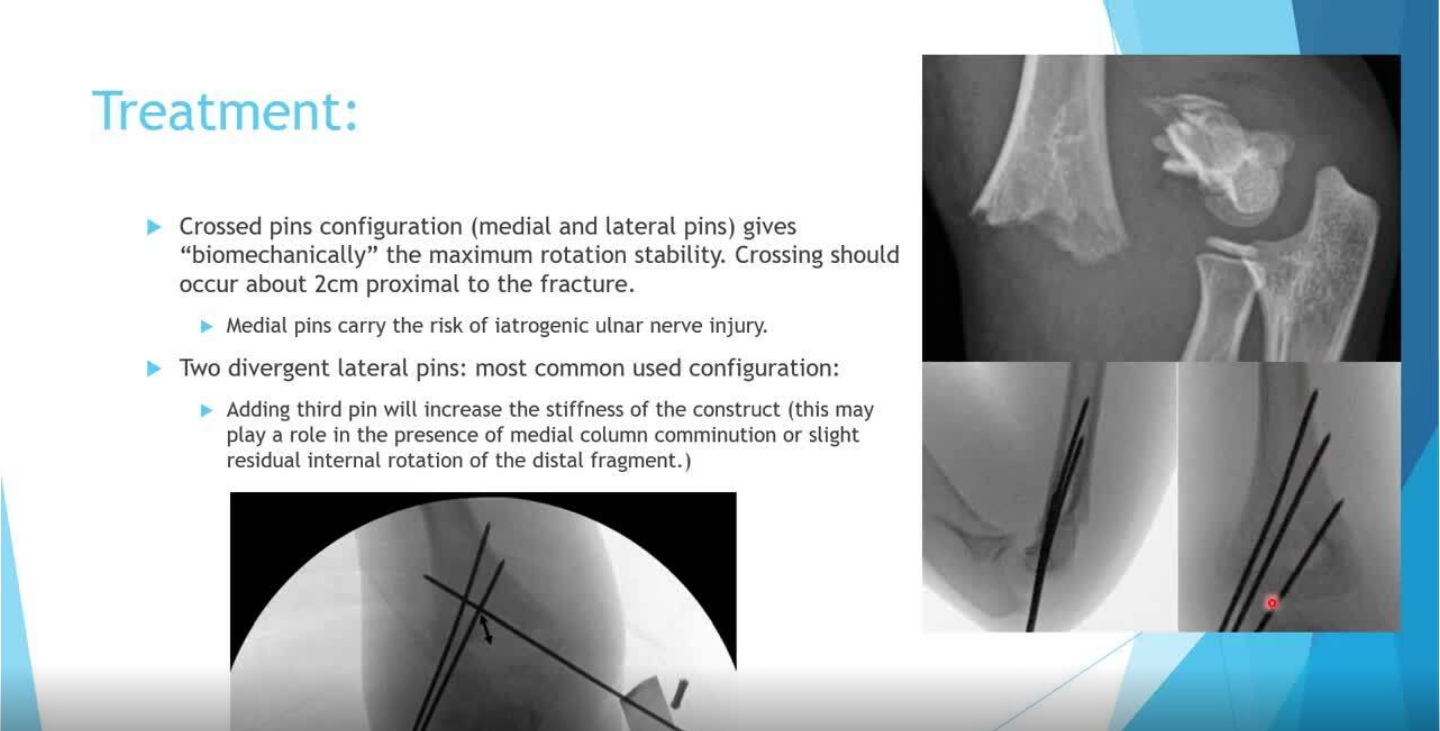 scroll, scrollTop: 110, scrollLeft: 0, axis: vertical 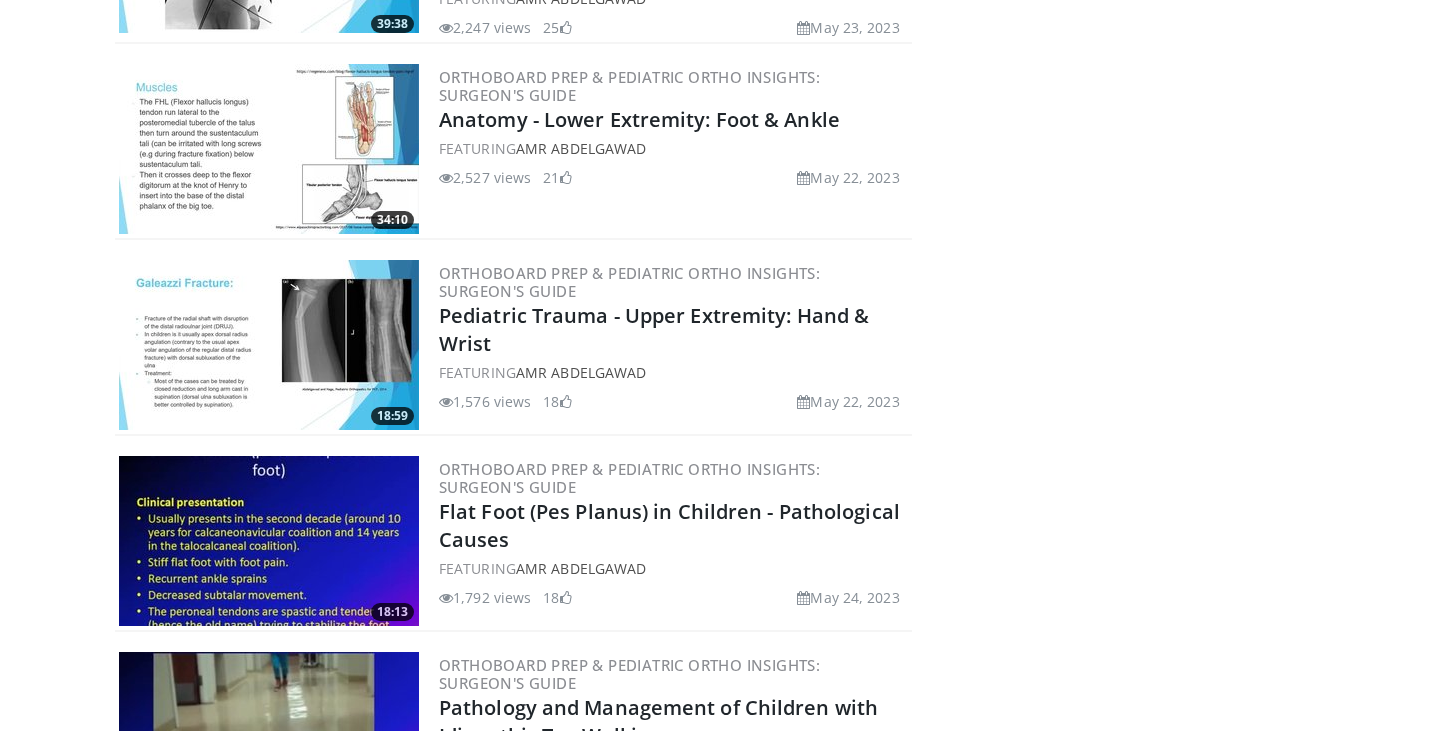 click at bounding box center (269, 345) 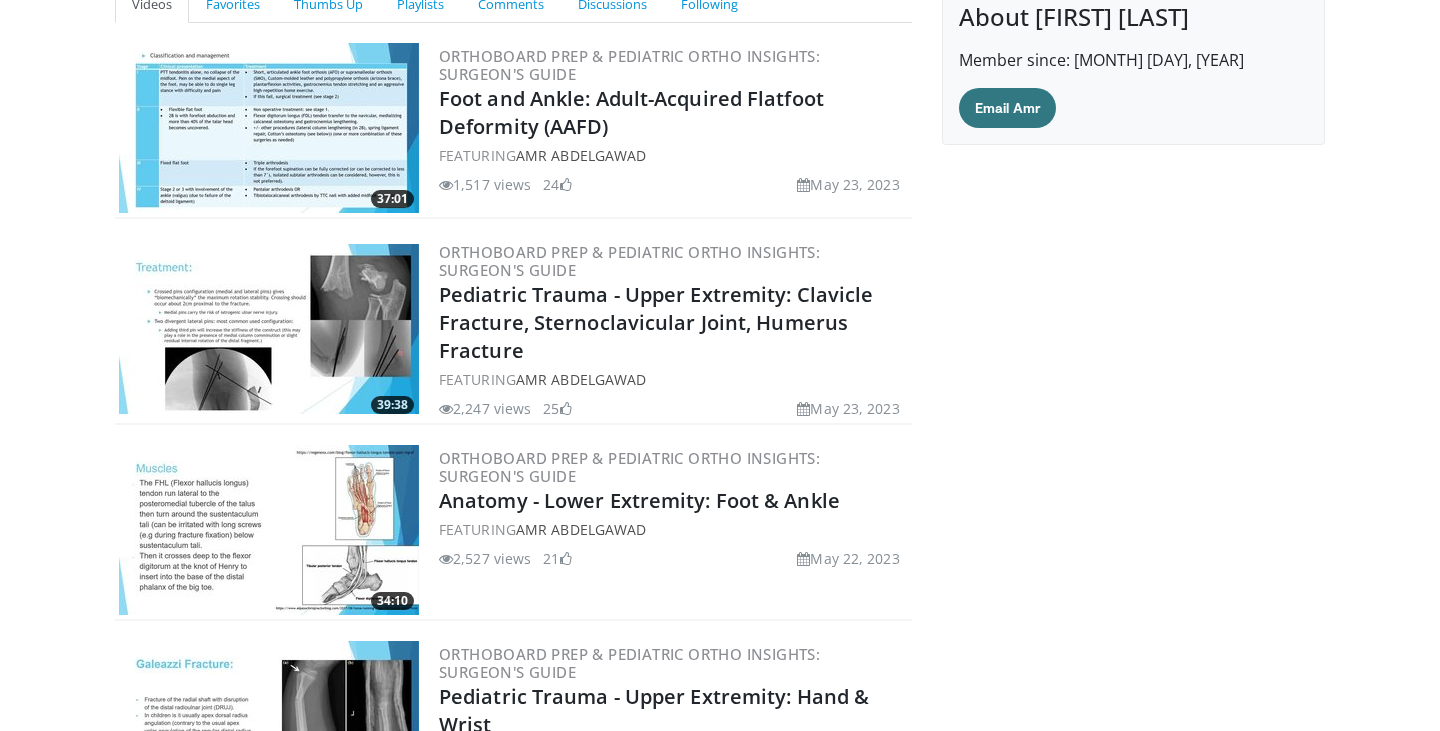 scroll, scrollTop: 223, scrollLeft: 0, axis: vertical 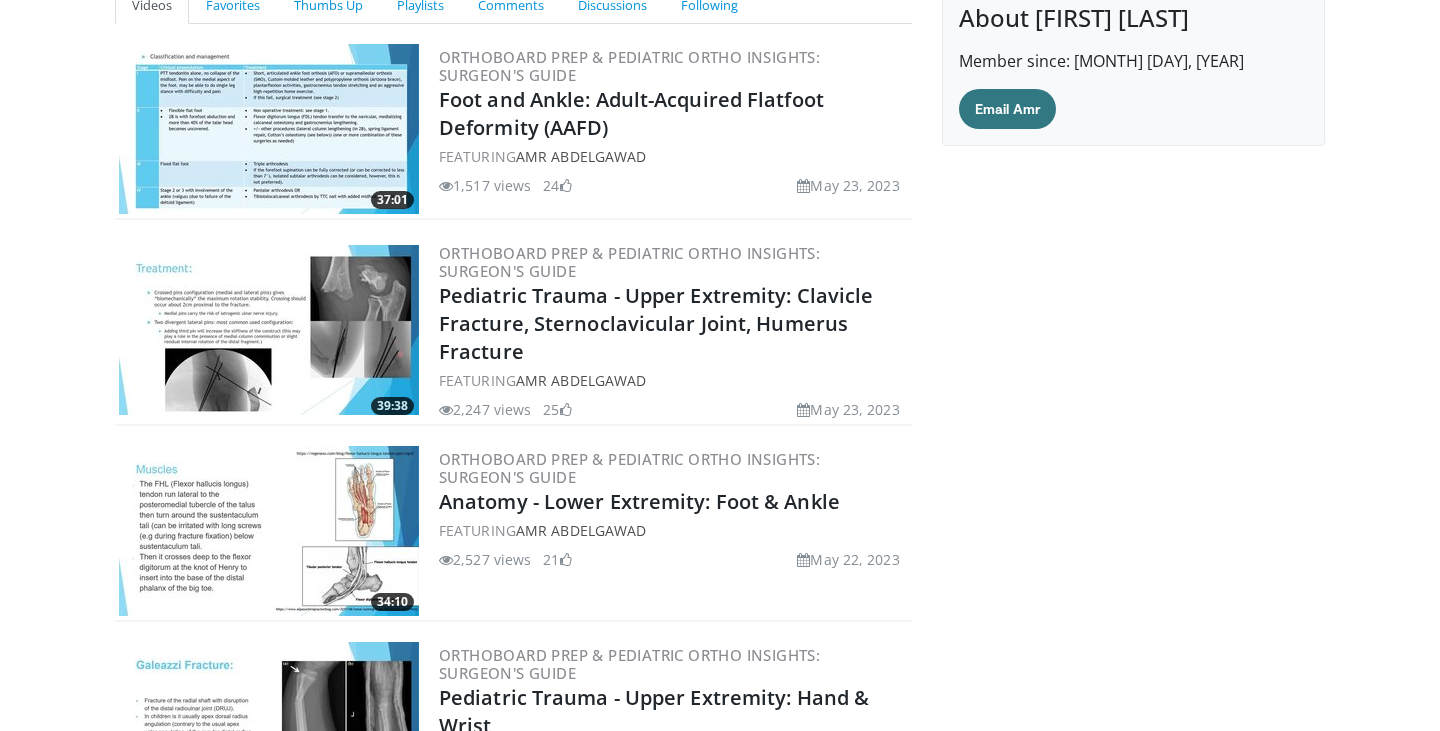 click at bounding box center [269, 330] 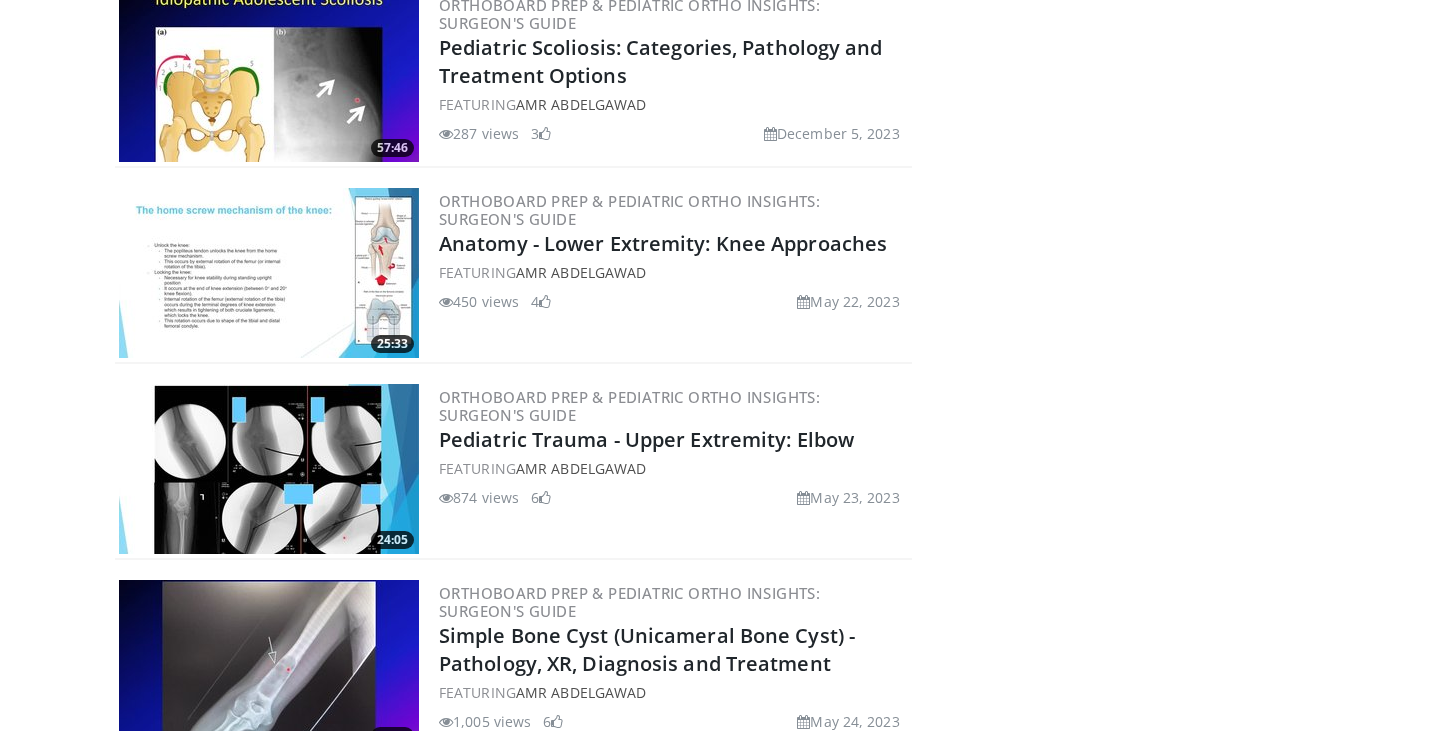 scroll, scrollTop: 5445, scrollLeft: 0, axis: vertical 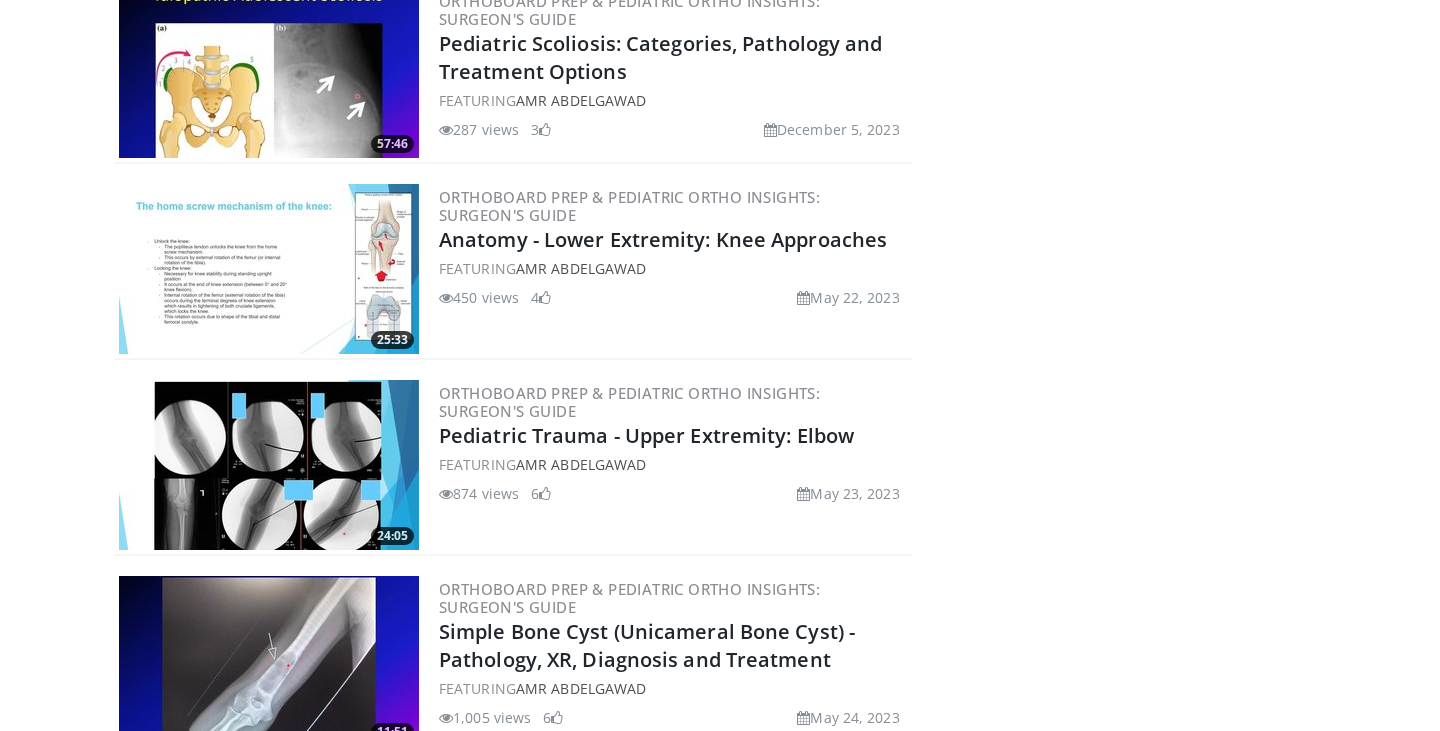 click at bounding box center (269, 465) 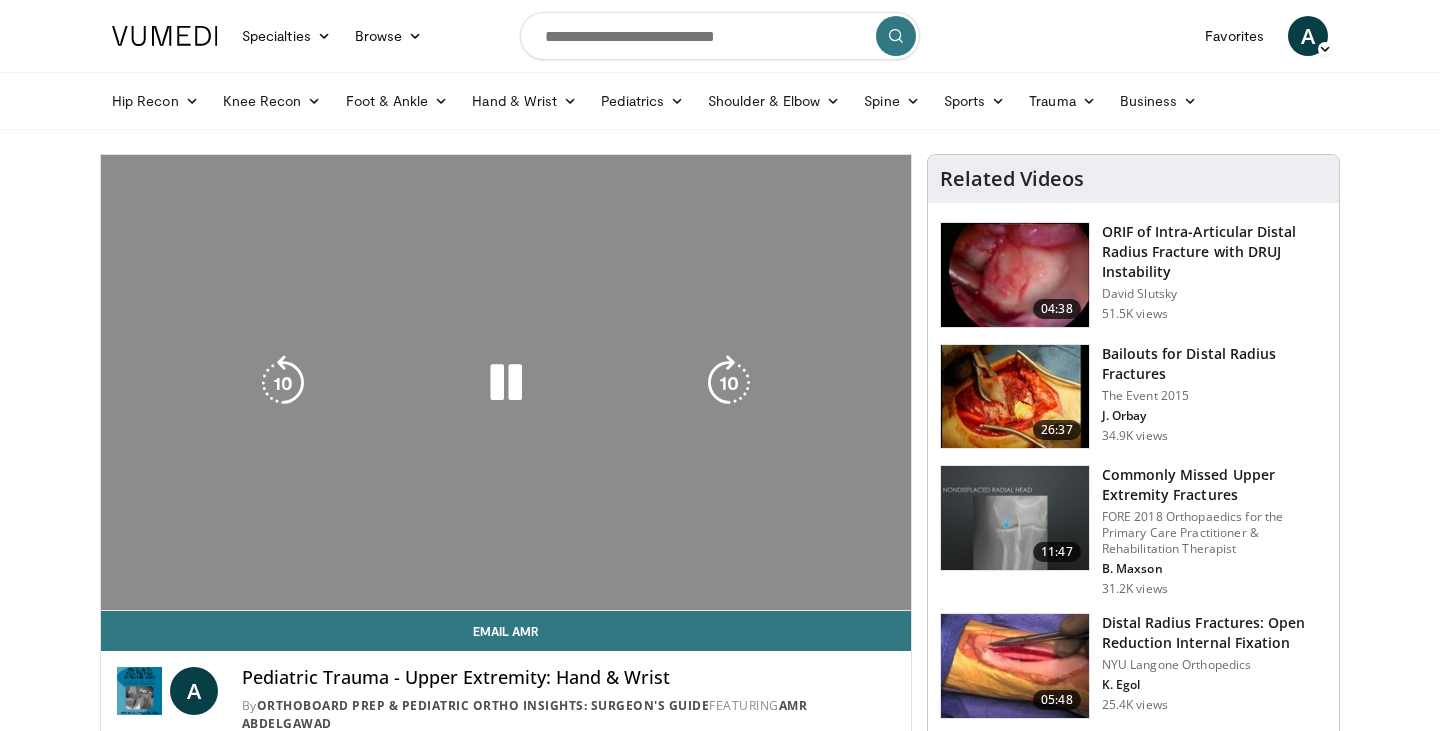 scroll, scrollTop: 0, scrollLeft: 0, axis: both 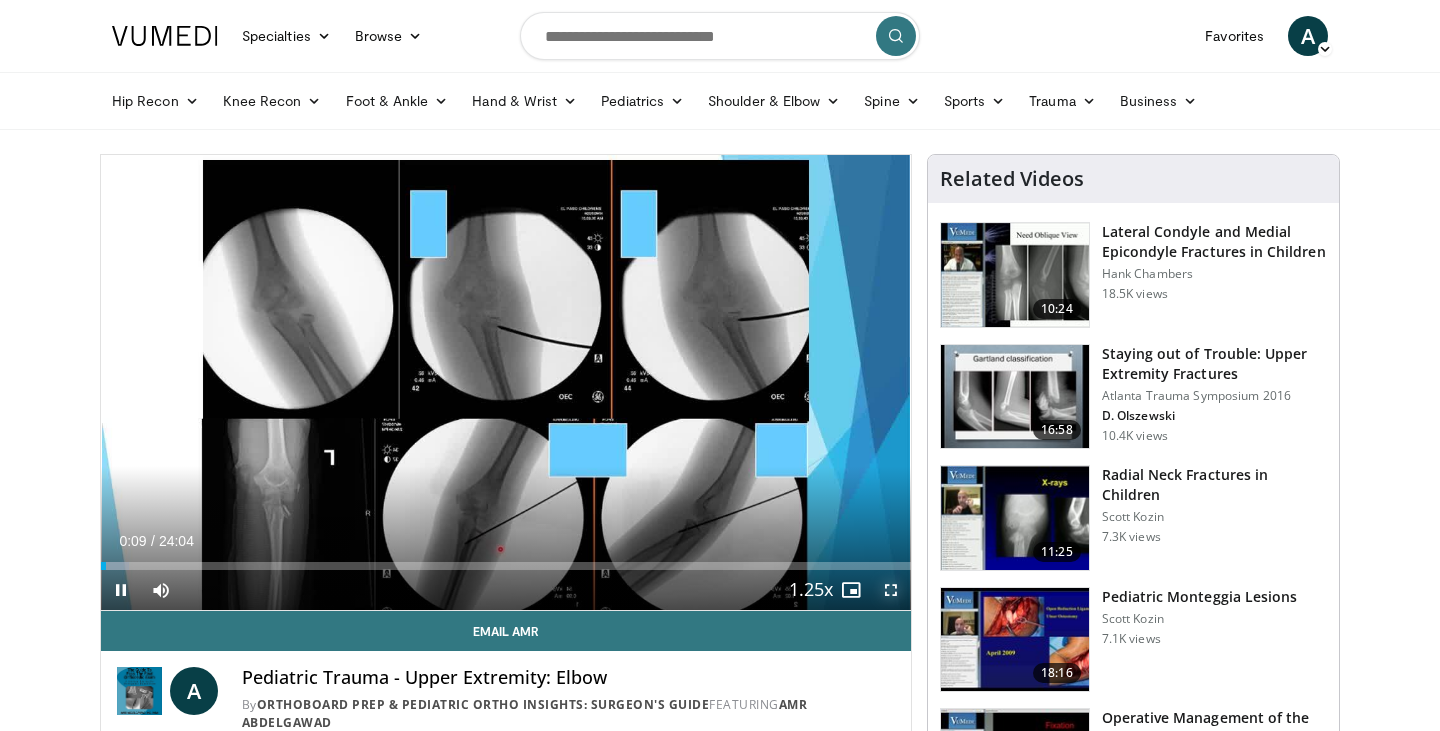 click at bounding box center (891, 590) 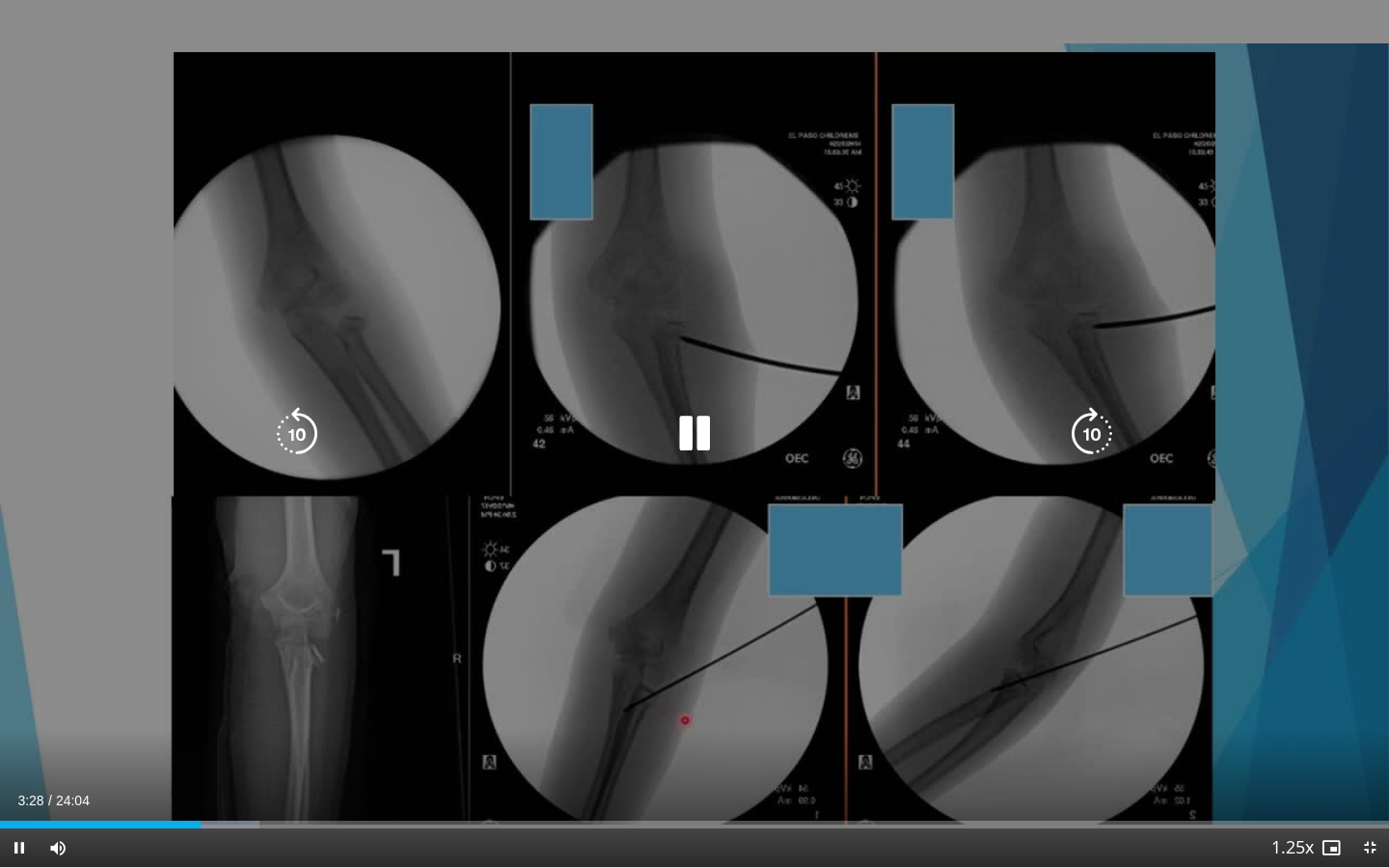 click on "10 seconds
Tap to unmute" at bounding box center [694, 433] 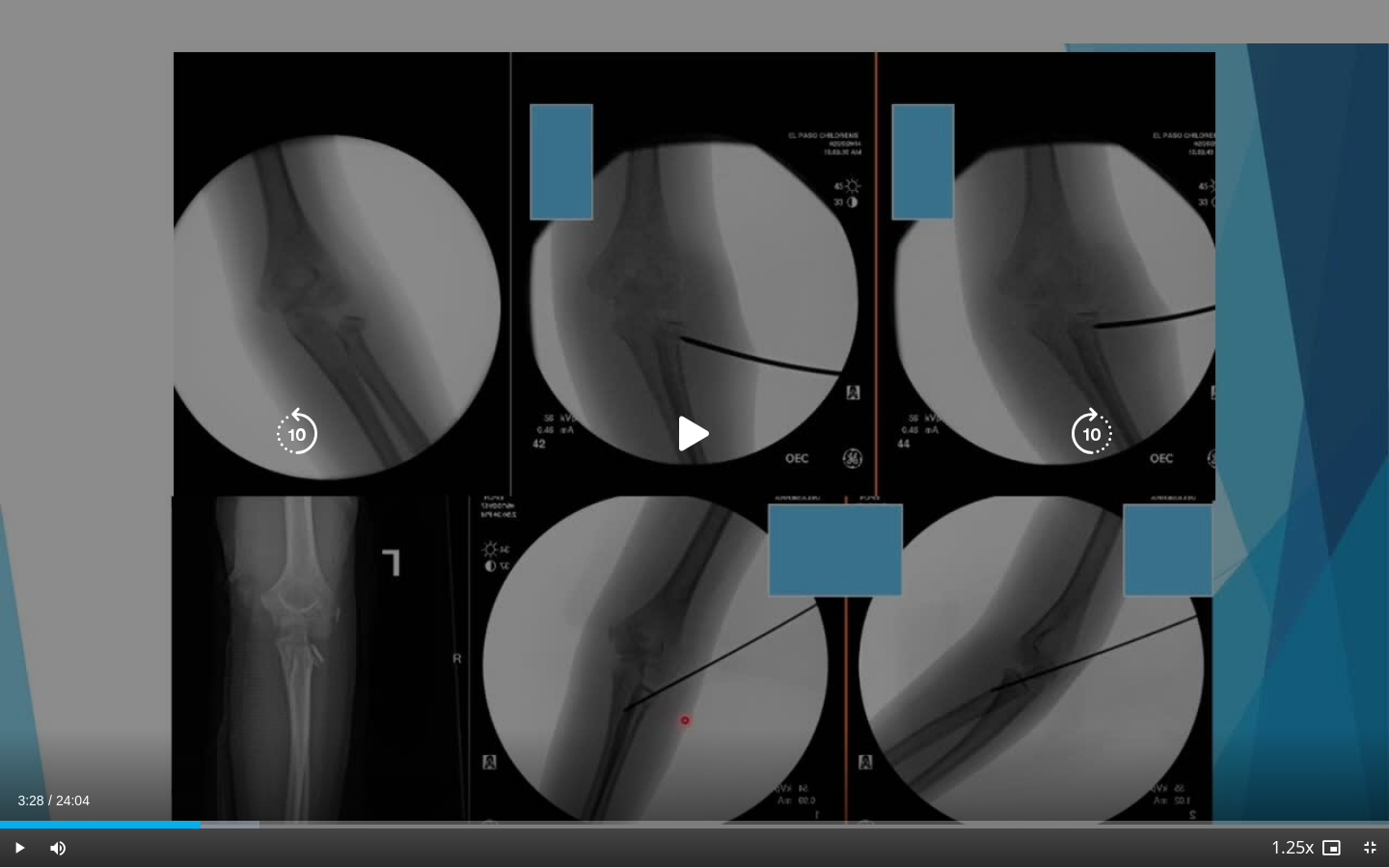 click on "10 seconds
Tap to unmute" at bounding box center (694, 433) 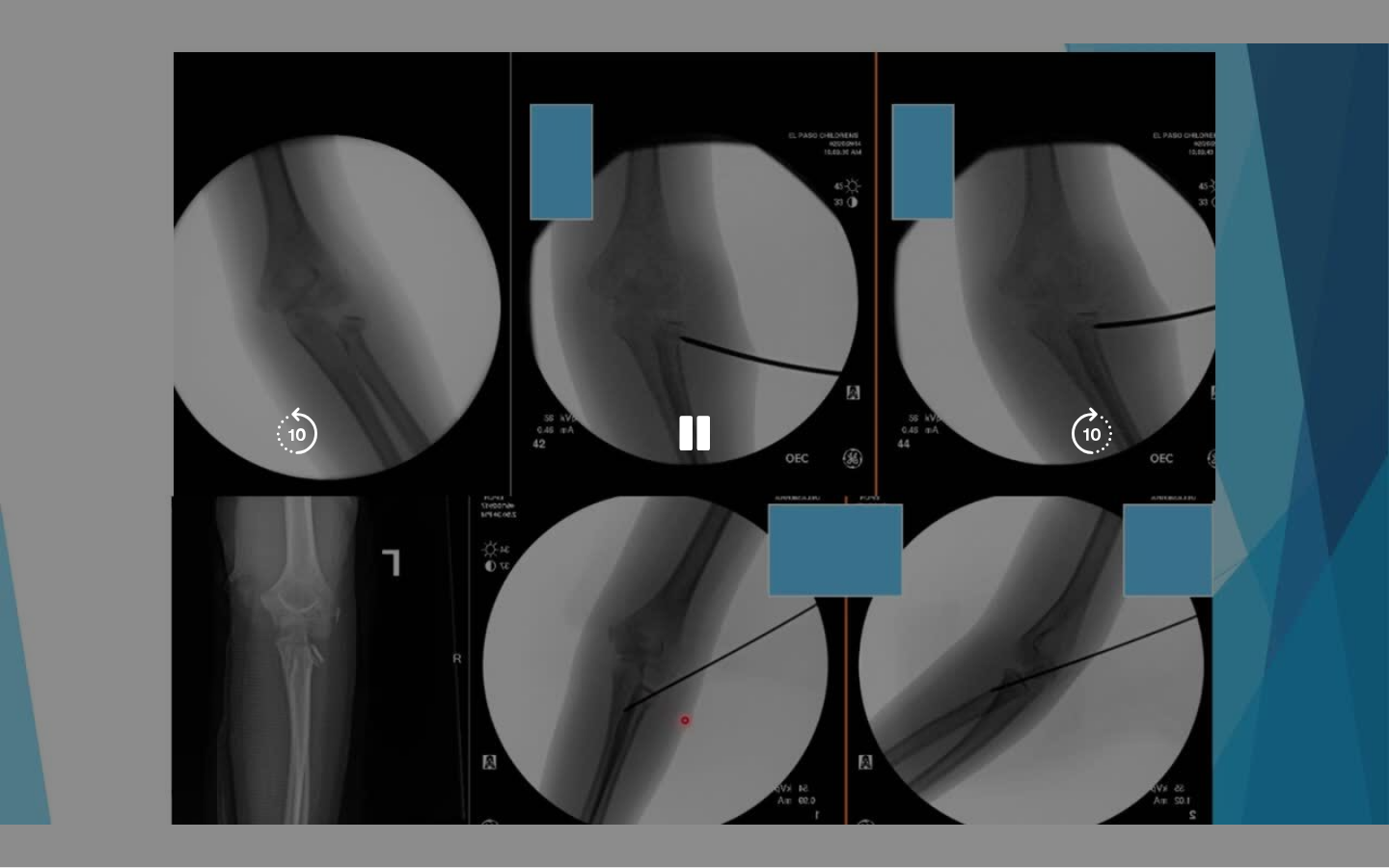 click on "**********" at bounding box center (694, 434) 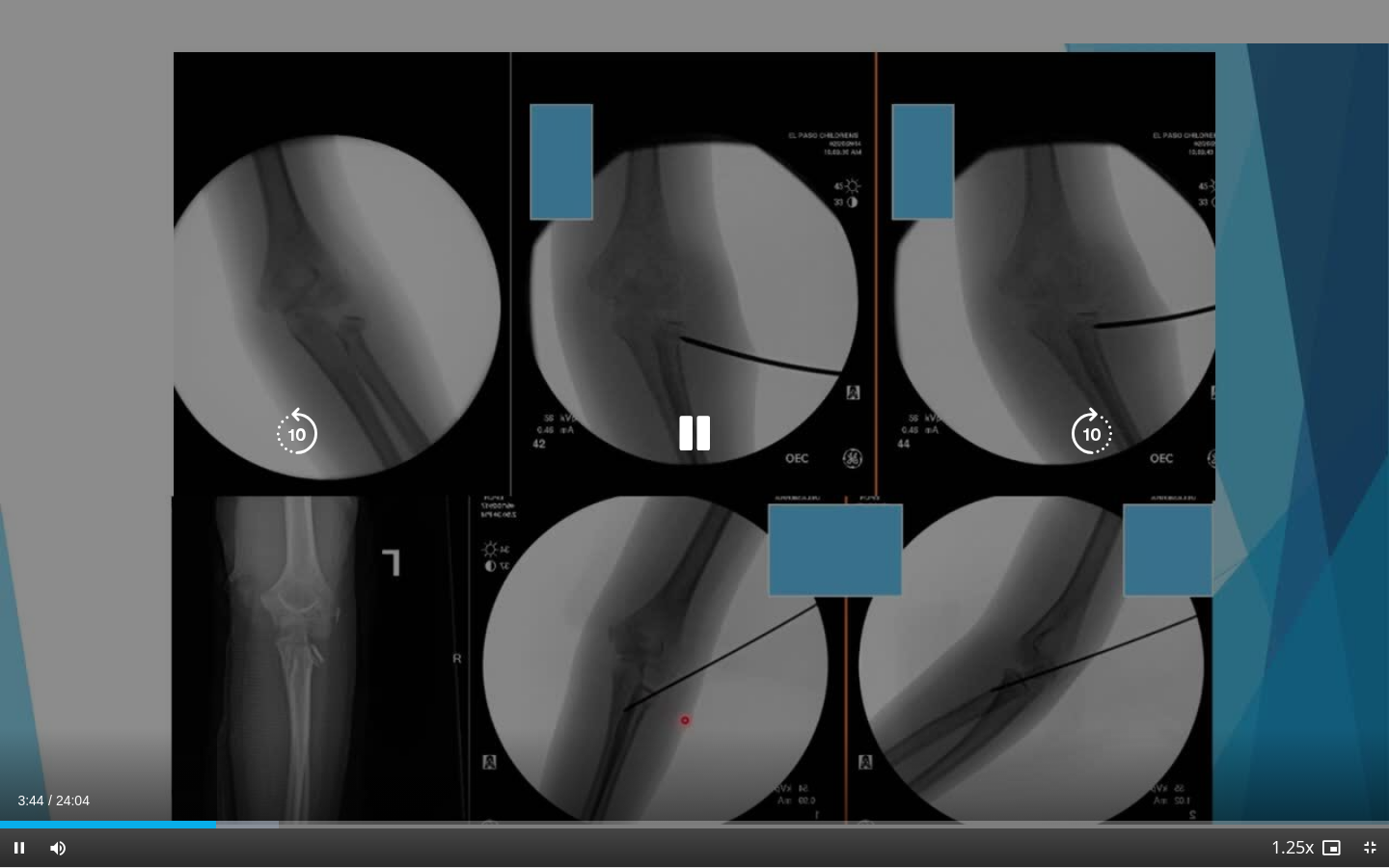 click at bounding box center [694, 434] 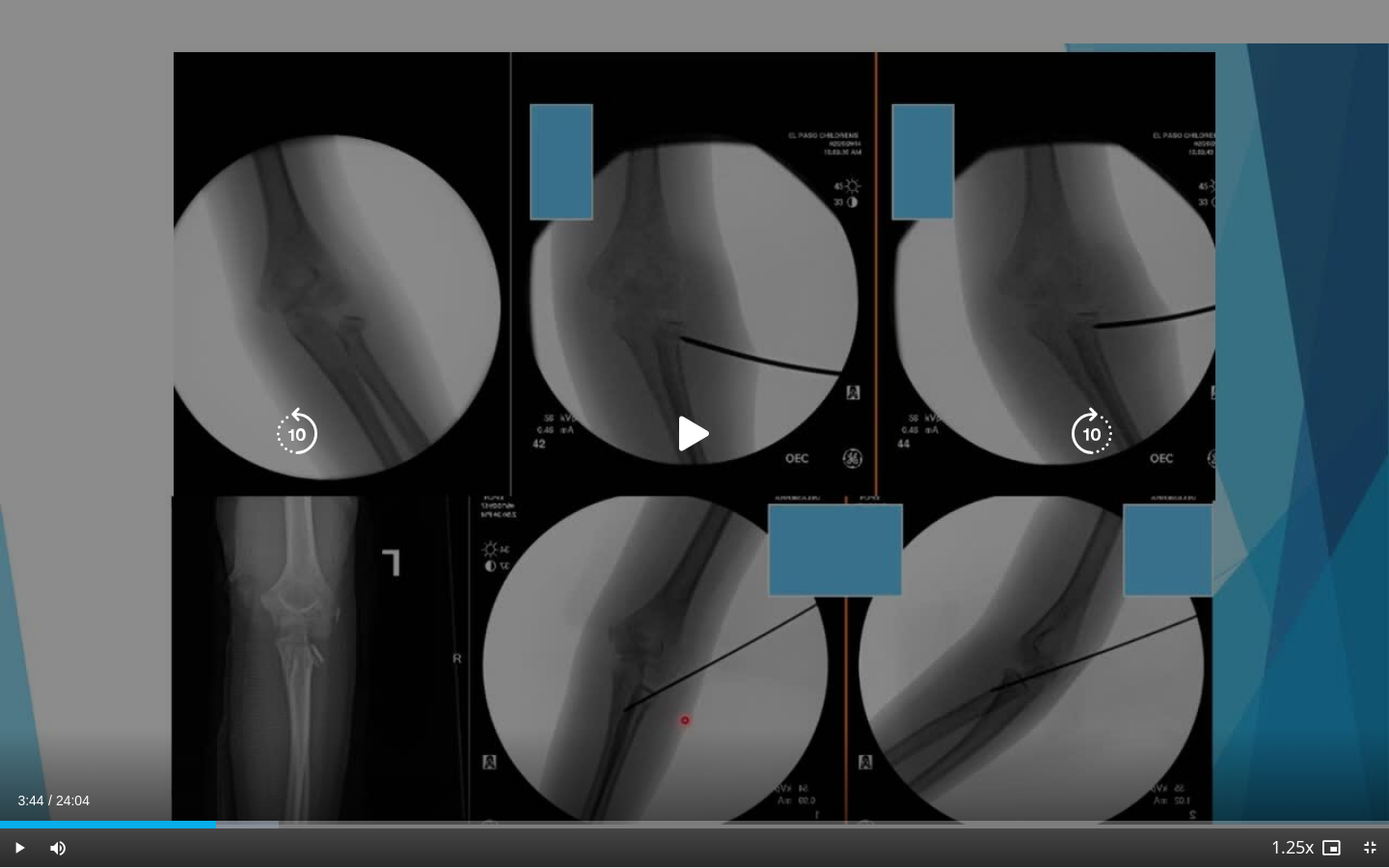 click at bounding box center (694, 434) 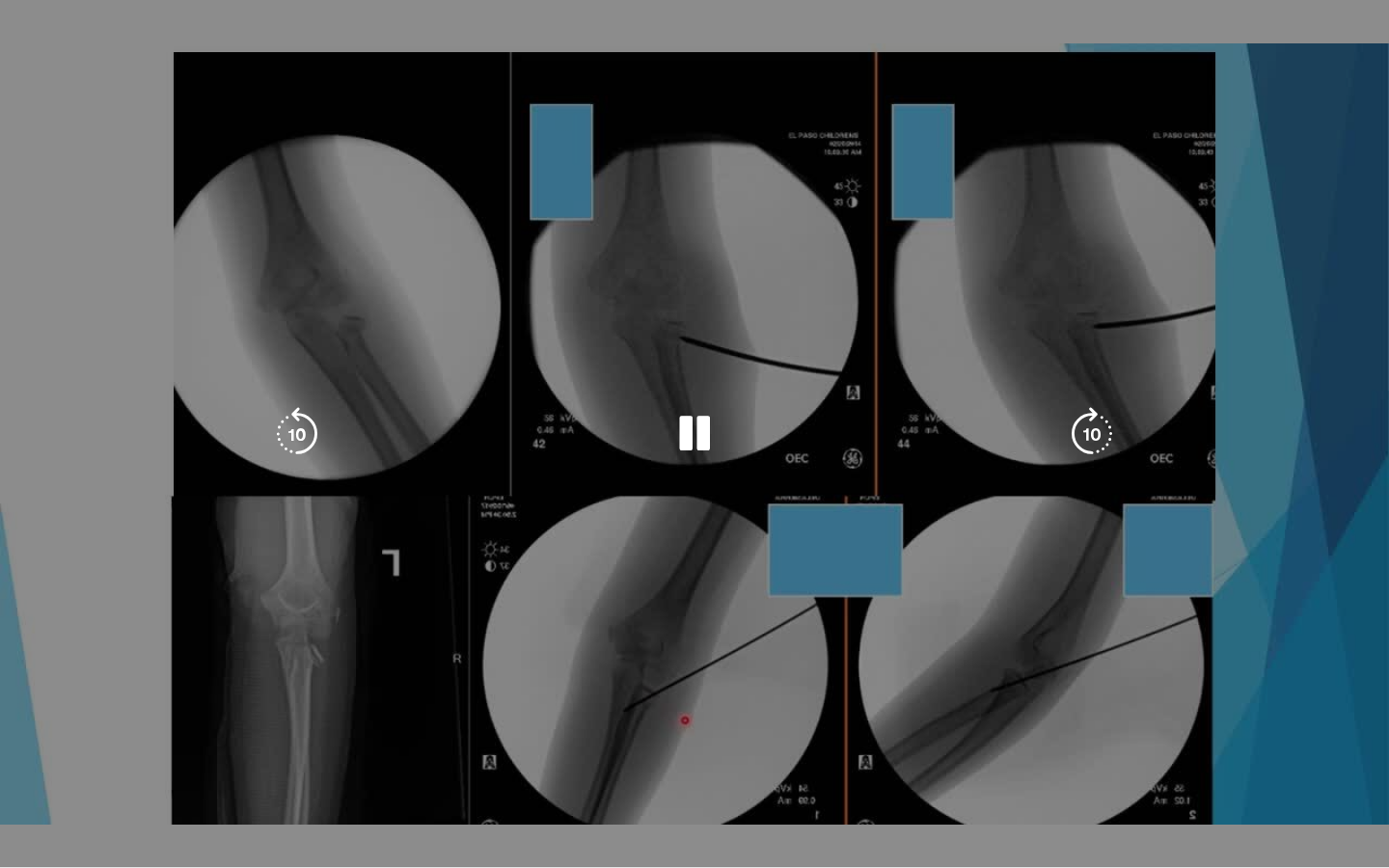 click on "**********" at bounding box center [694, 434] 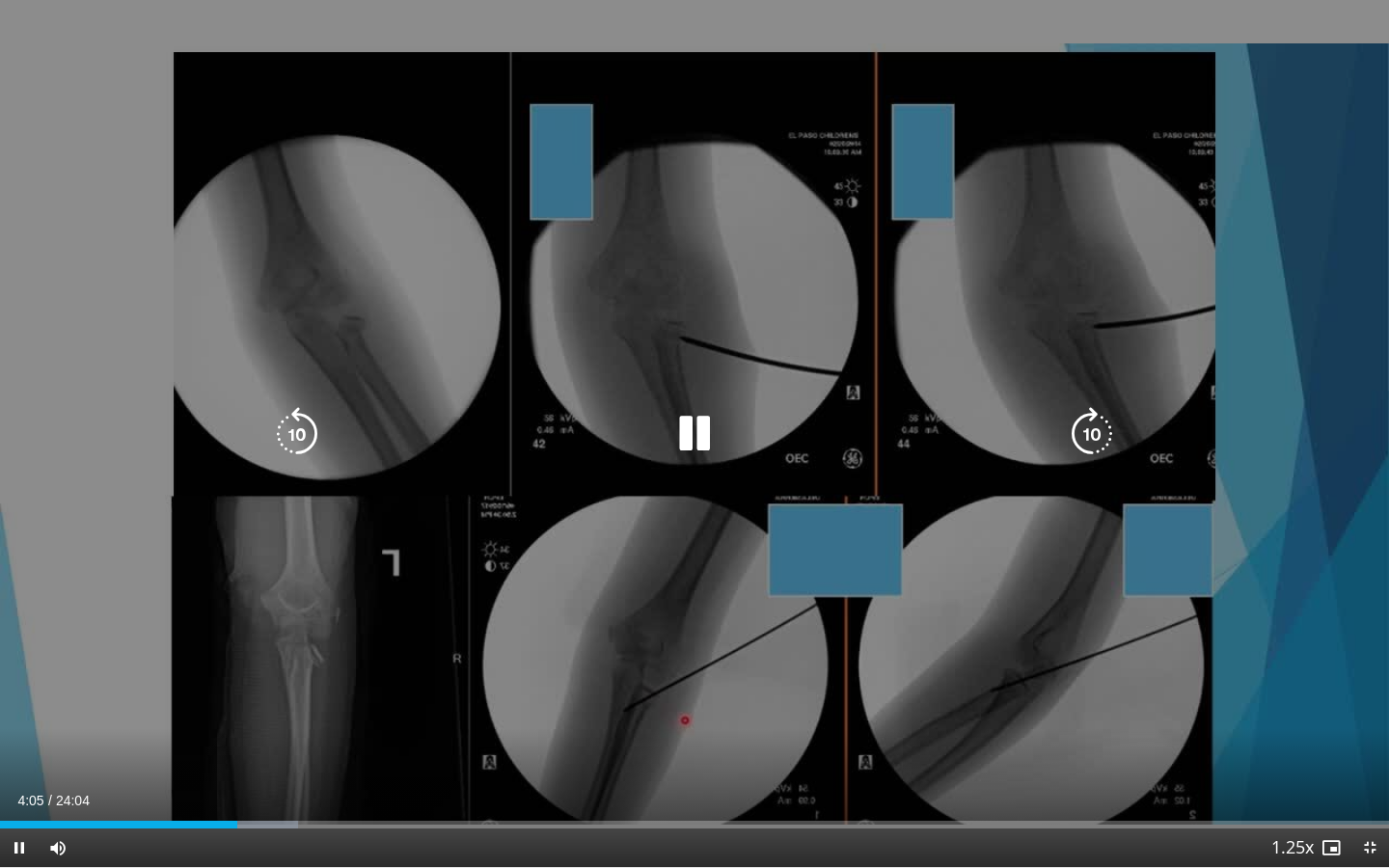 click at bounding box center (694, 434) 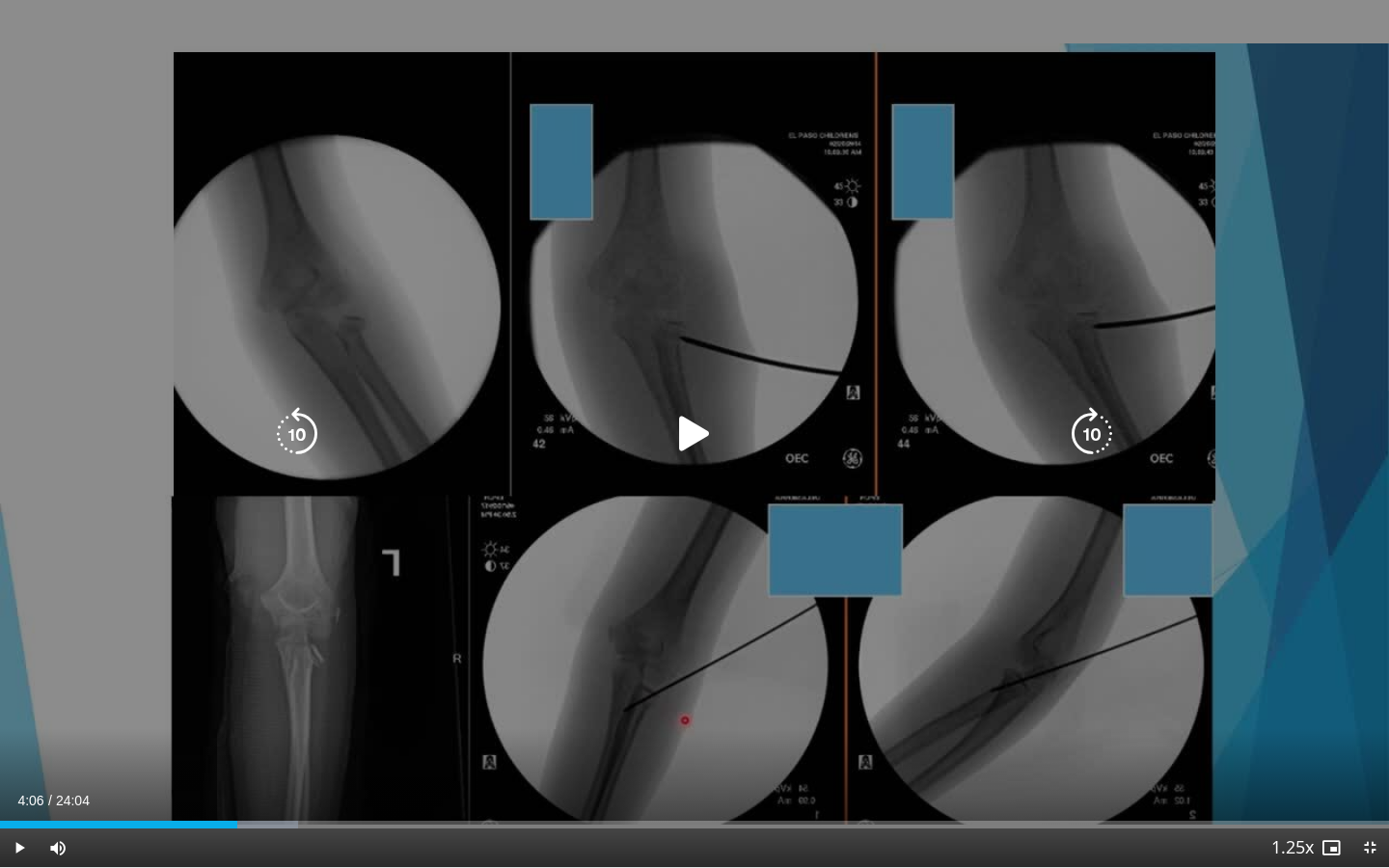 click at bounding box center (694, 434) 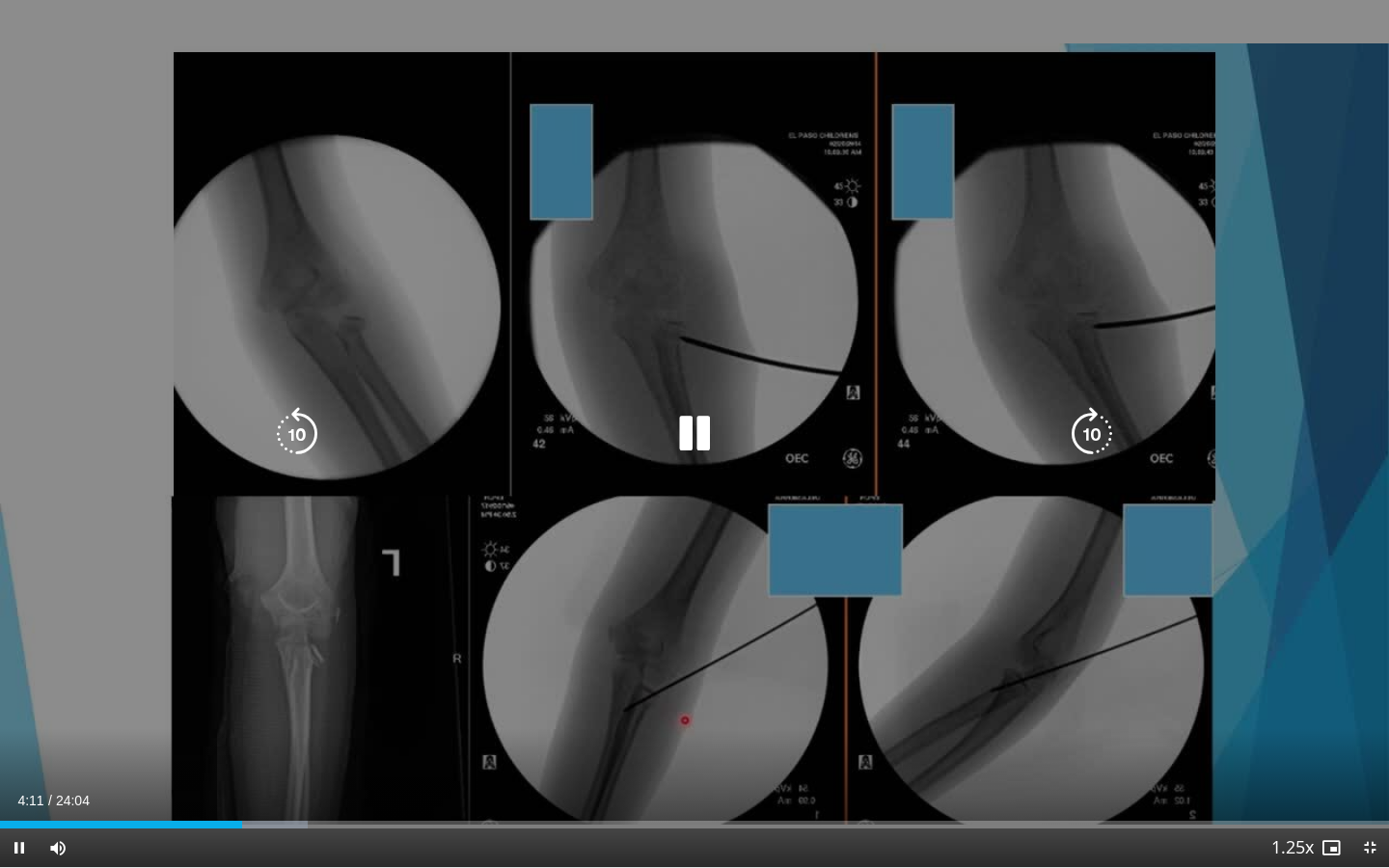 click at bounding box center (694, 434) 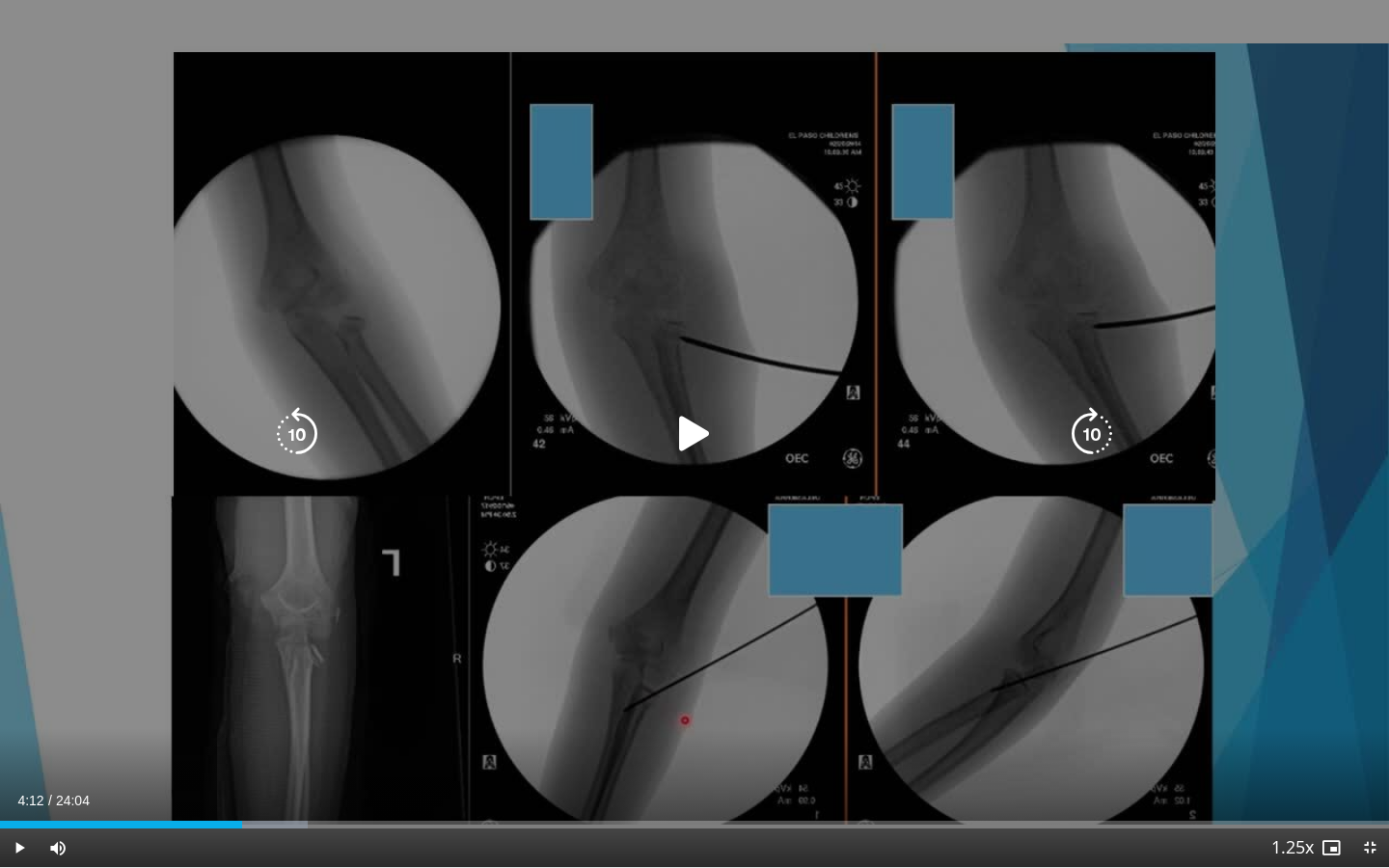 click at bounding box center [694, 434] 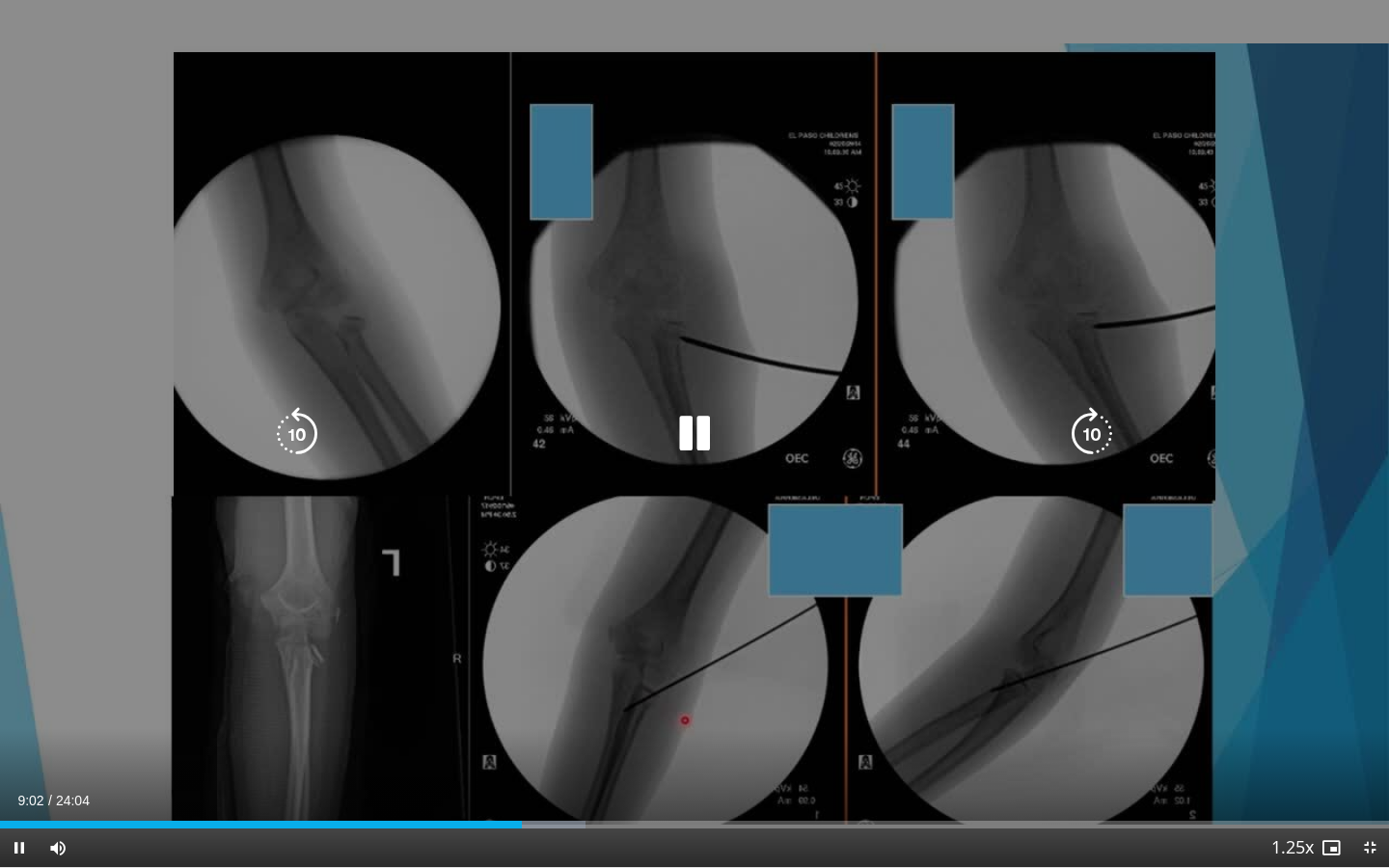 click on "10 seconds
Tap to unmute" at bounding box center [694, 433] 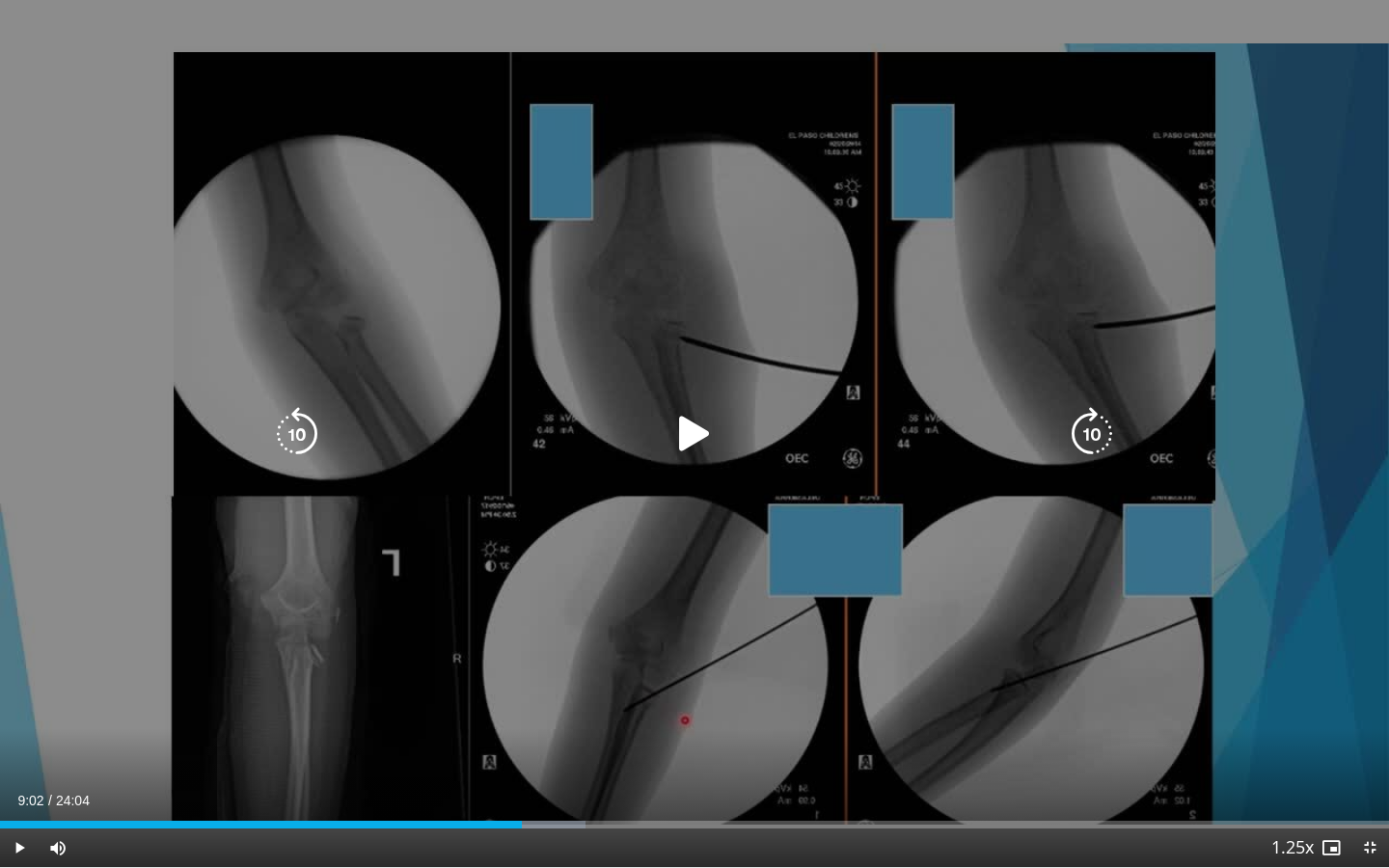 click on "10 seconds
Tap to unmute" at bounding box center (694, 433) 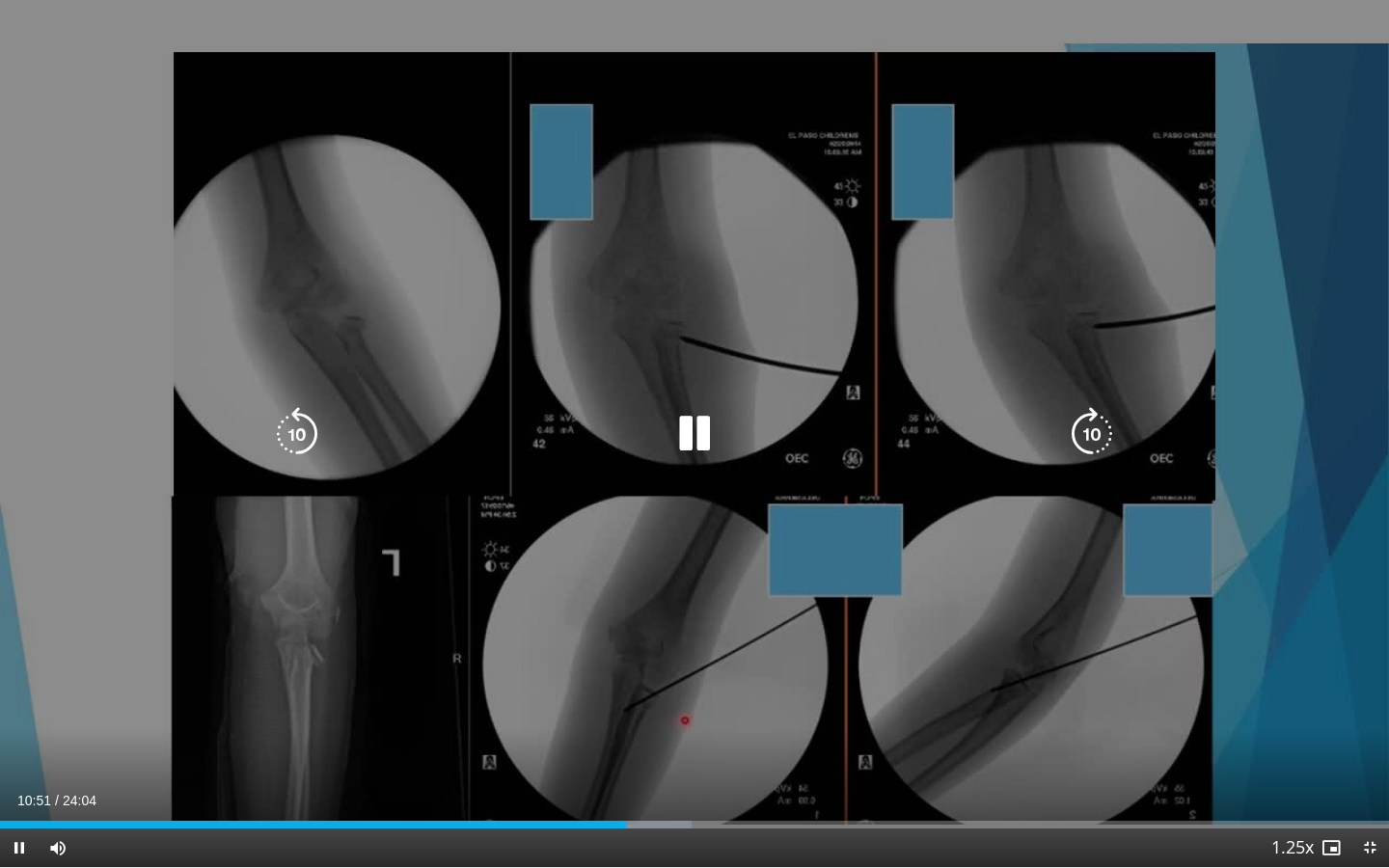 click on "10 seconds
Tap to unmute" at bounding box center [694, 433] 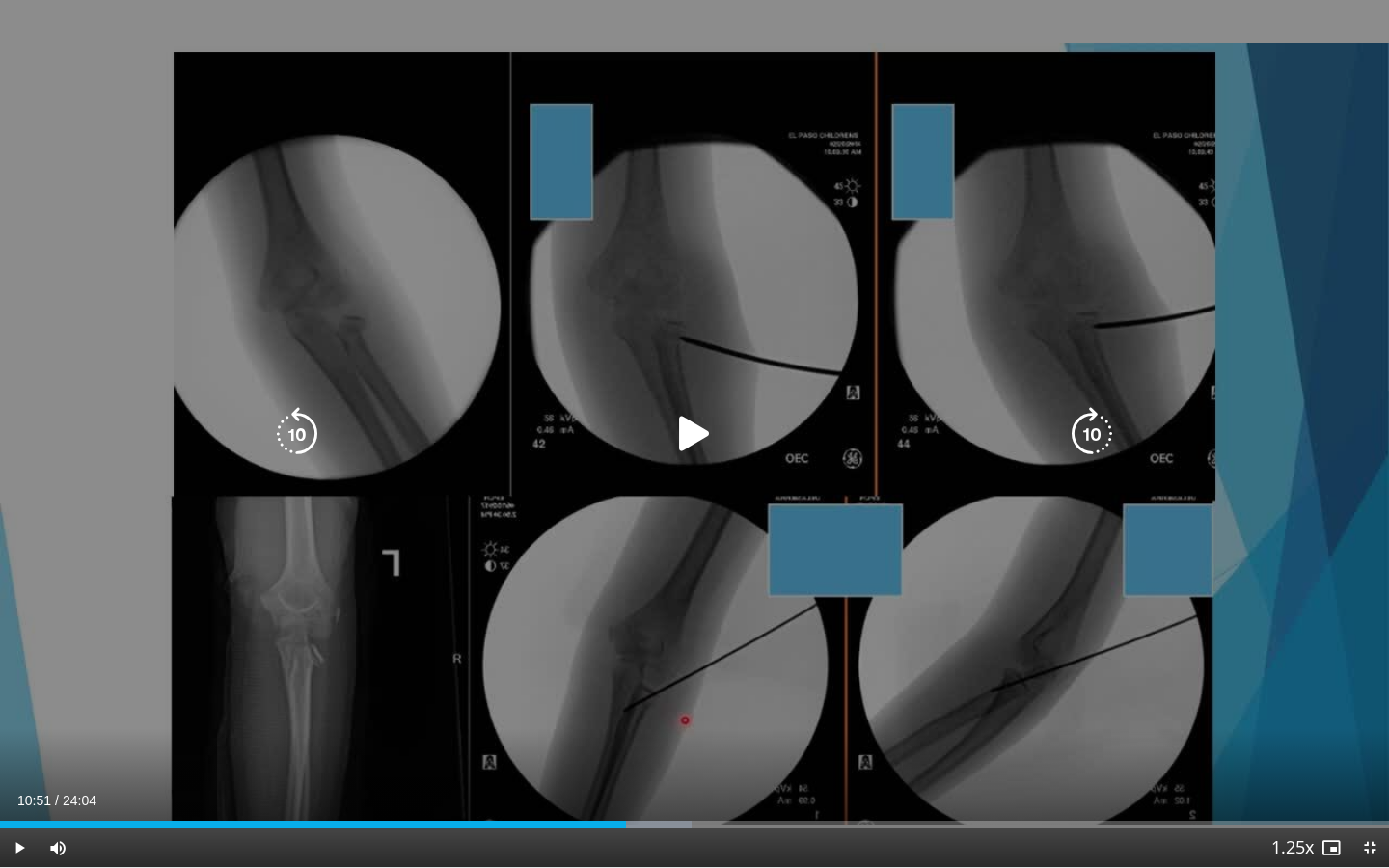 click on "10 seconds
Tap to unmute" at bounding box center (694, 433) 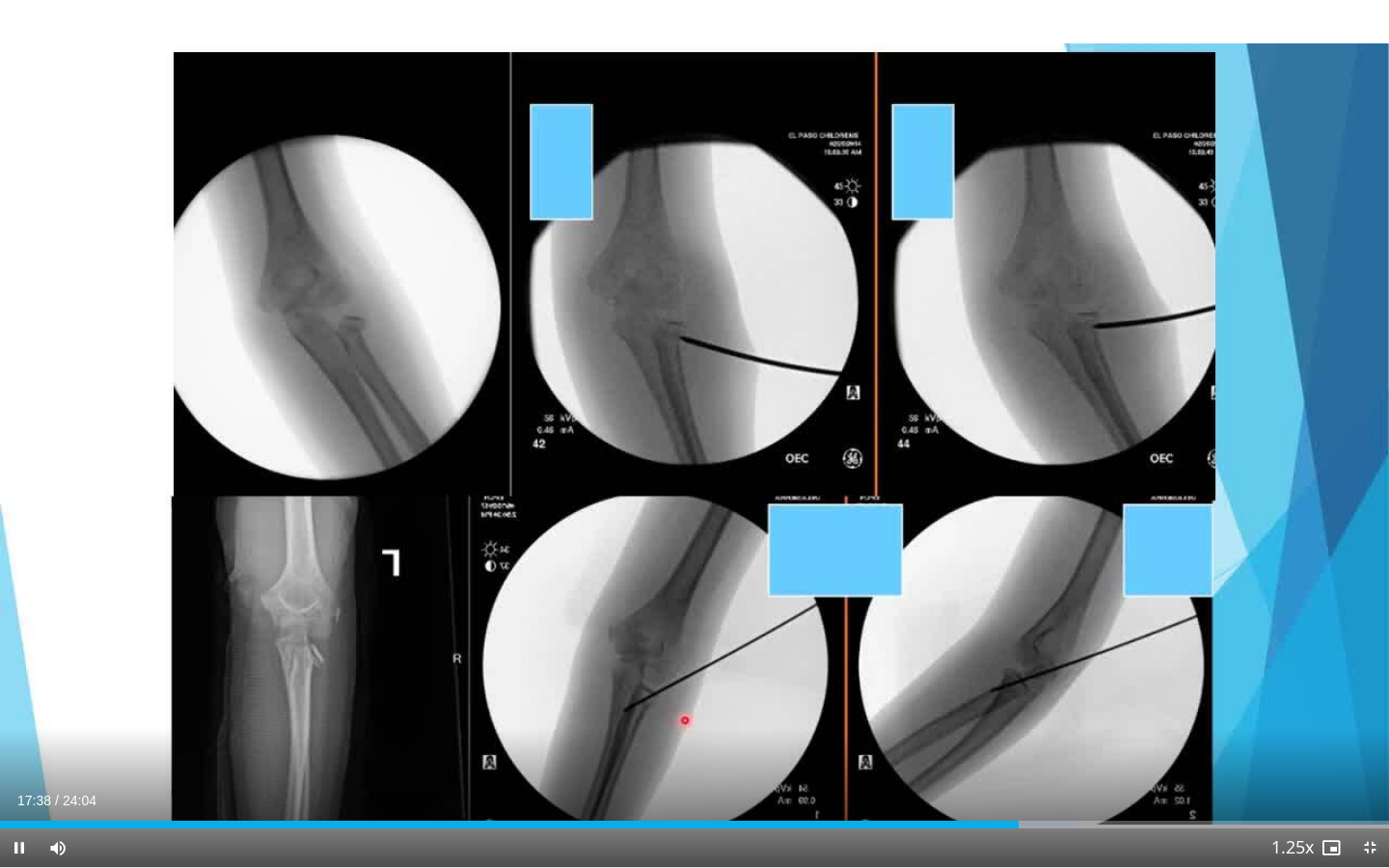 click on "Current Time  17:38 / Duration  24:04" at bounding box center [694, 800] 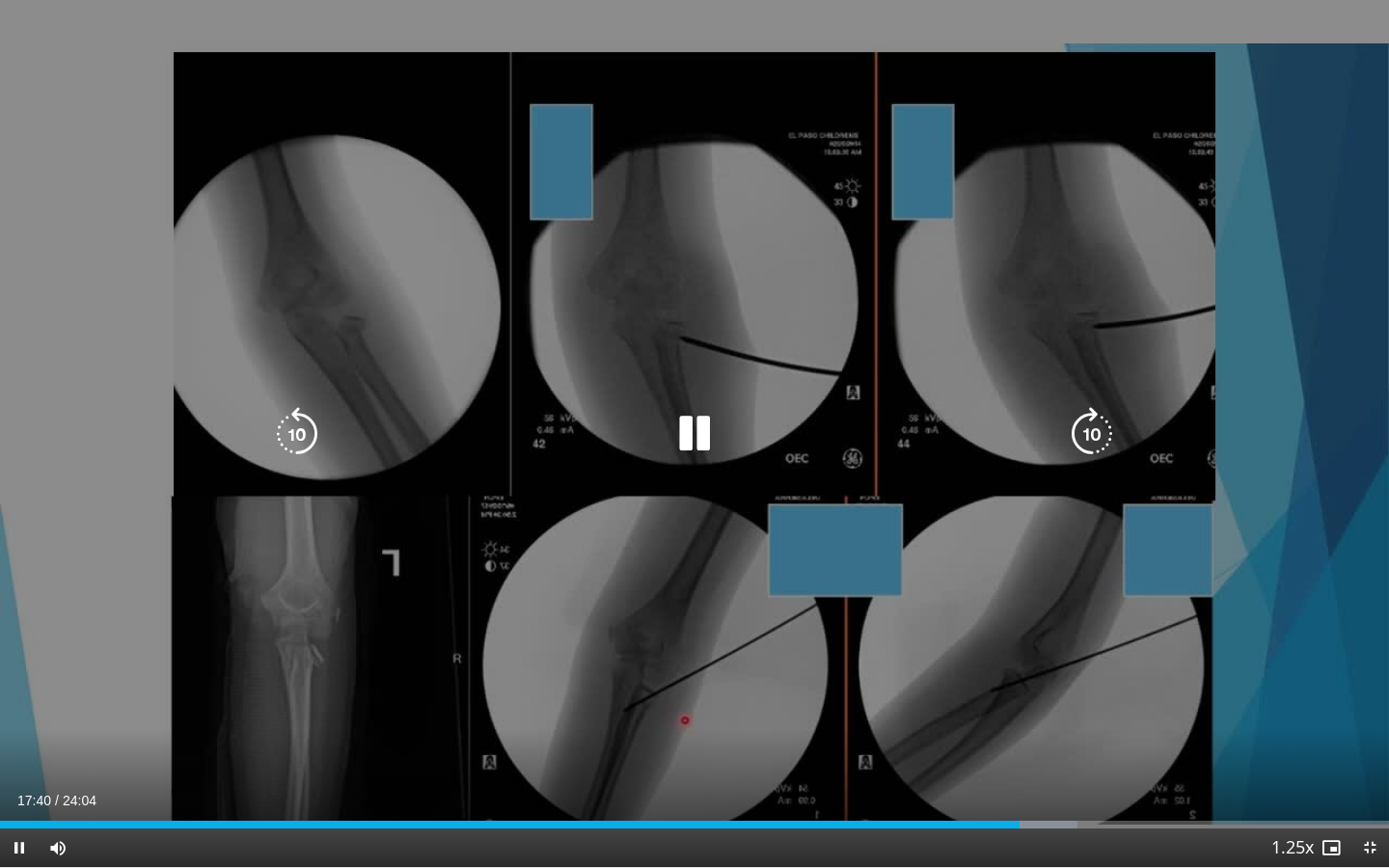 click at bounding box center [694, 434] 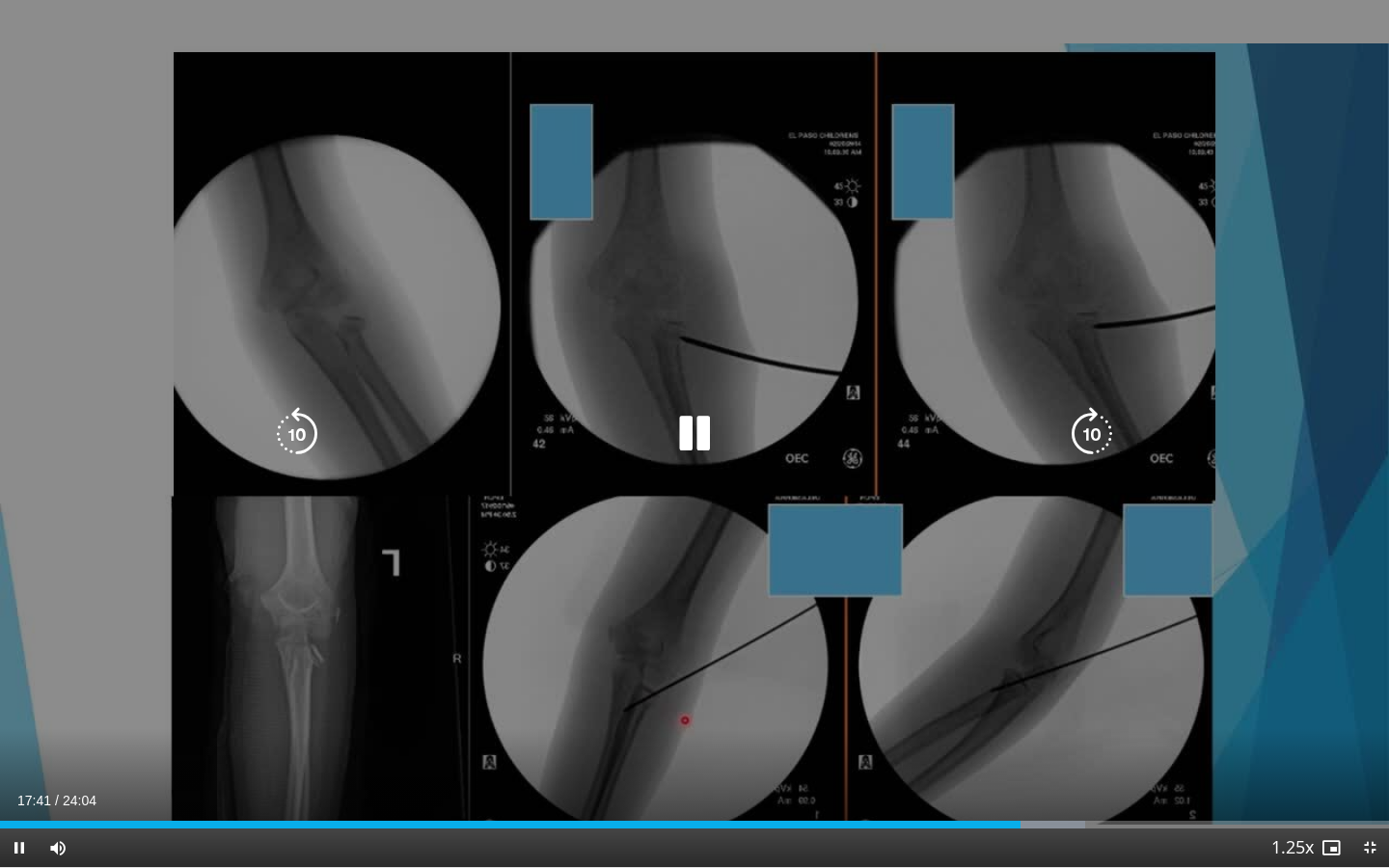click at bounding box center [694, 434] 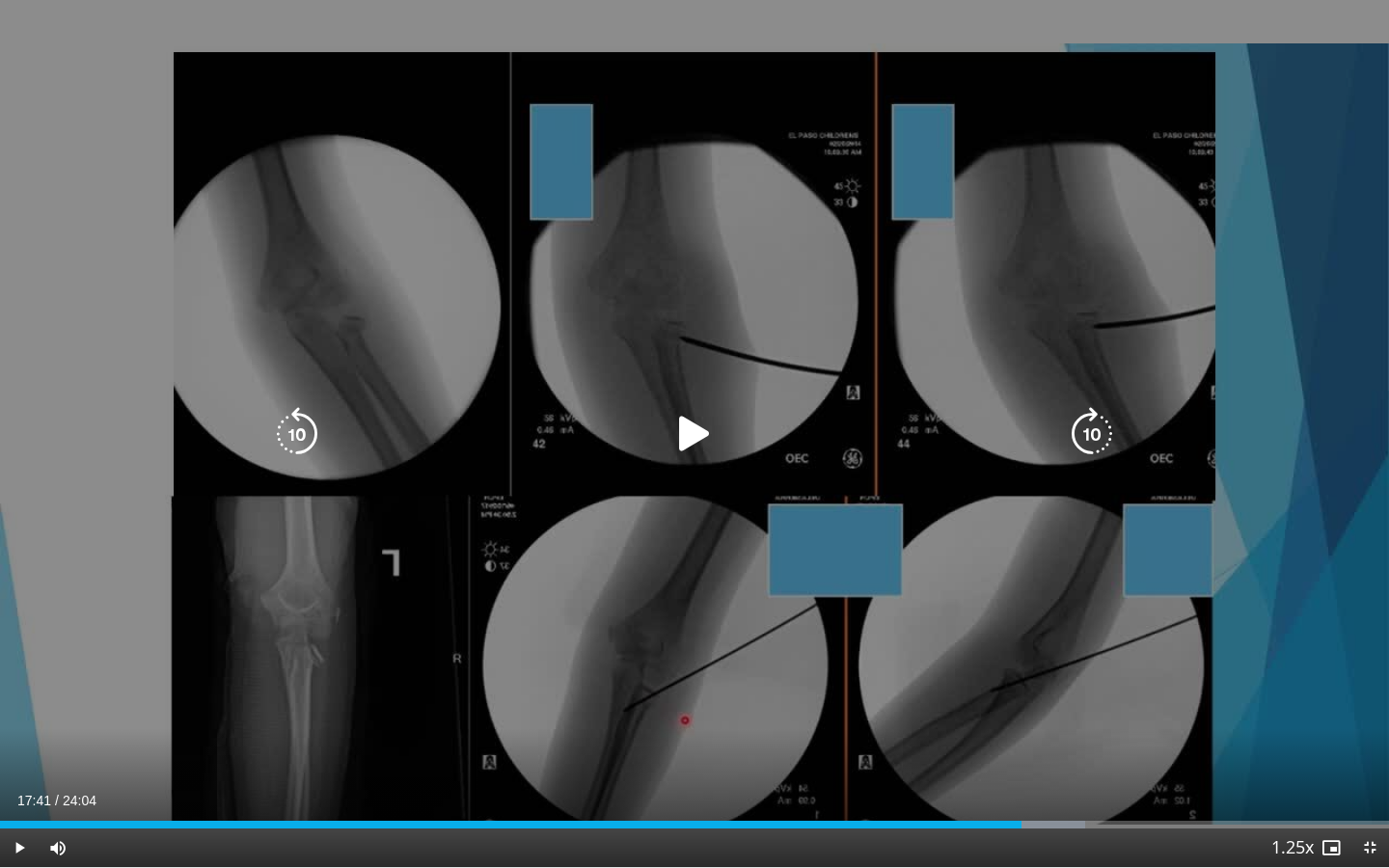 click at bounding box center [694, 434] 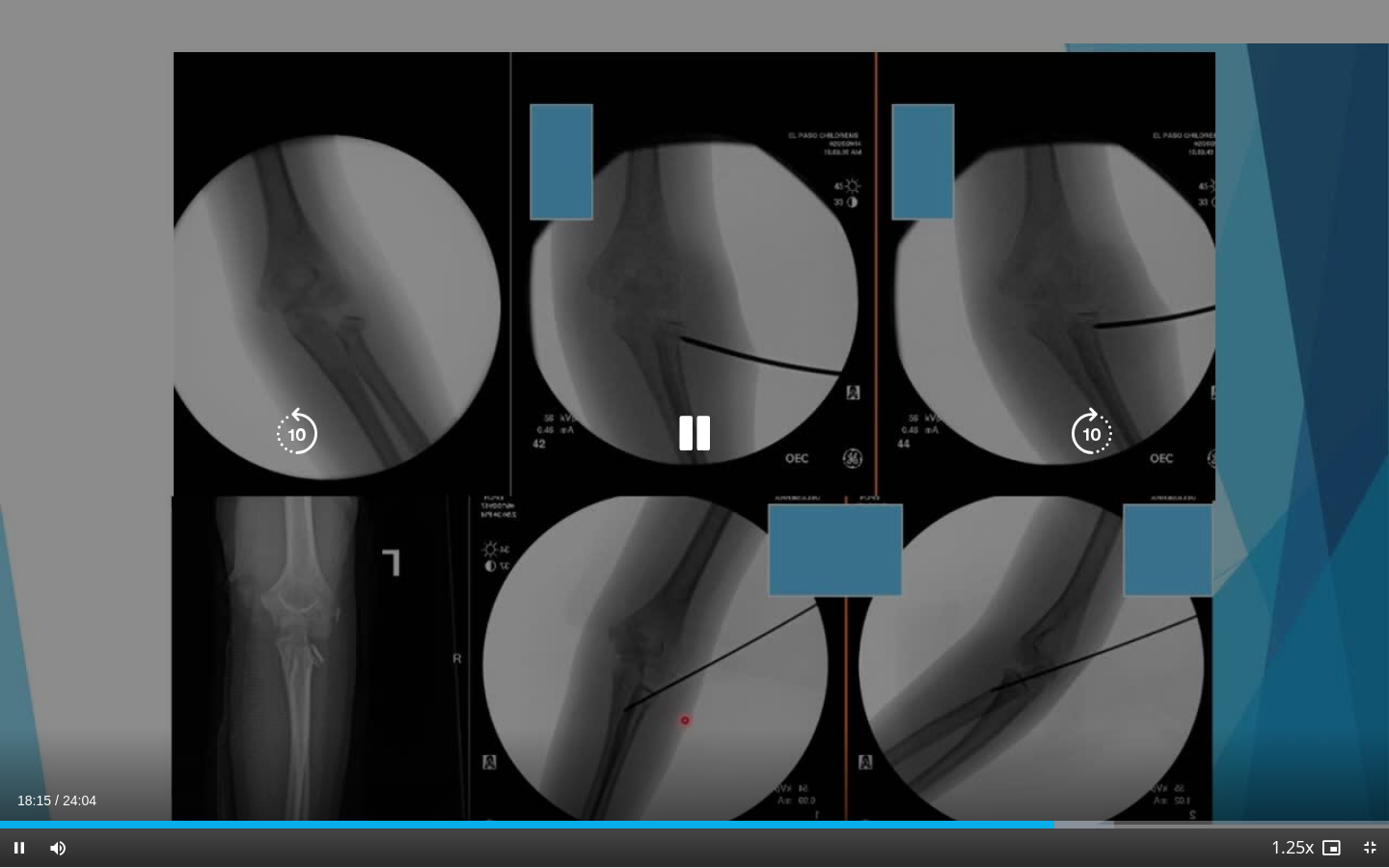 click on "10 seconds
Tap to unmute" at bounding box center (694, 433) 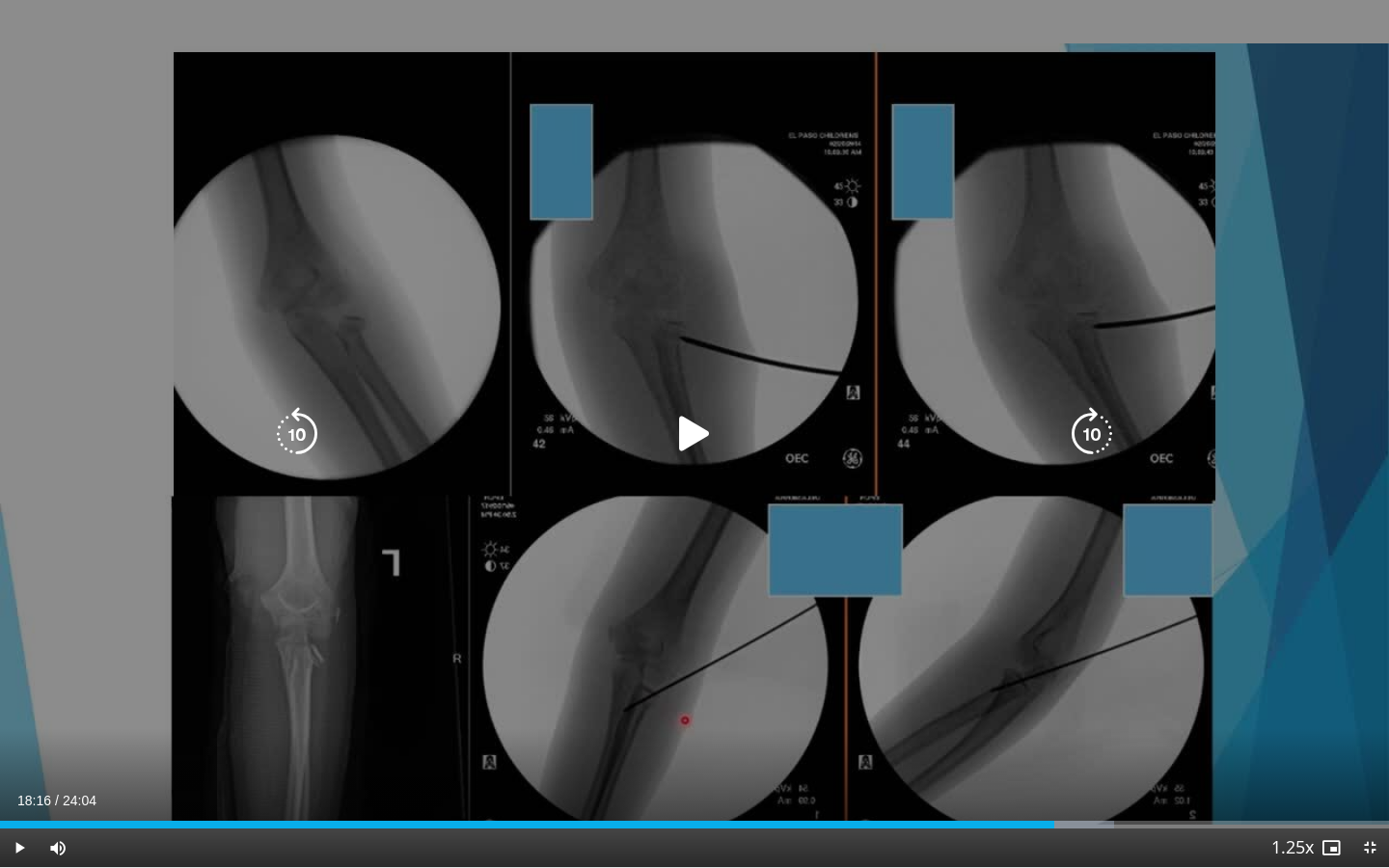 click on "10 seconds
Tap to unmute" at bounding box center [694, 433] 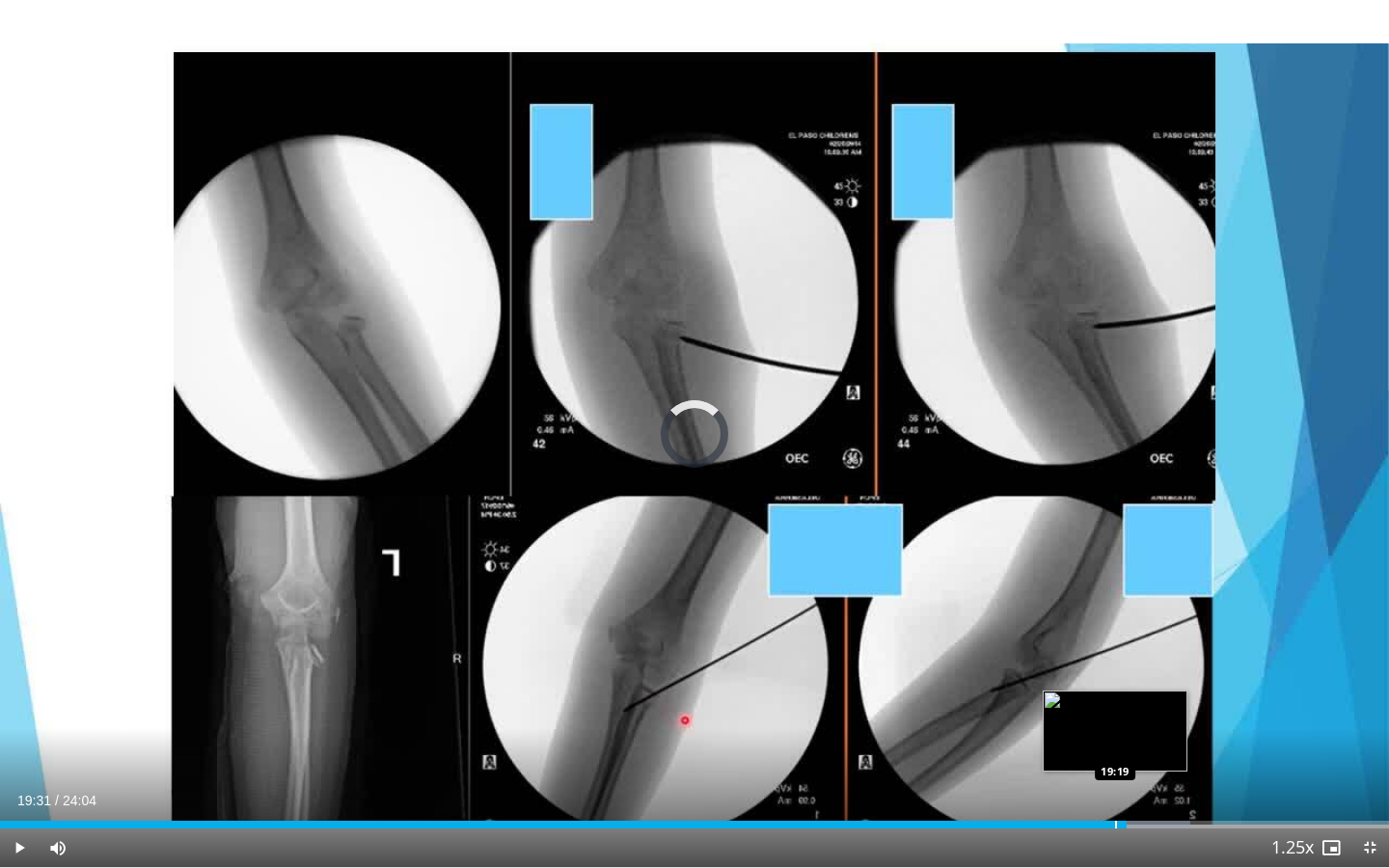 click at bounding box center [1116, 825] 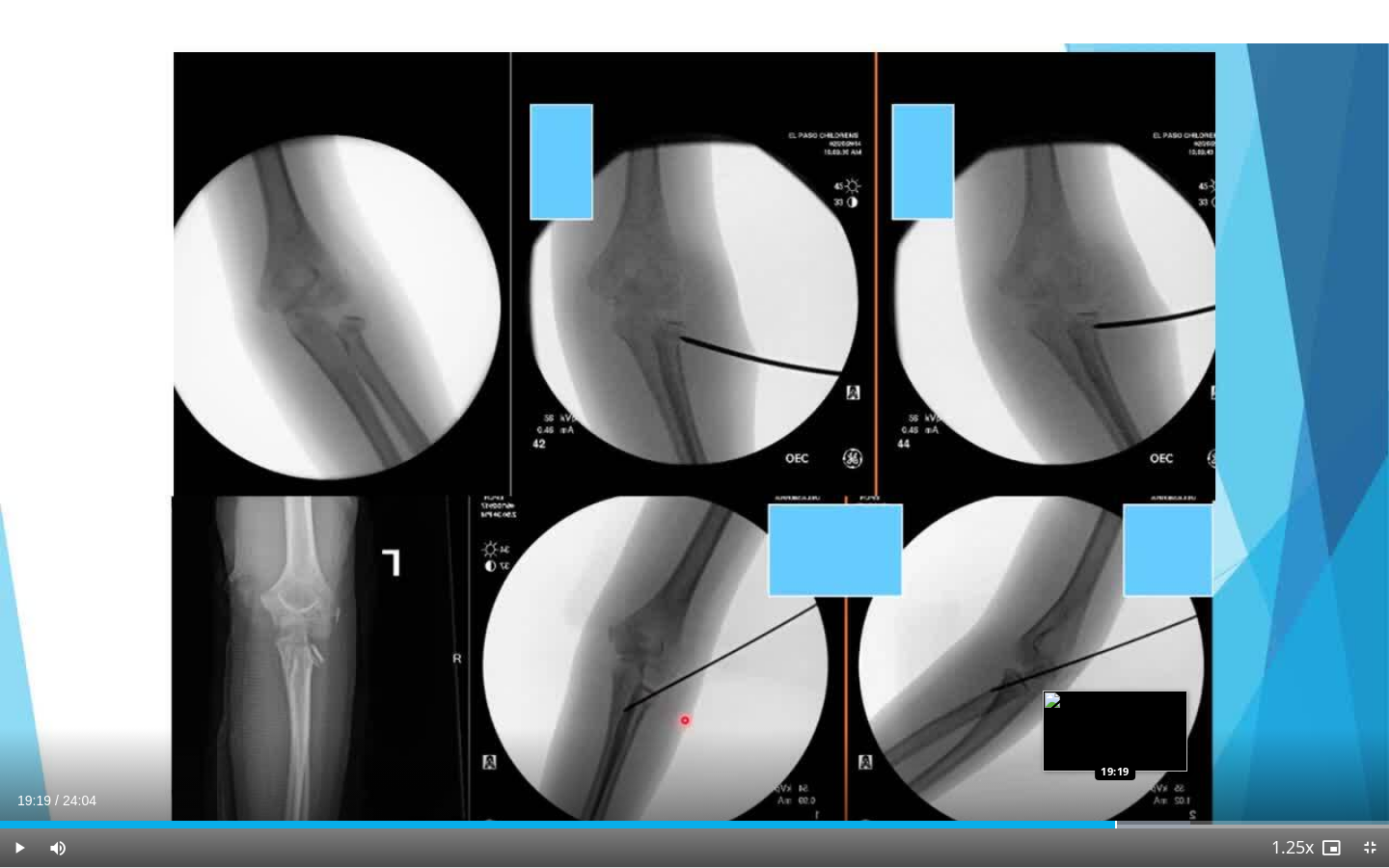 click at bounding box center [1116, 825] 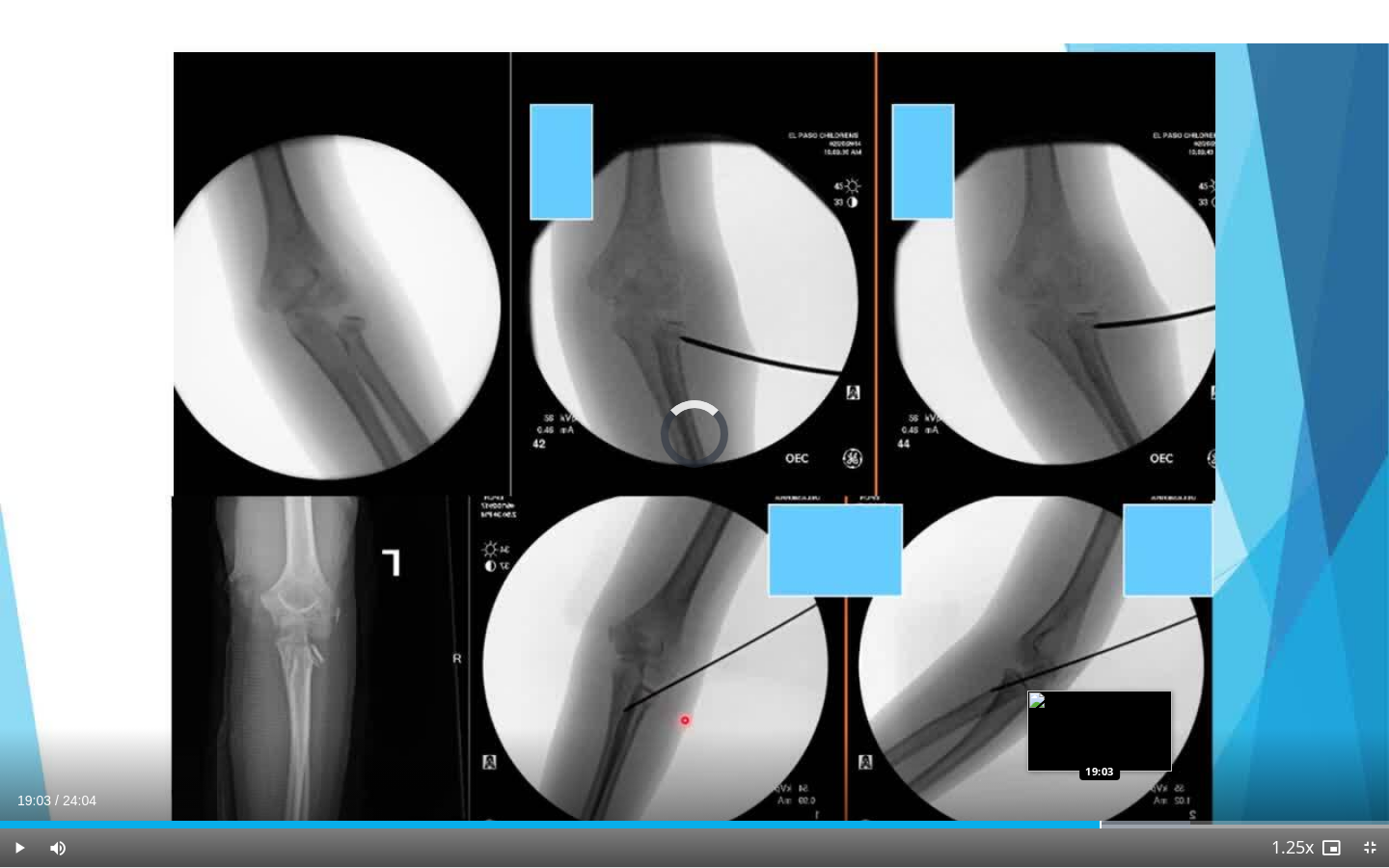 click at bounding box center (1101, 825) 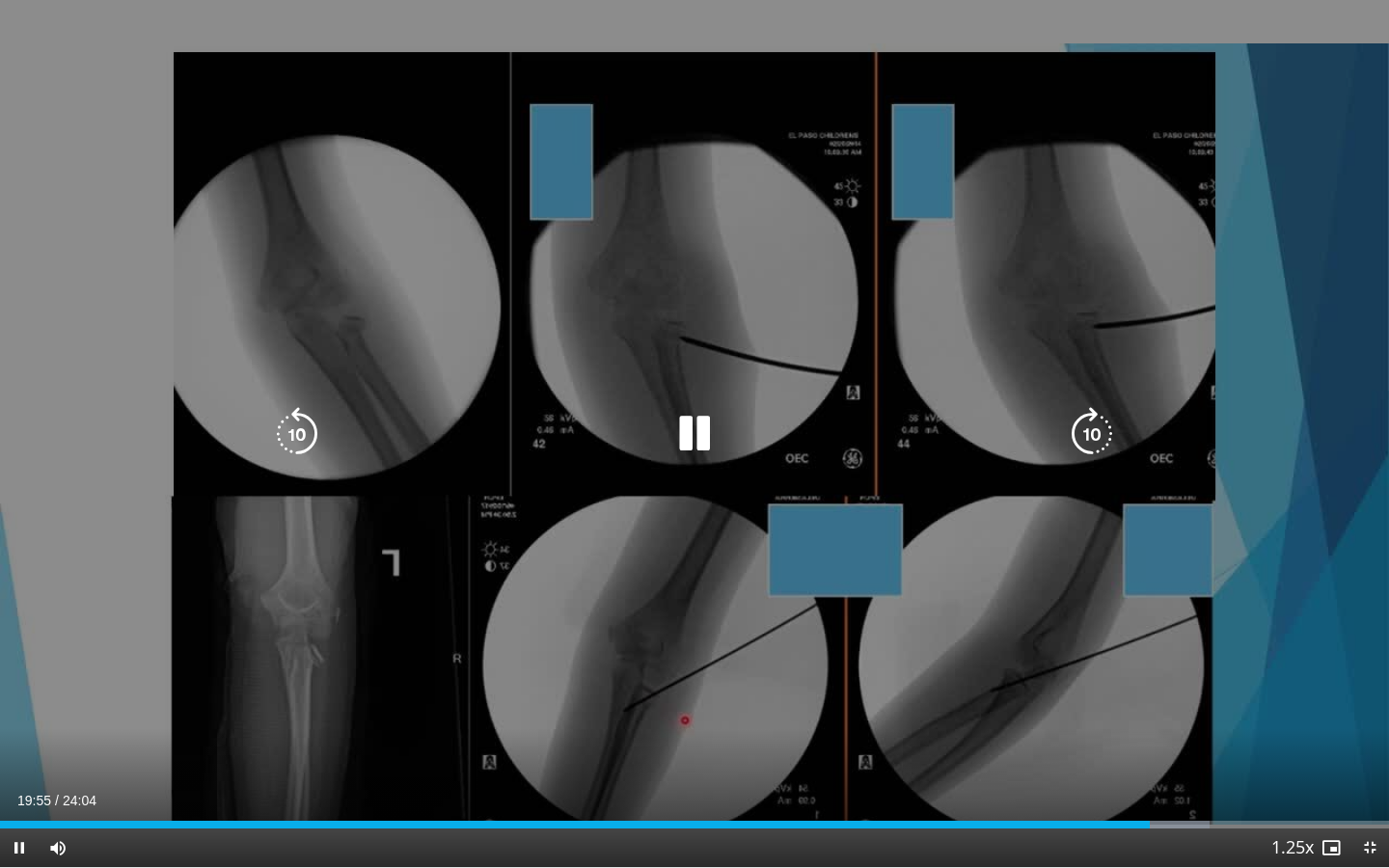 click on "10 seconds
Tap to unmute" at bounding box center [694, 433] 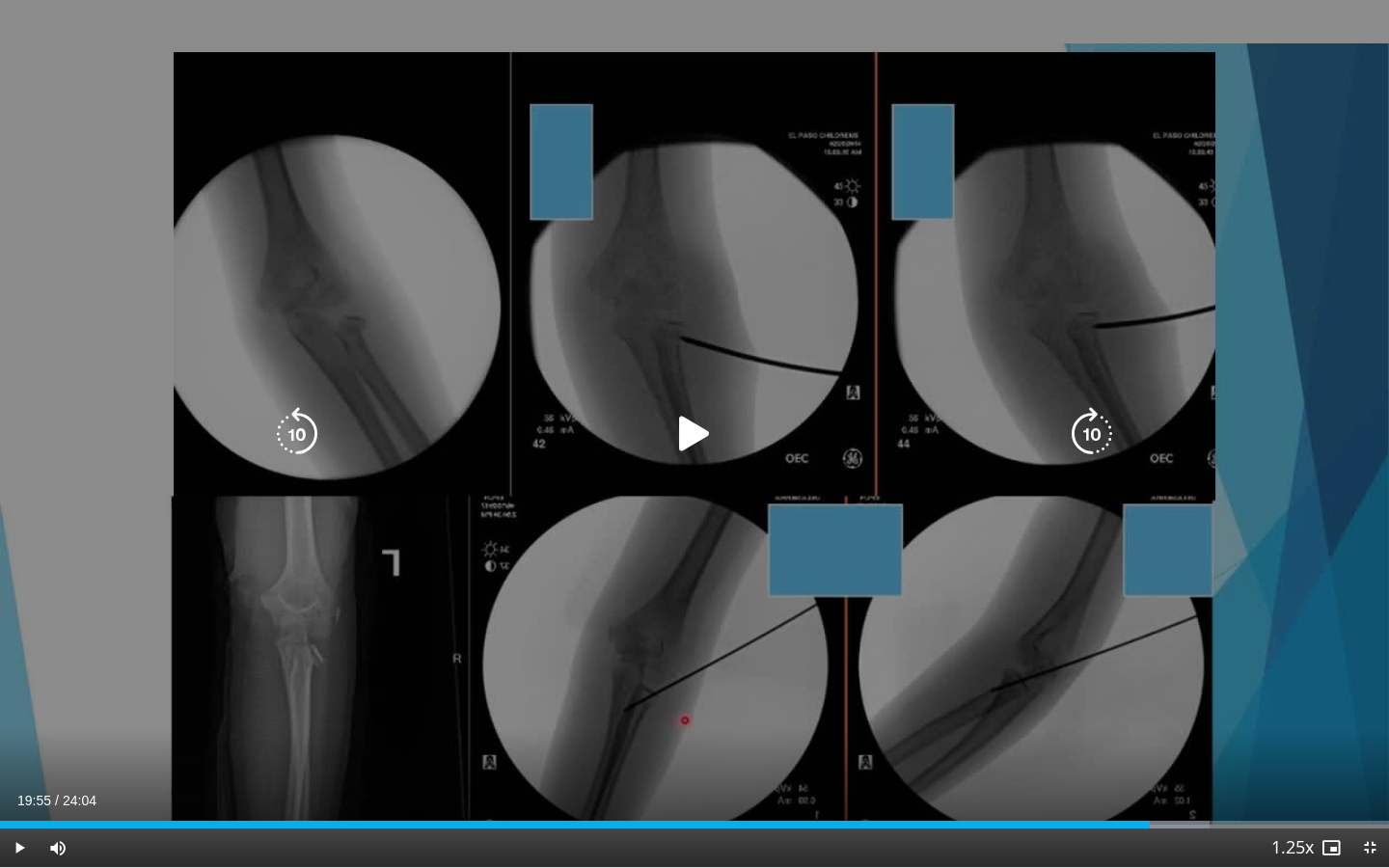 click on "10 seconds
Tap to unmute" at bounding box center (694, 433) 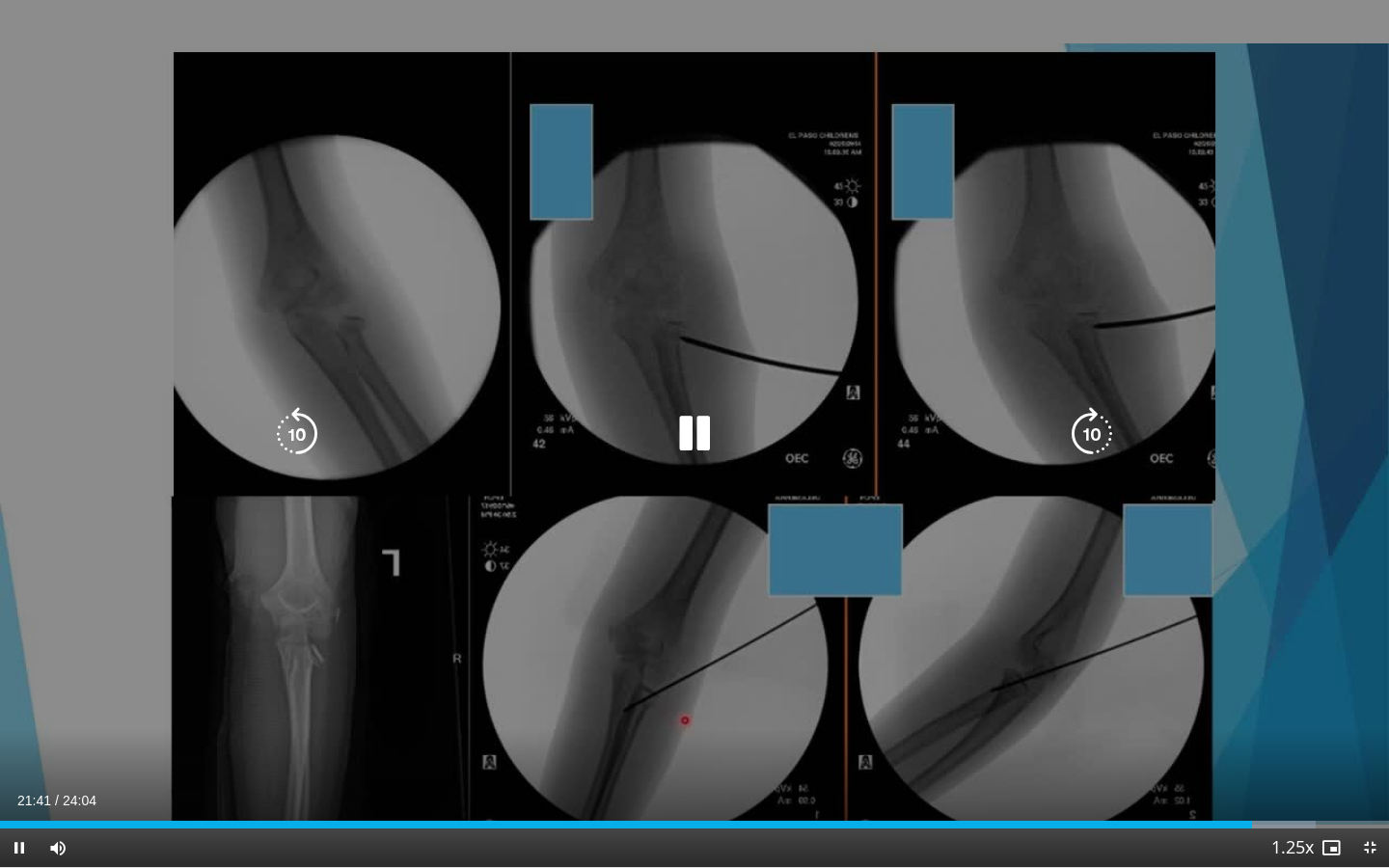 click on "10 seconds
Tap to unmute" at bounding box center [694, 433] 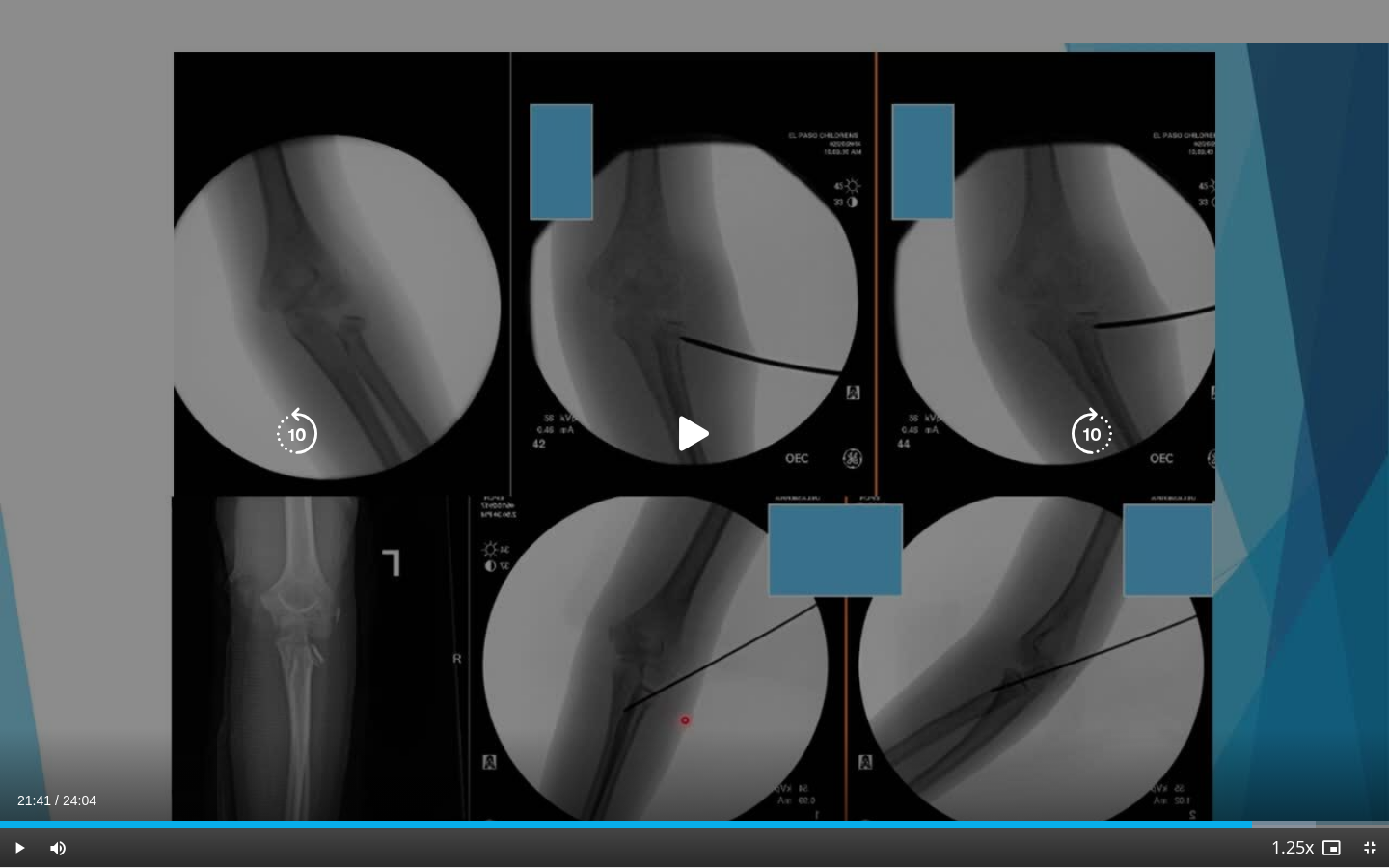 click on "10 seconds
Tap to unmute" at bounding box center (694, 433) 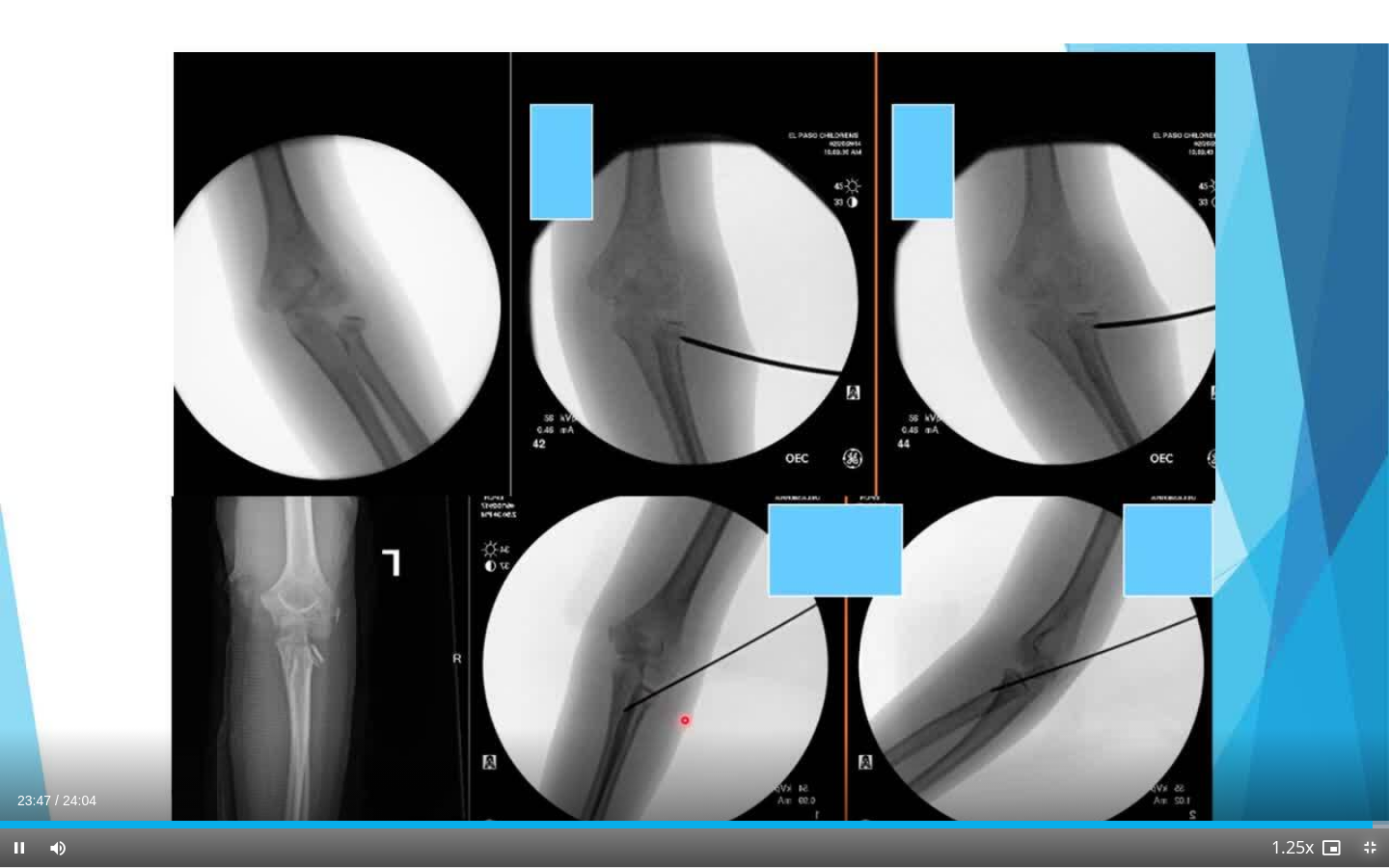click at bounding box center (1370, 848) 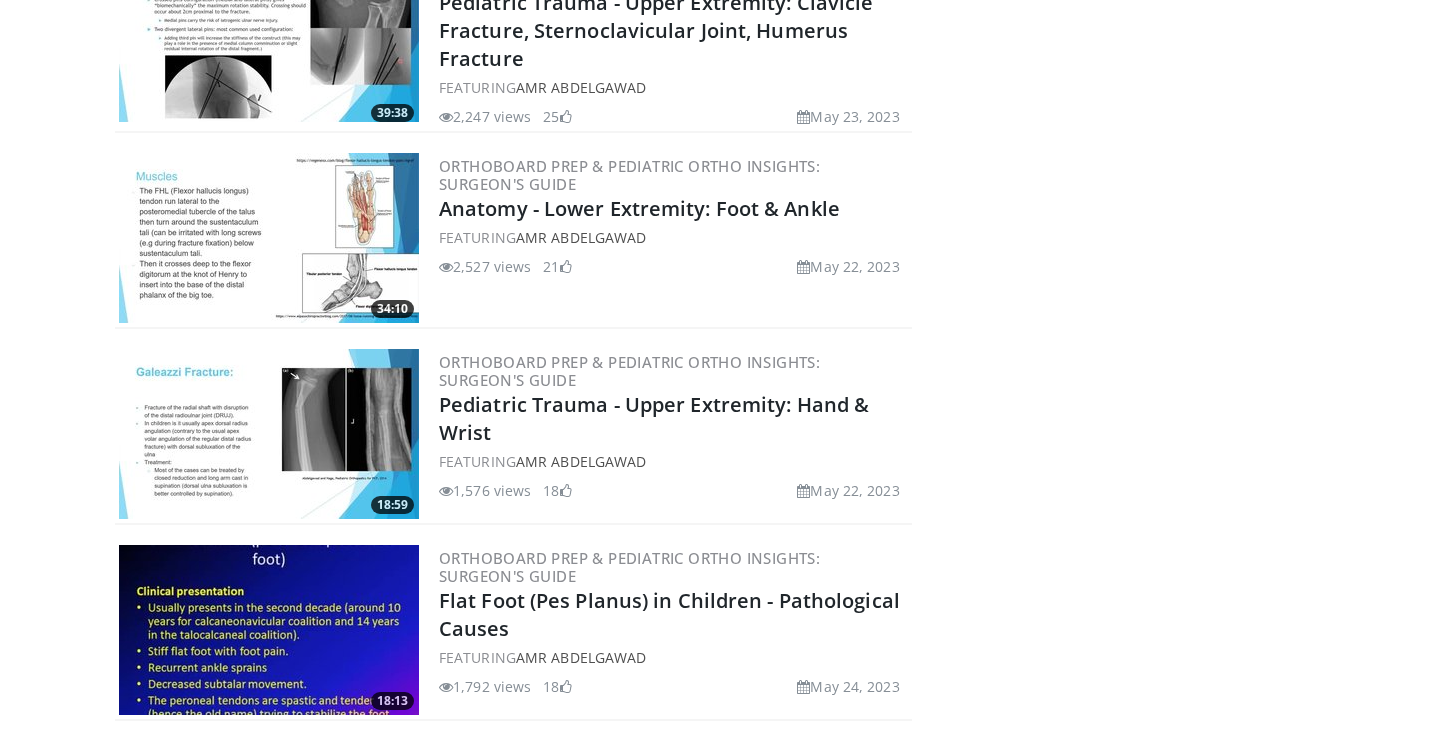 scroll, scrollTop: 552, scrollLeft: 0, axis: vertical 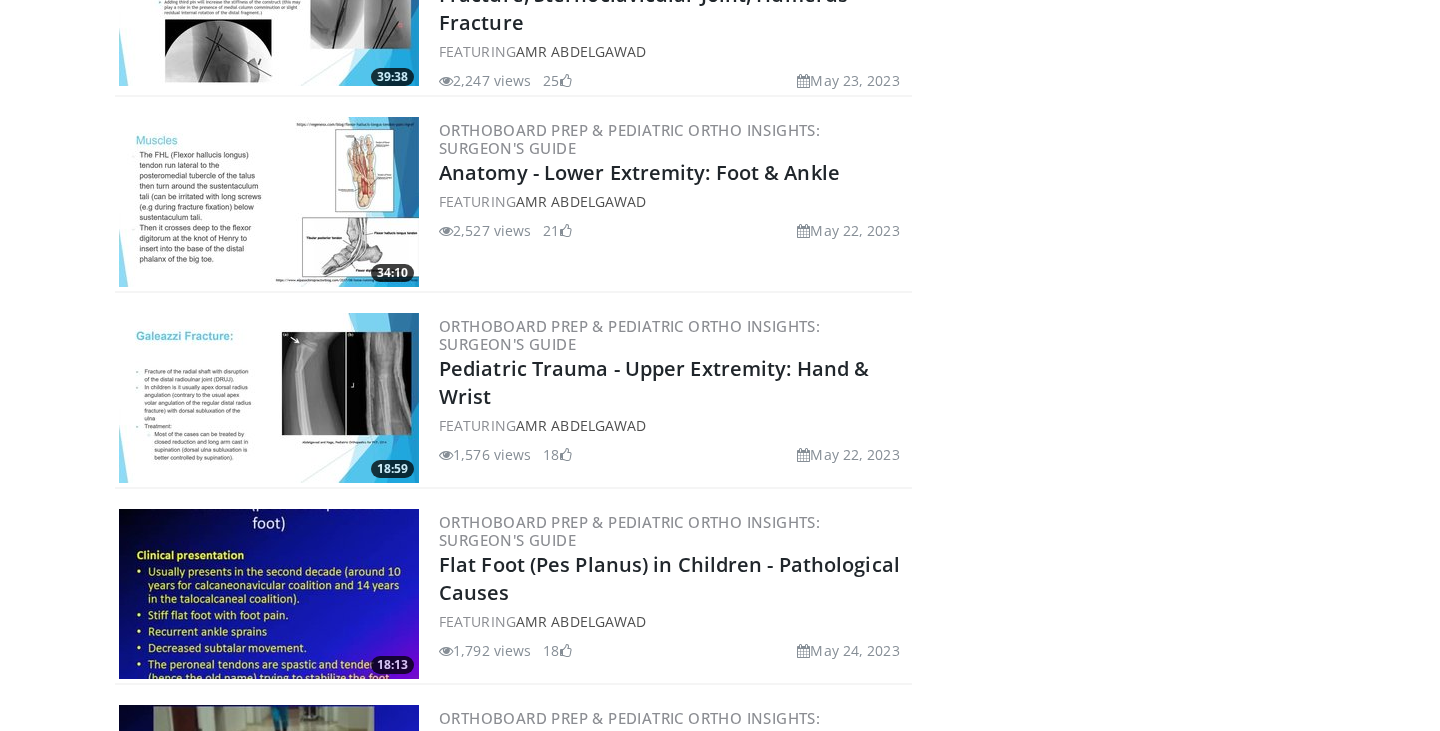 click at bounding box center (269, 398) 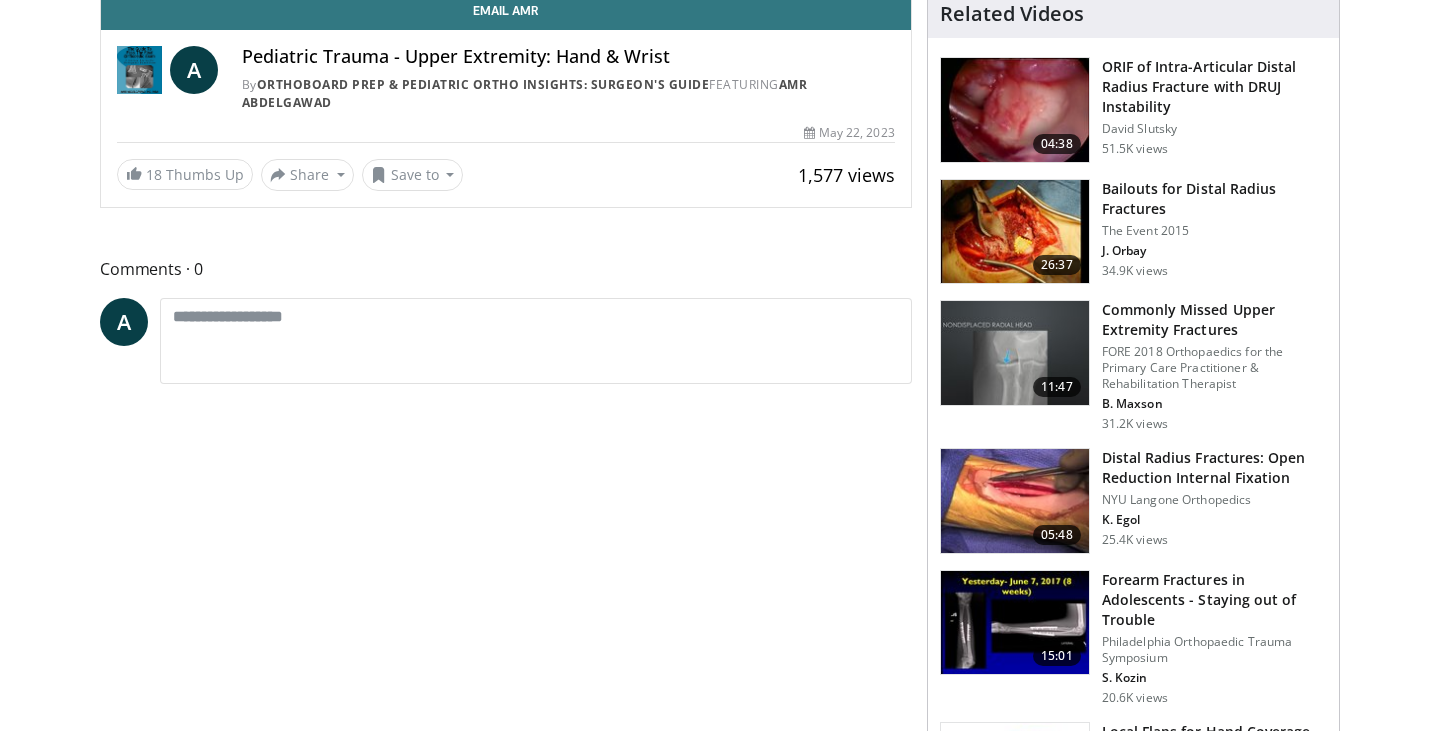 scroll, scrollTop: 0, scrollLeft: 0, axis: both 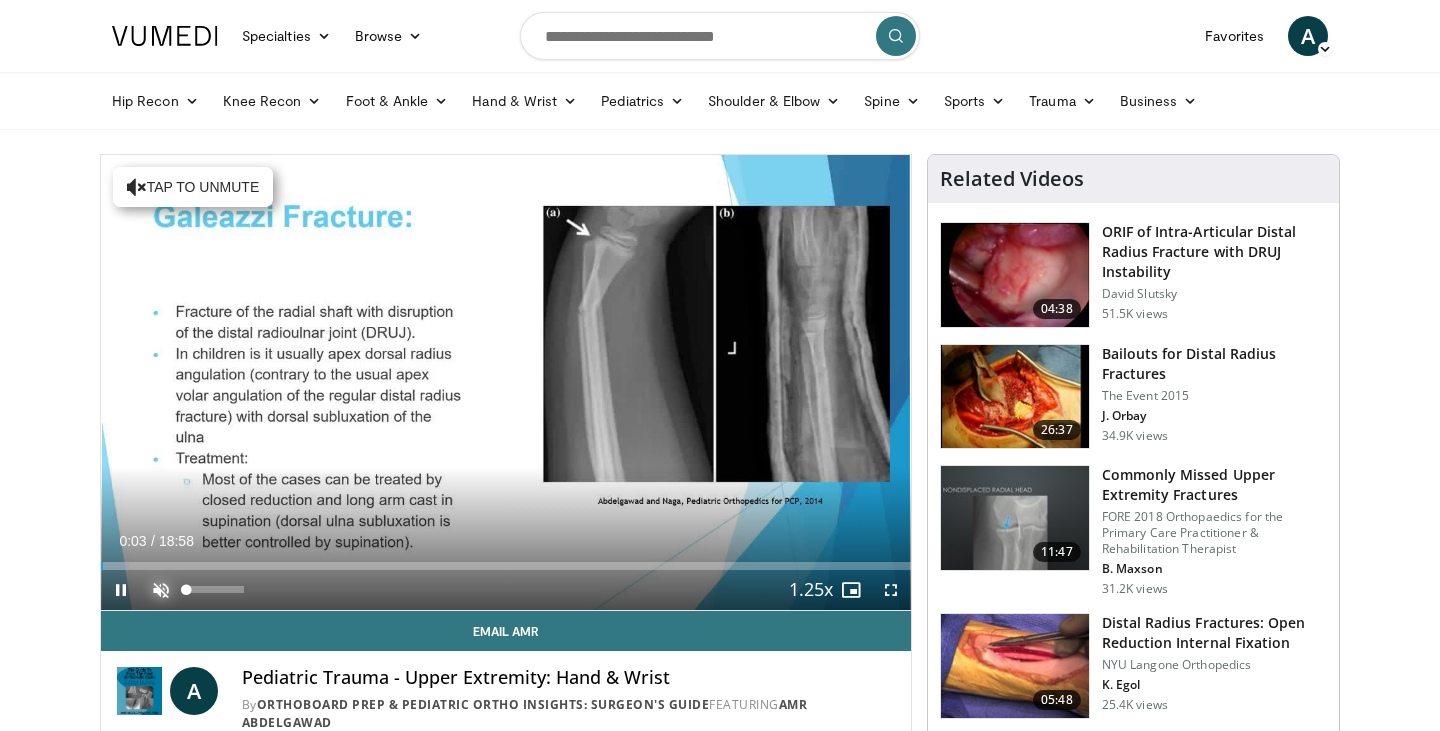 click at bounding box center (161, 590) 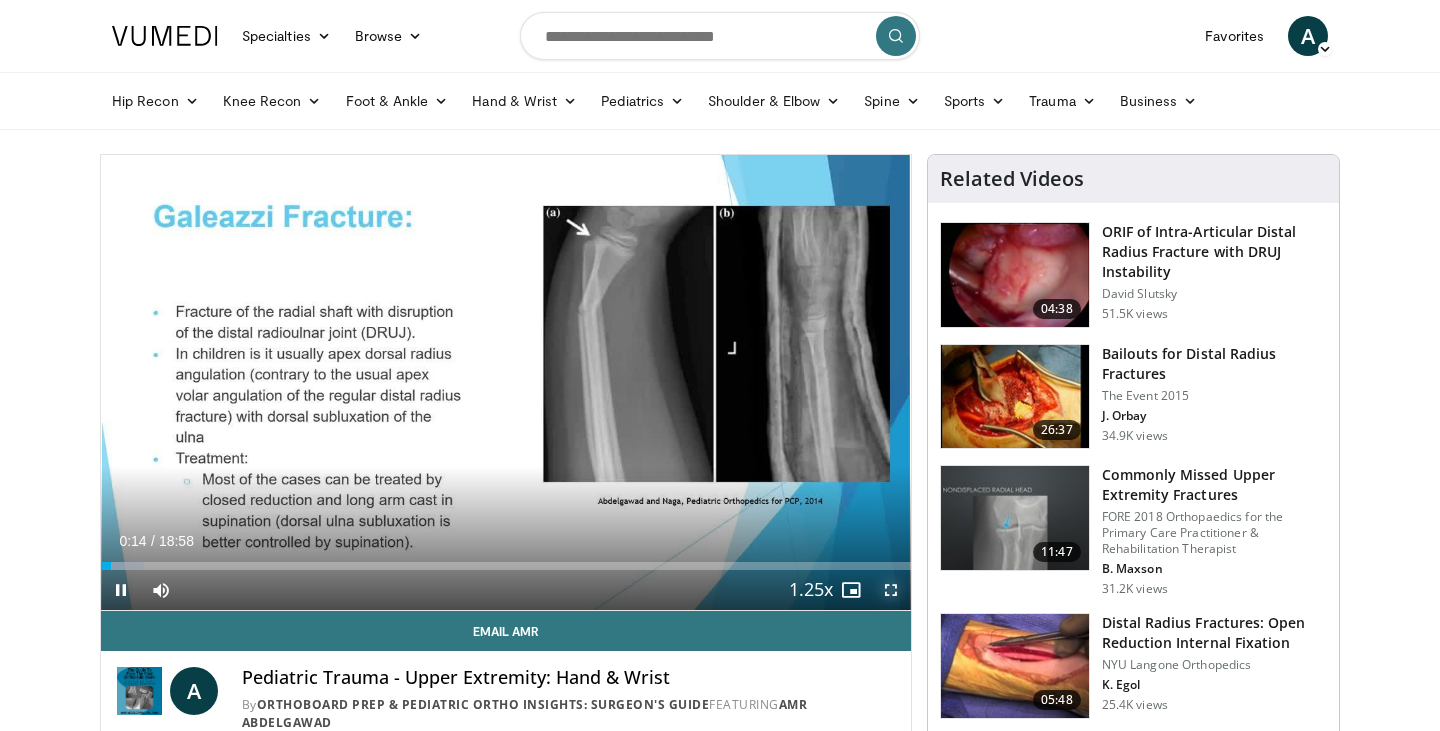 click at bounding box center (891, 590) 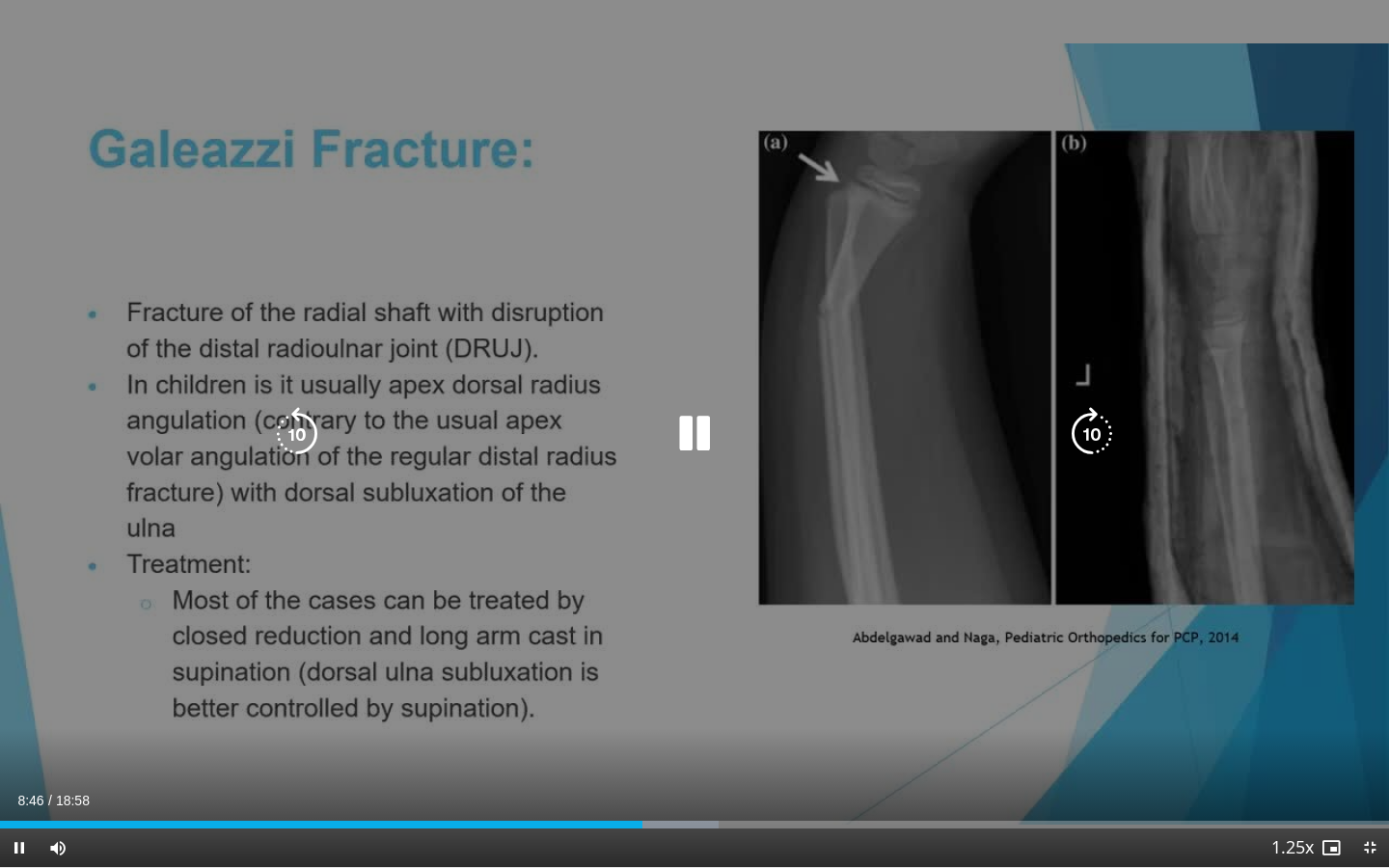 click at bounding box center [694, 434] 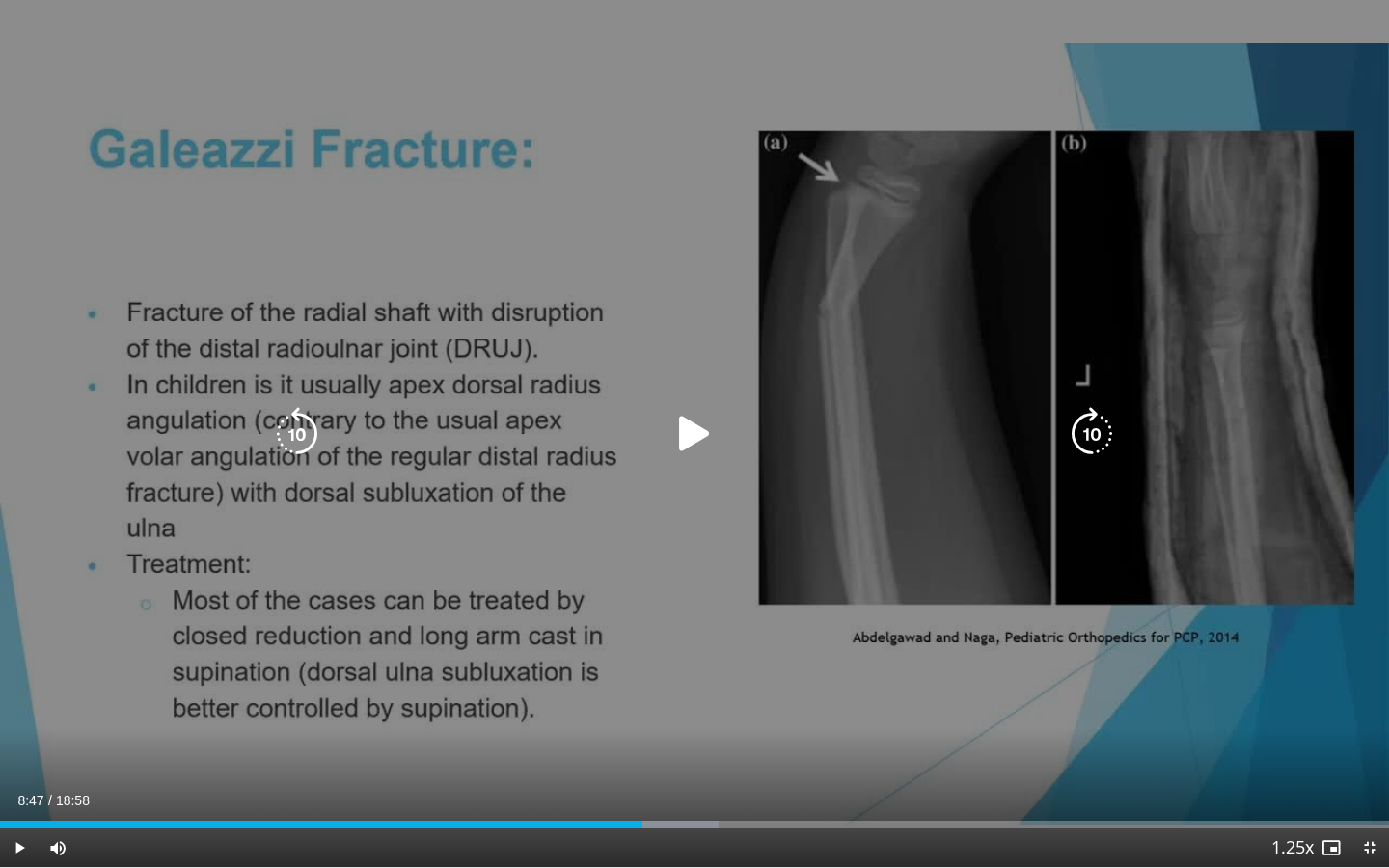 click on "10 seconds
Tap to unmute" at bounding box center [694, 433] 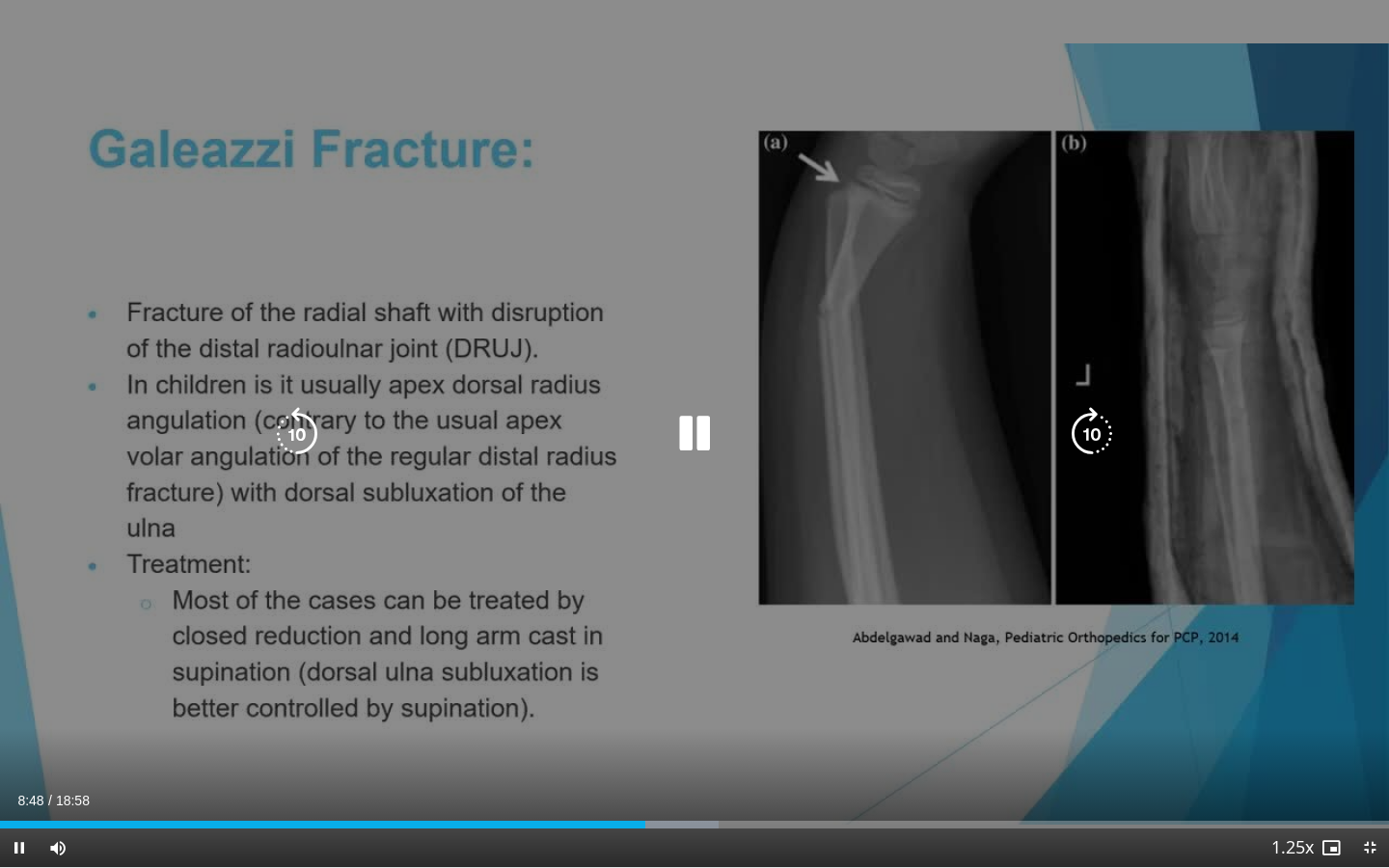 click on "10 seconds
Tap to unmute" at bounding box center (694, 433) 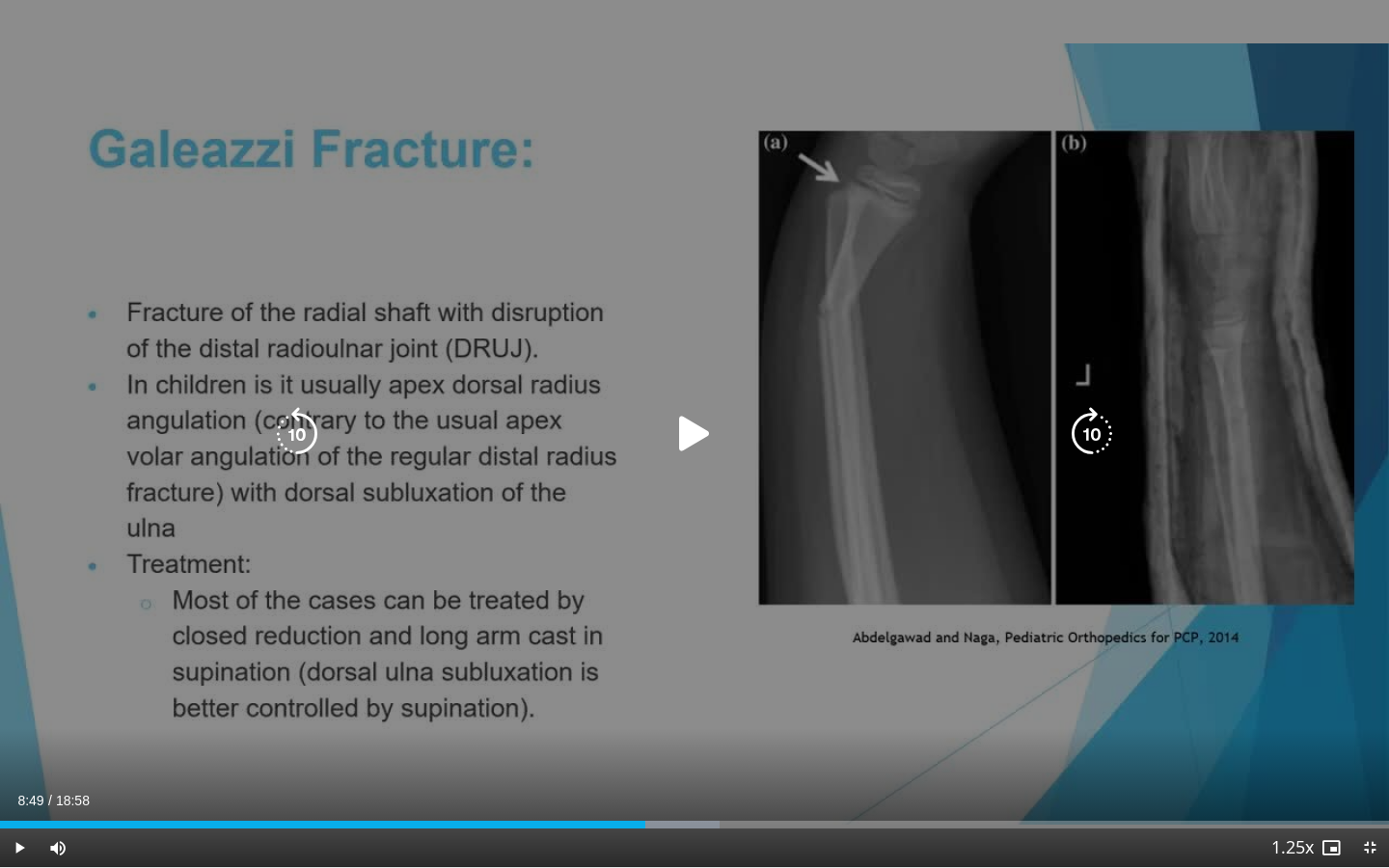 click at bounding box center [694, 434] 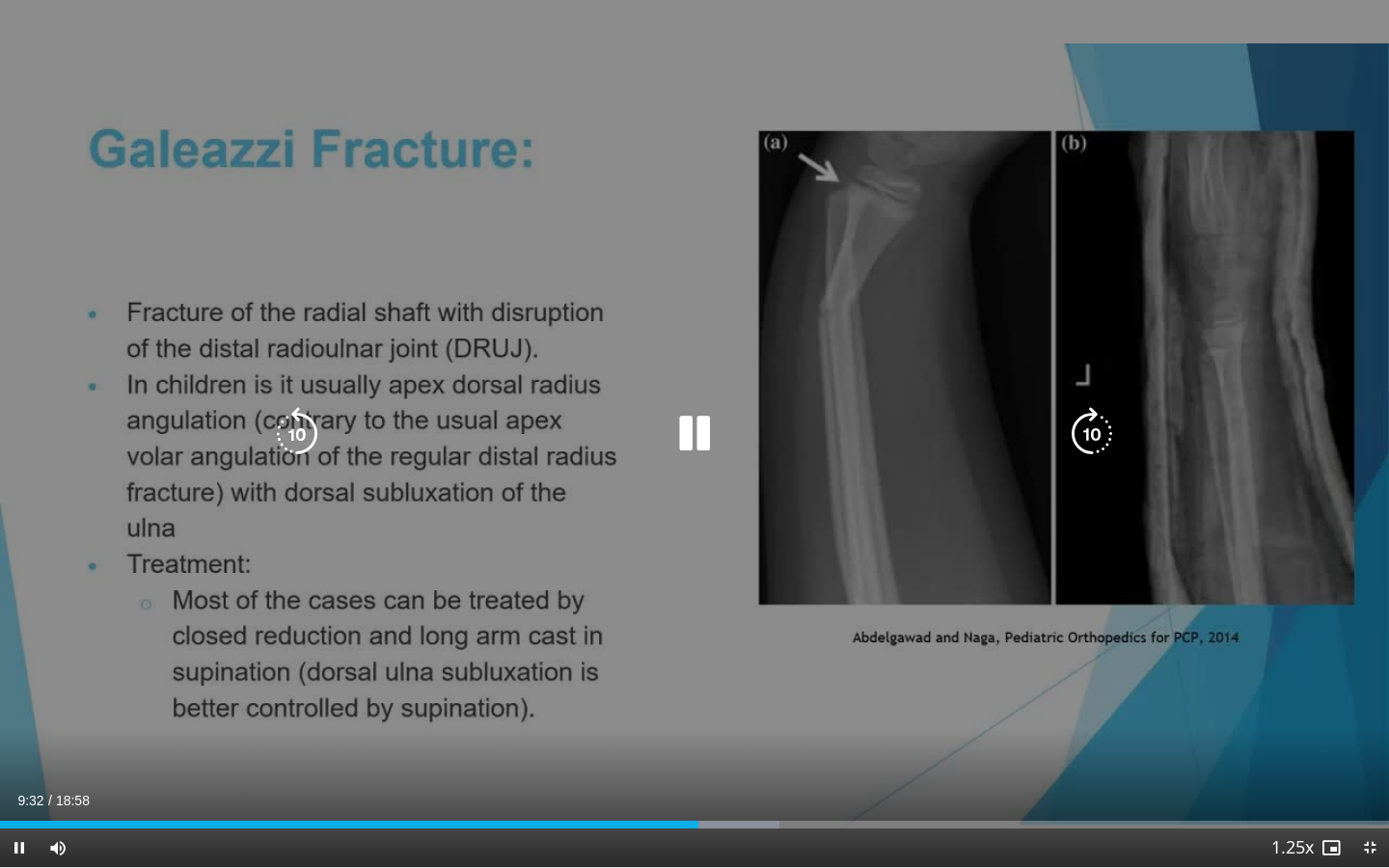 click at bounding box center (694, 434) 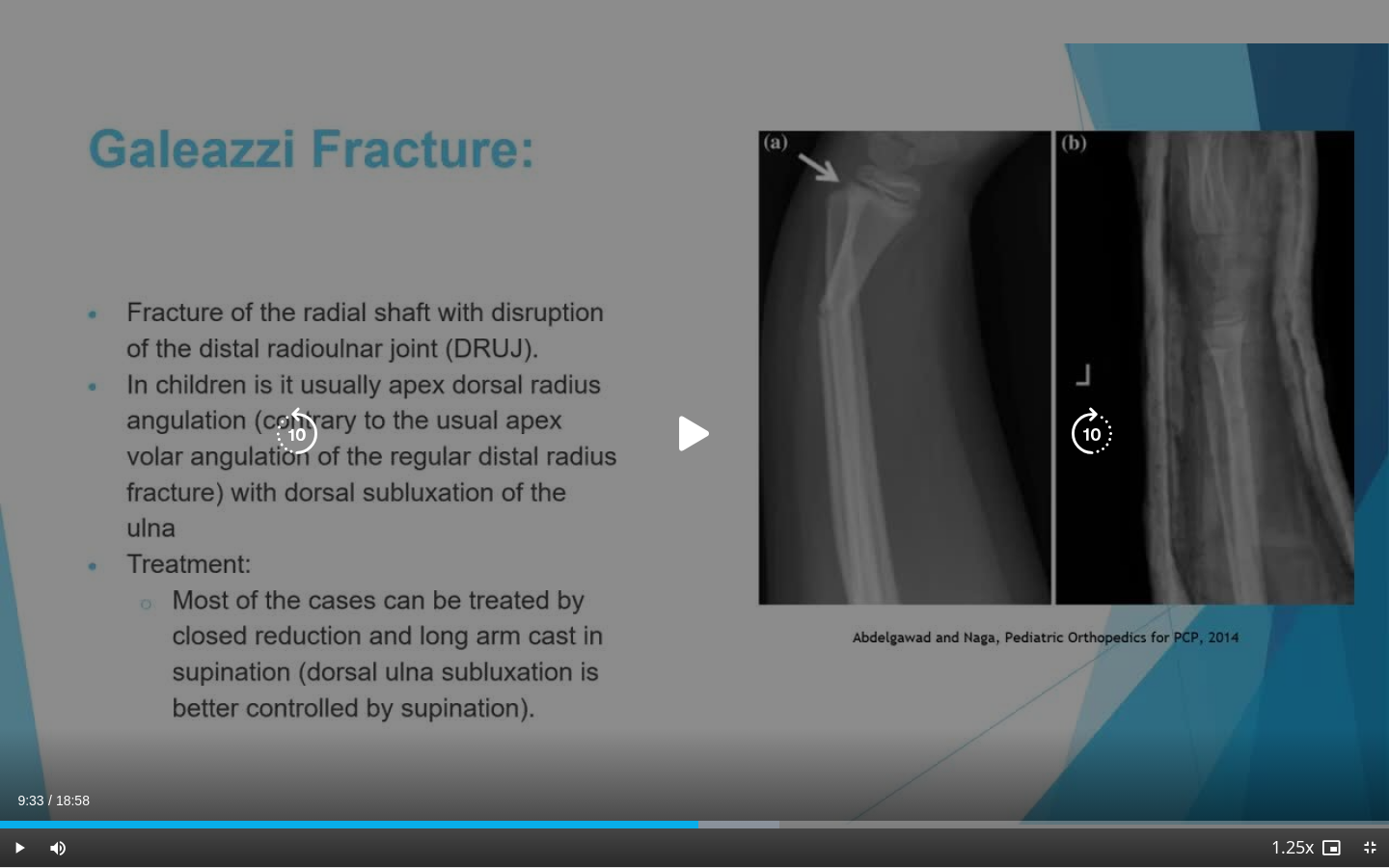 click at bounding box center (694, 434) 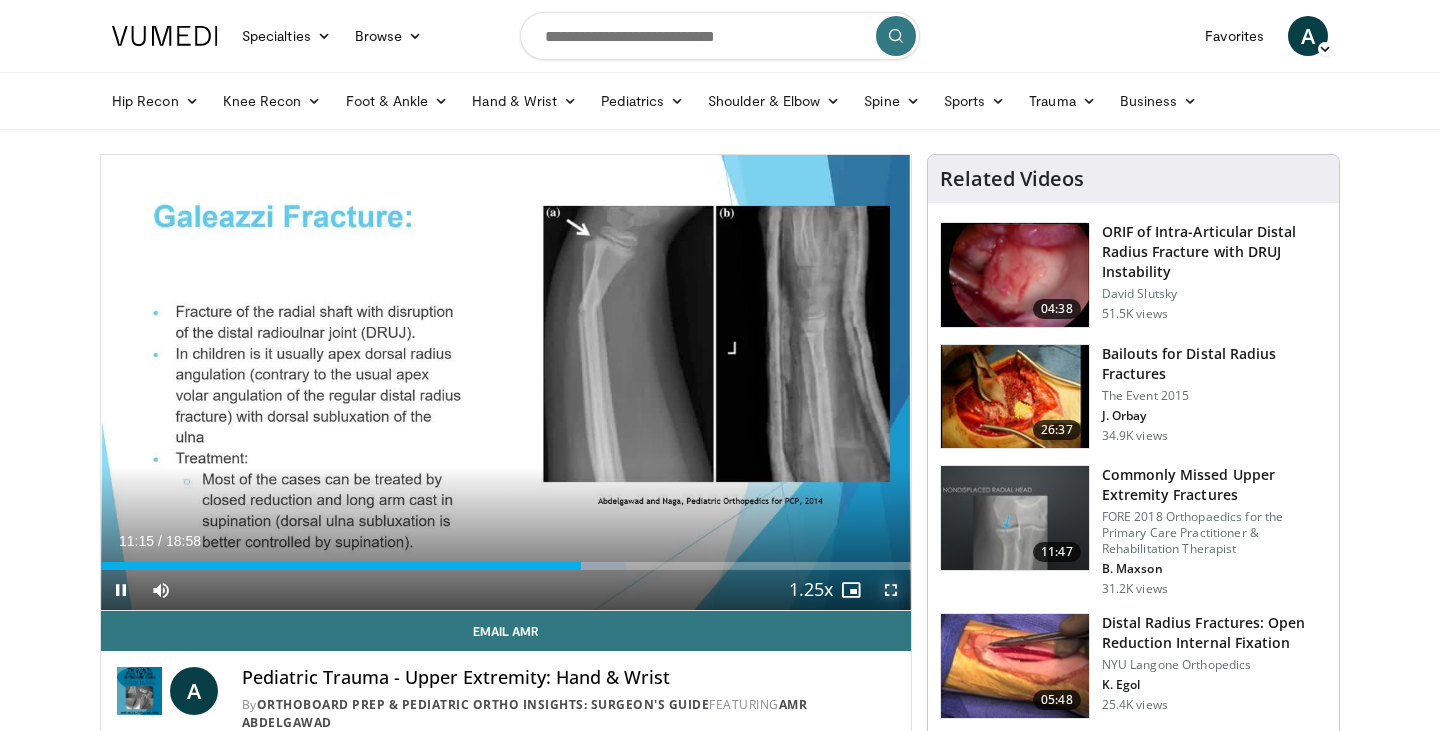 click at bounding box center (891, 590) 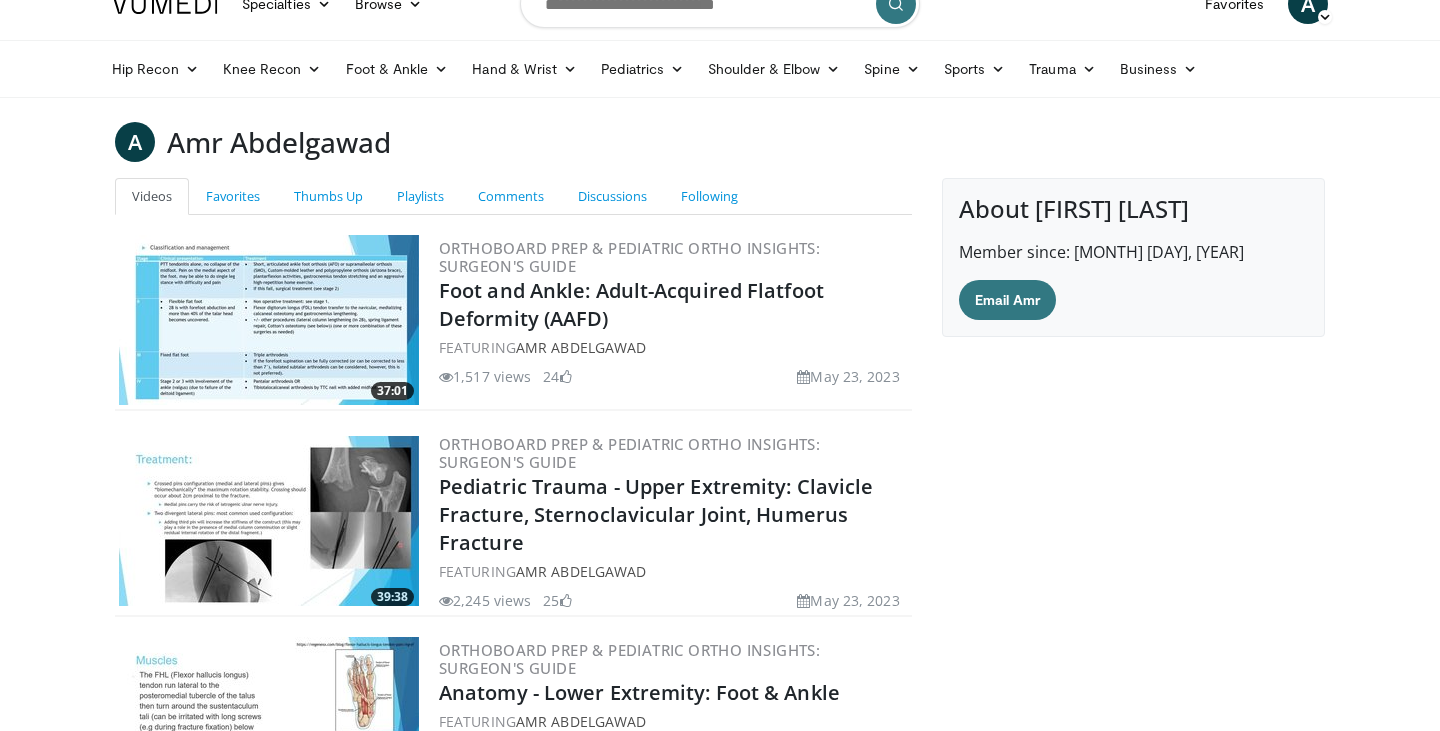scroll, scrollTop: 0, scrollLeft: 0, axis: both 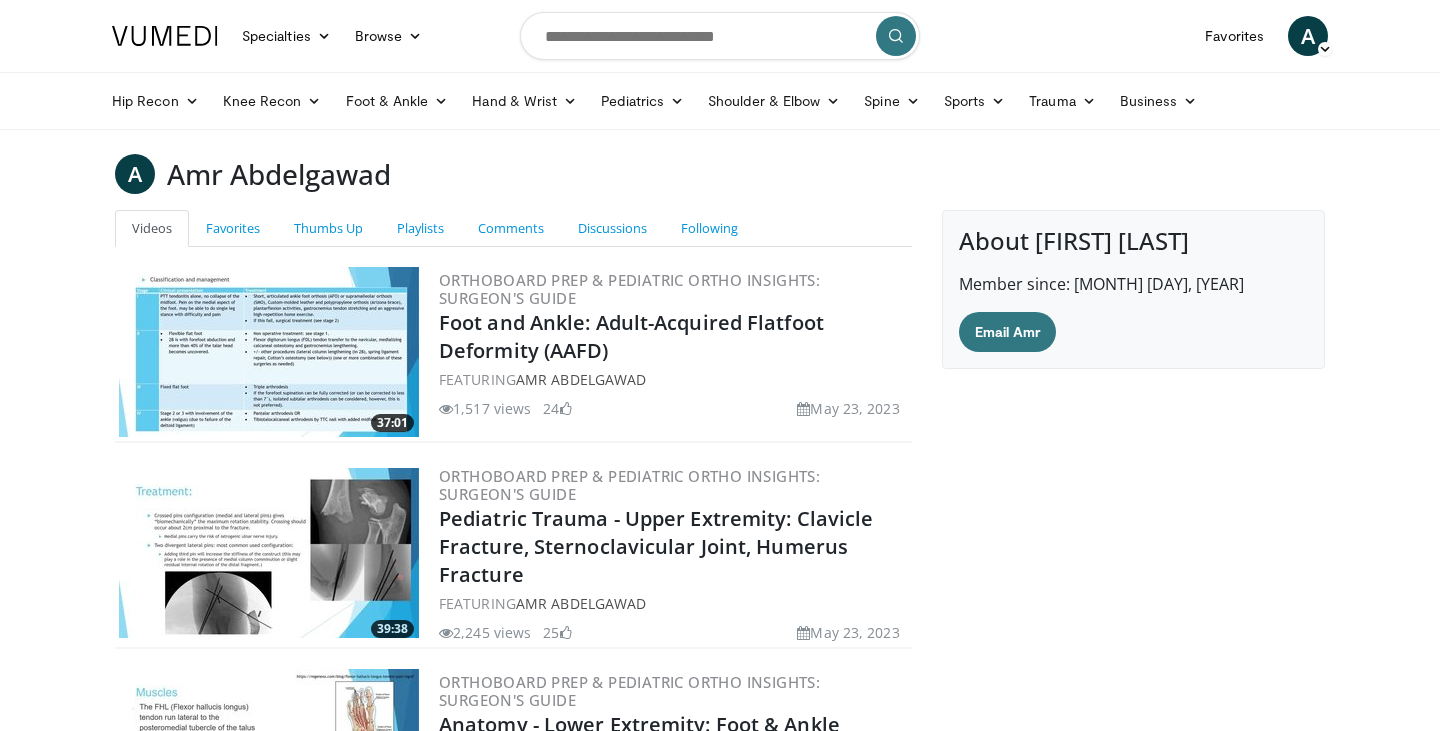 click at bounding box center [269, 352] 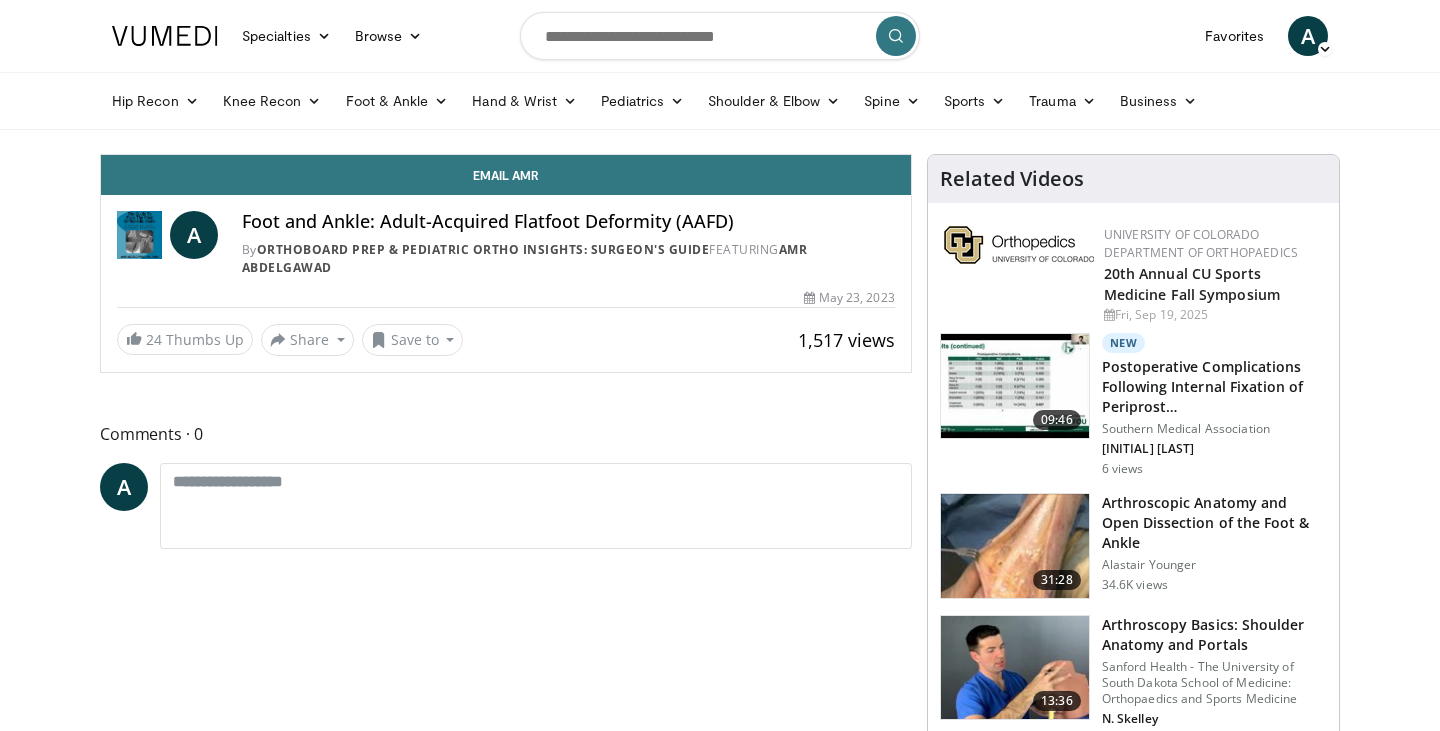 scroll, scrollTop: 0, scrollLeft: 0, axis: both 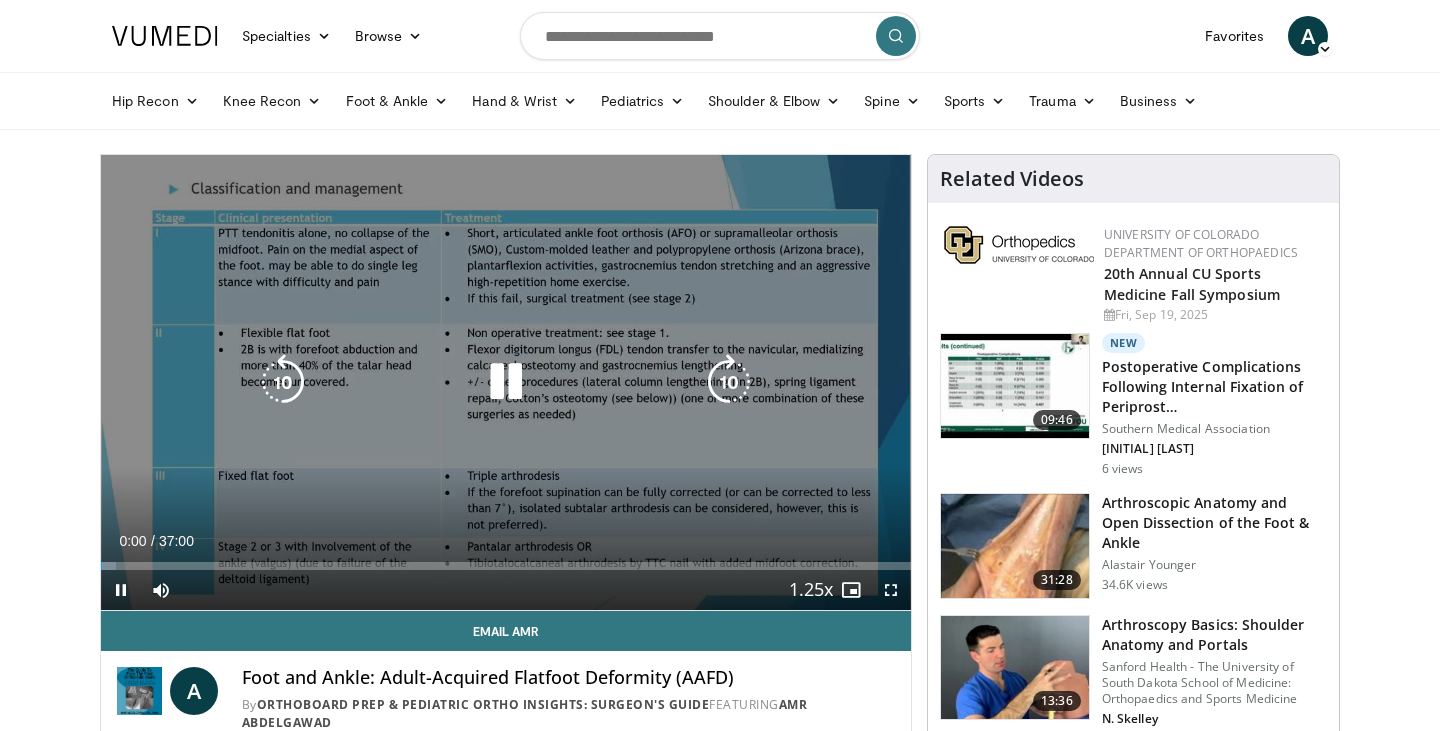 click at bounding box center [506, 382] 